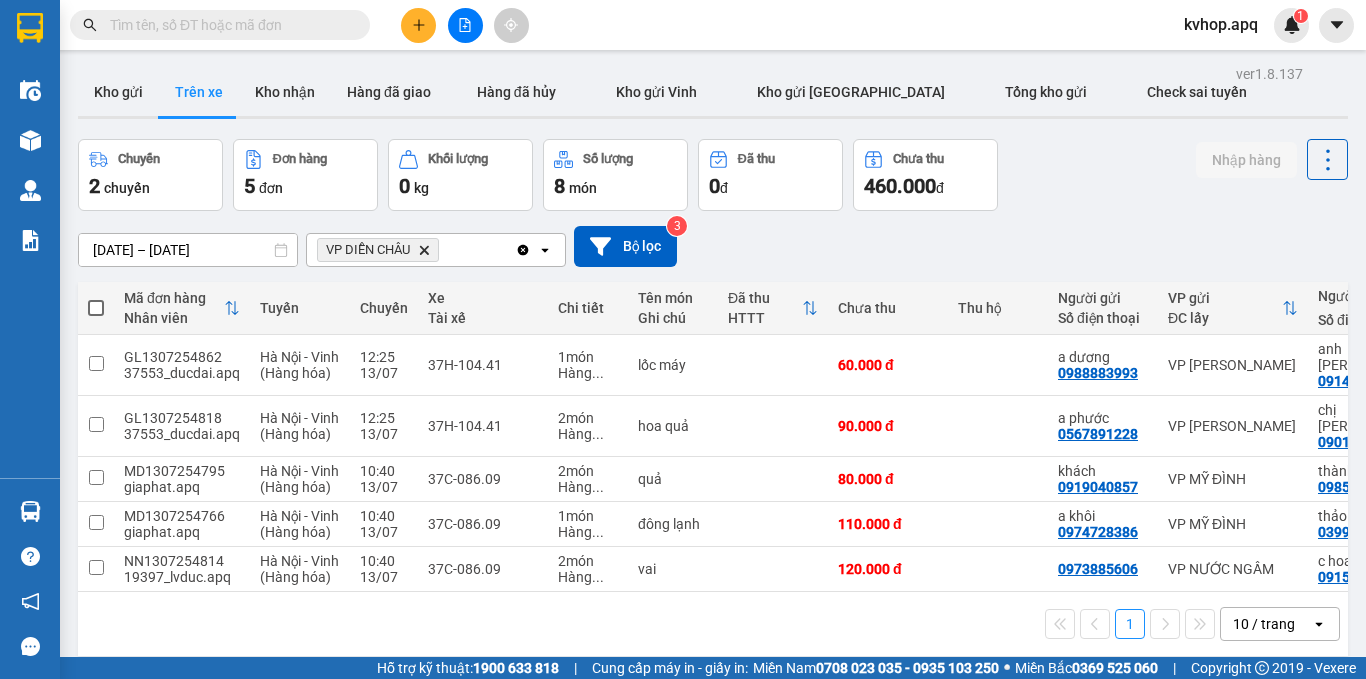 scroll, scrollTop: 0, scrollLeft: 0, axis: both 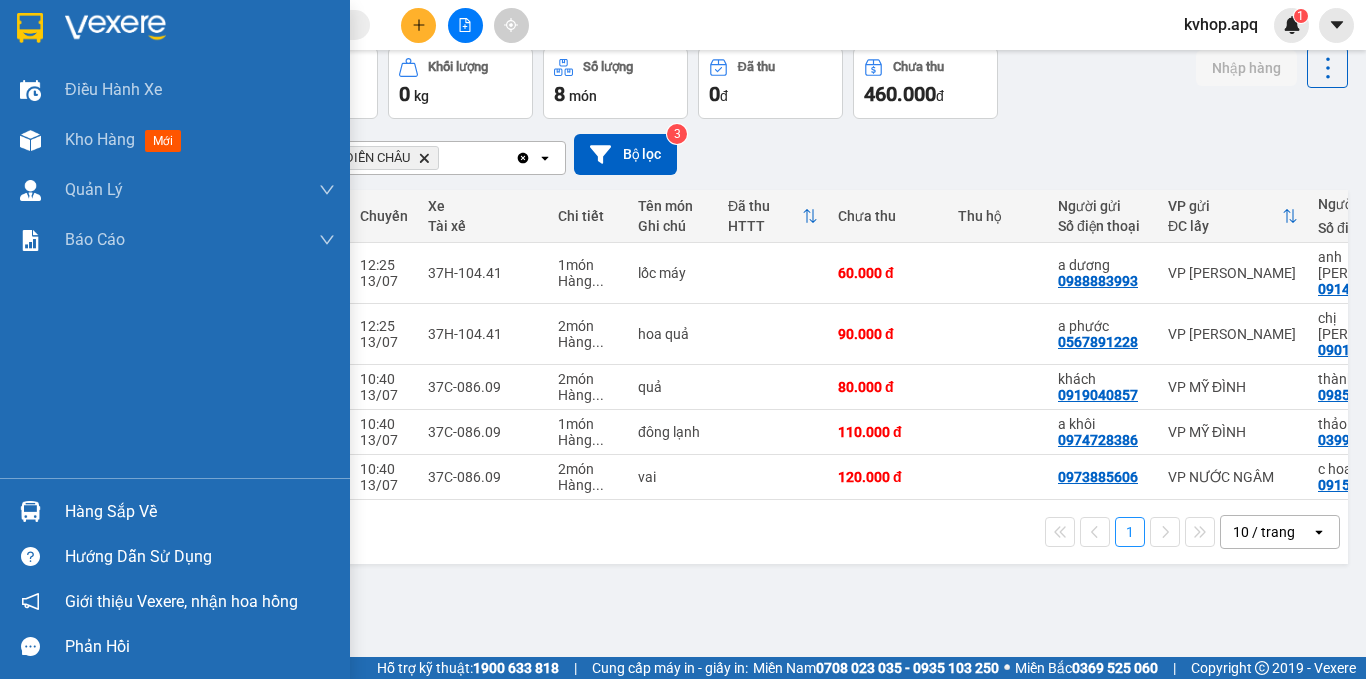 drag, startPoint x: 134, startPoint y: 523, endPoint x: 157, endPoint y: 507, distance: 28.01785 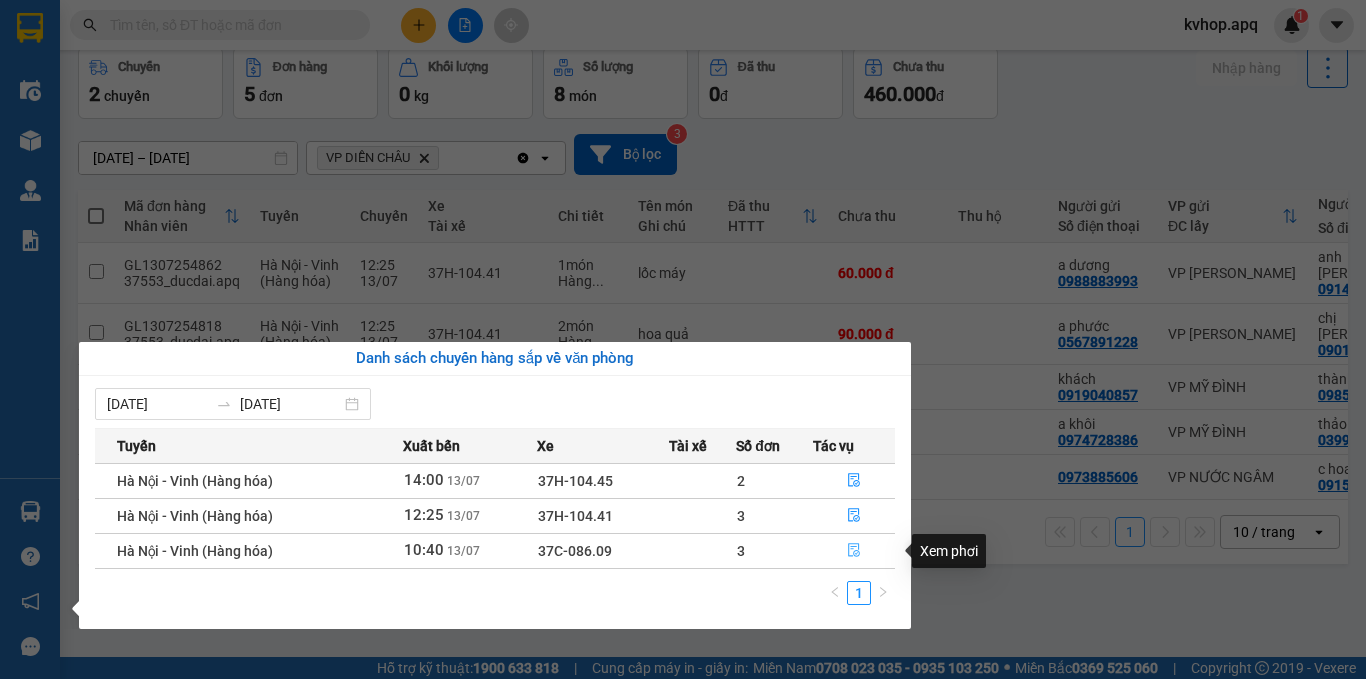 click 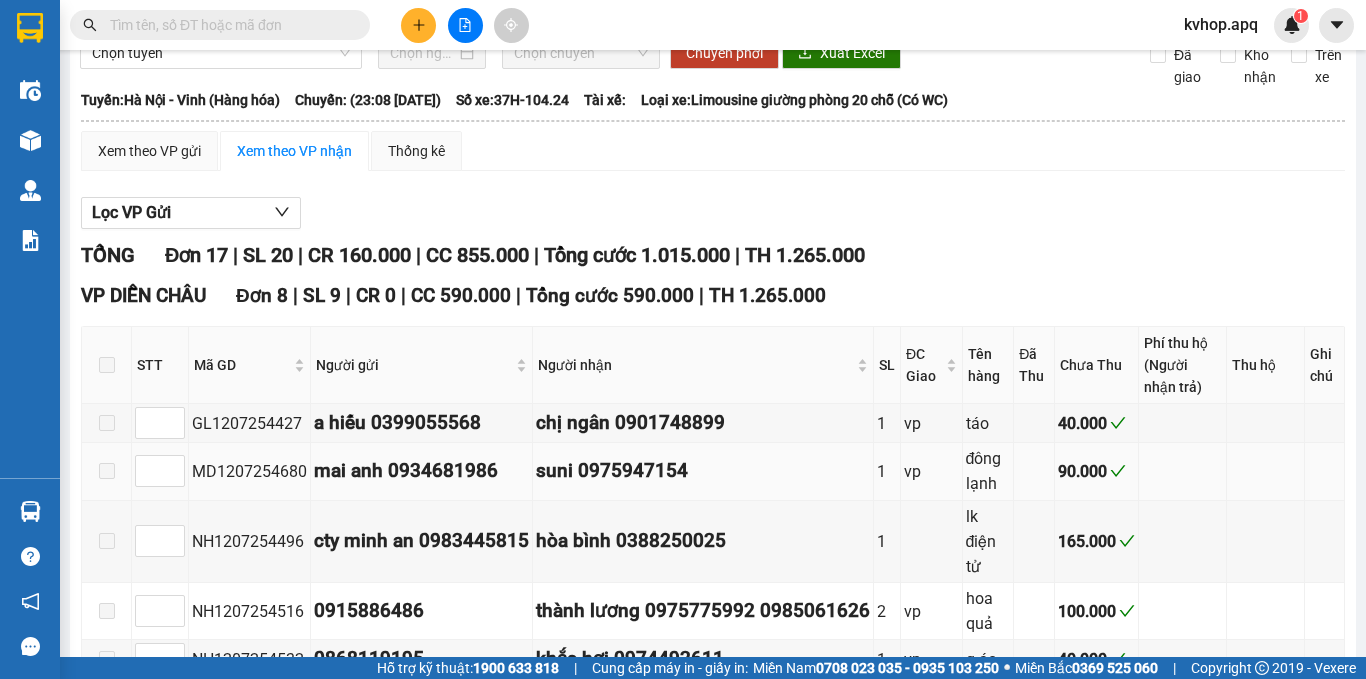 scroll, scrollTop: 0, scrollLeft: 0, axis: both 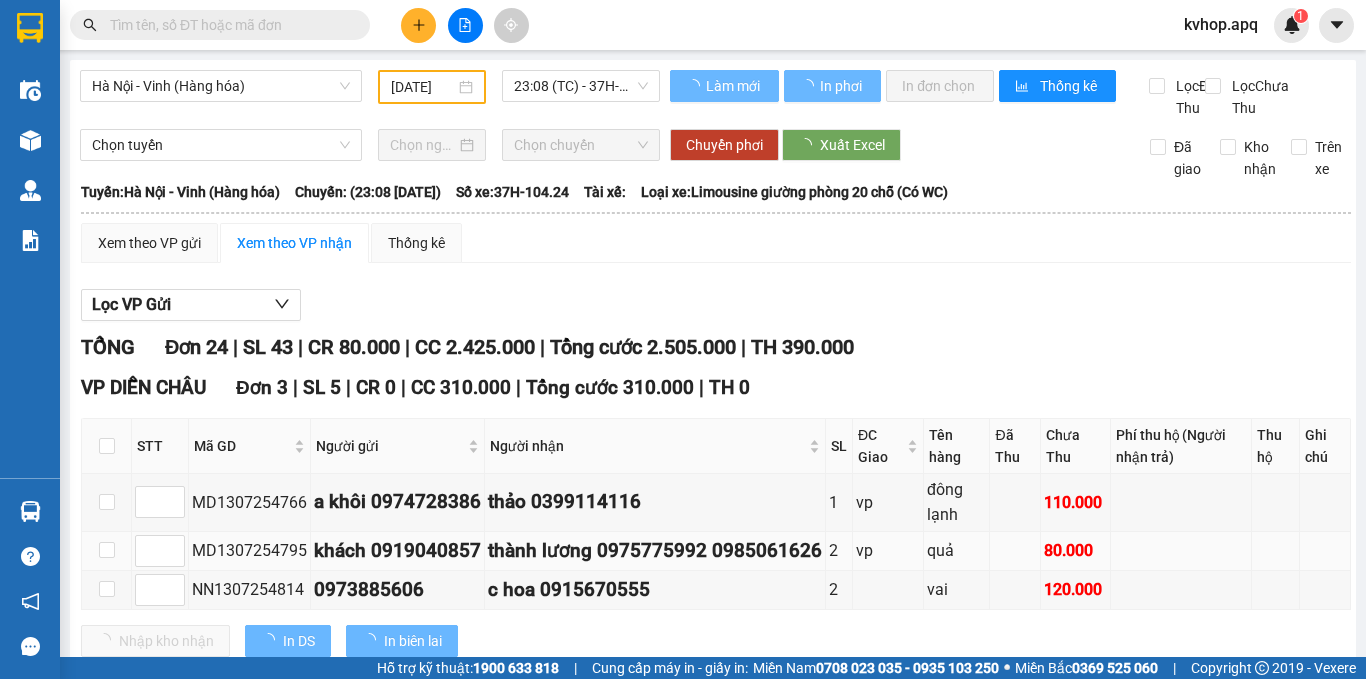 type on "[DATE]" 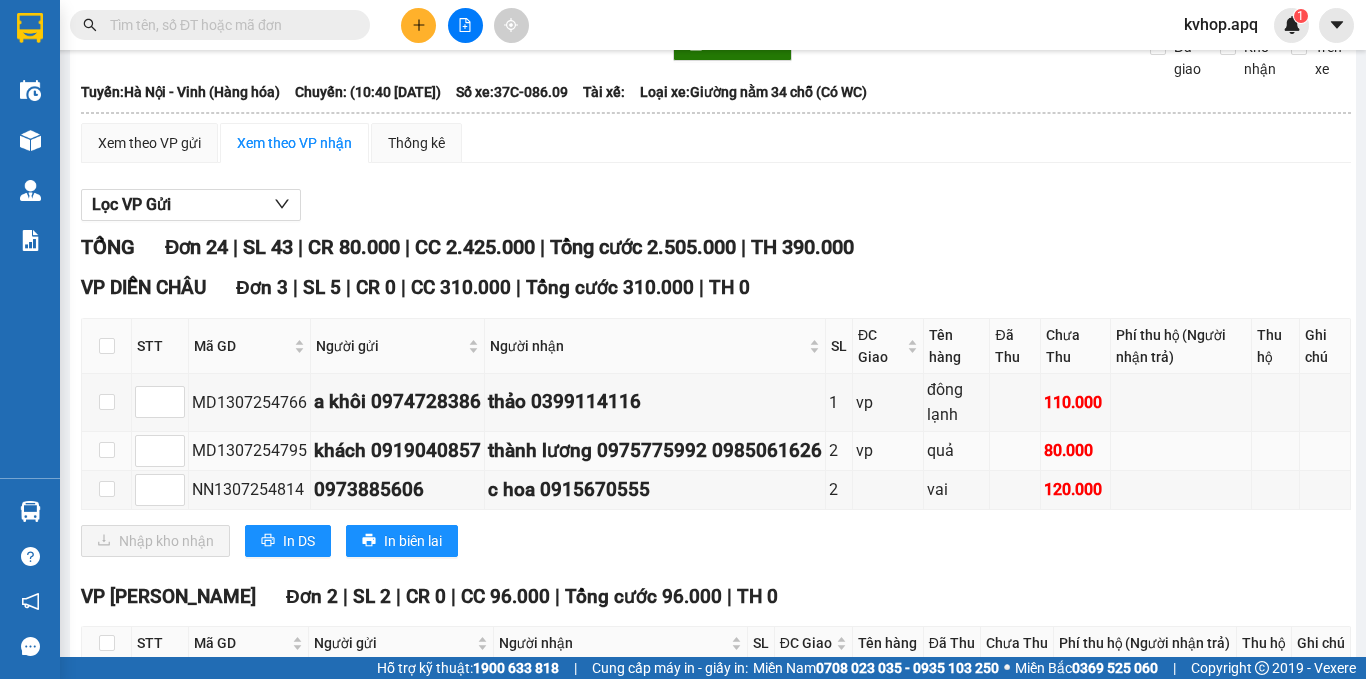 scroll, scrollTop: 200, scrollLeft: 0, axis: vertical 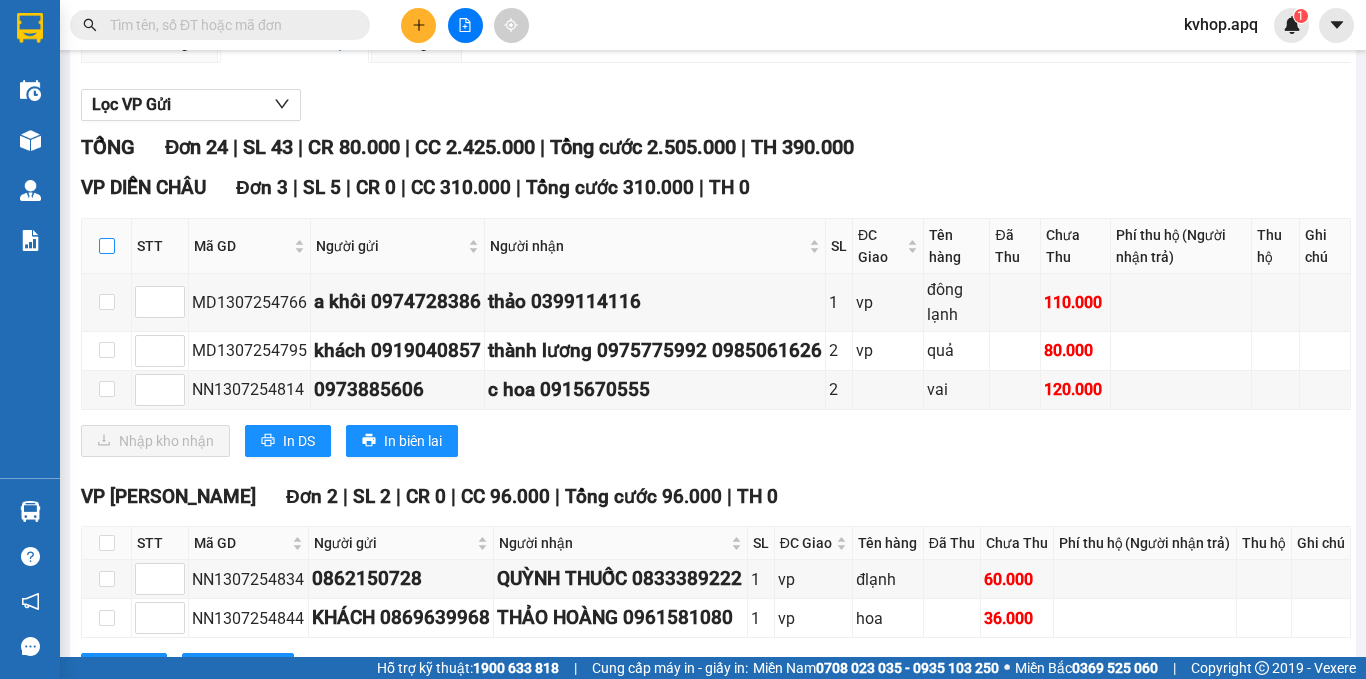 click at bounding box center [107, 246] 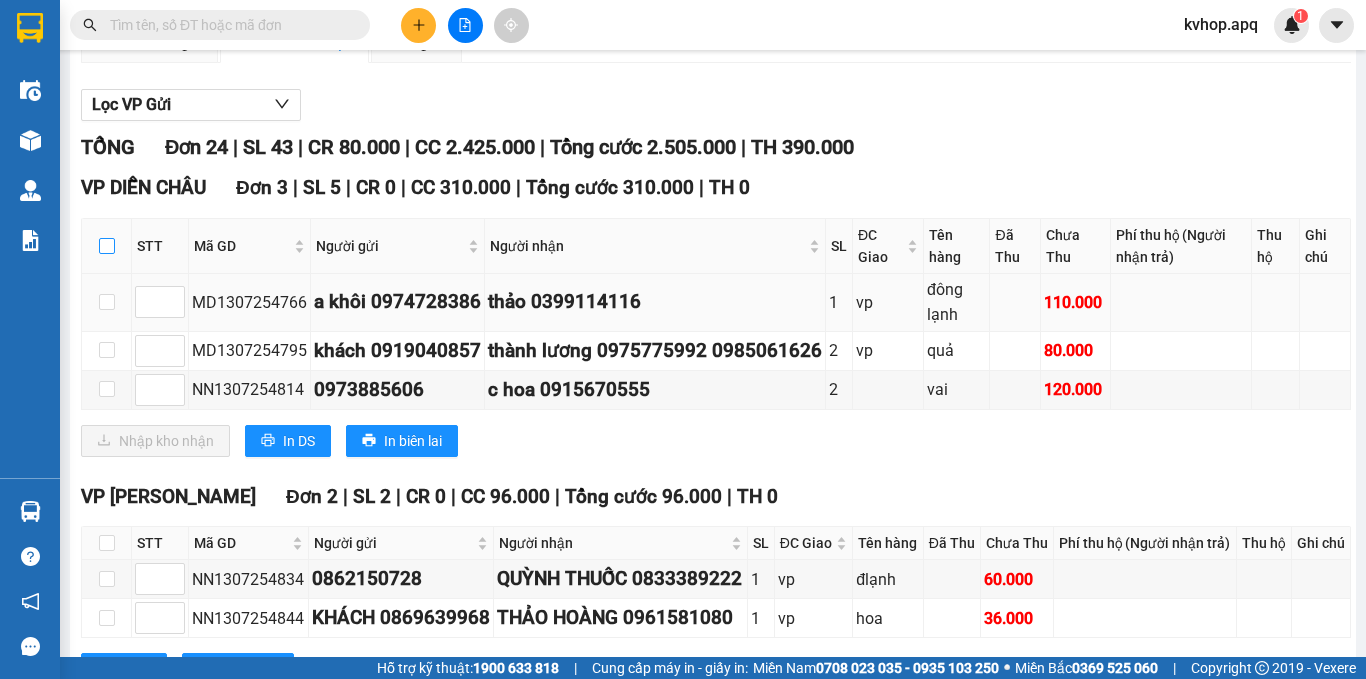 checkbox on "true" 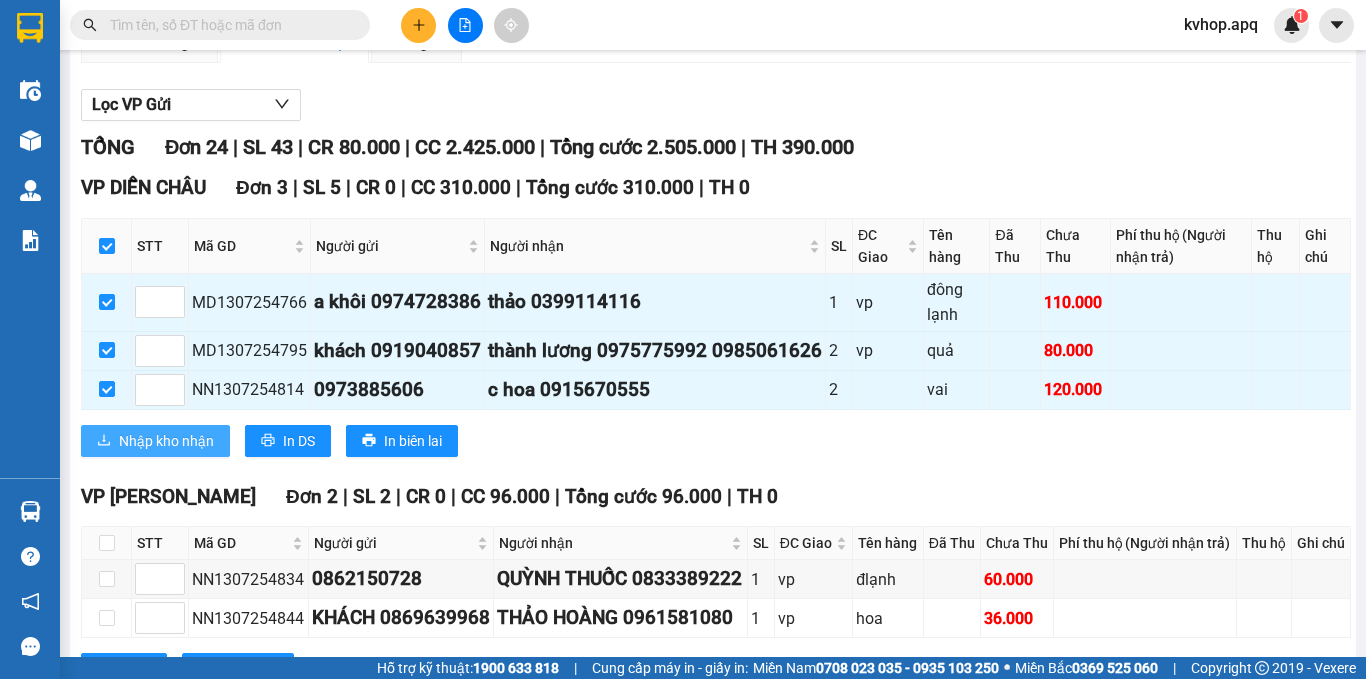 click on "Nhập kho nhận" at bounding box center [166, 441] 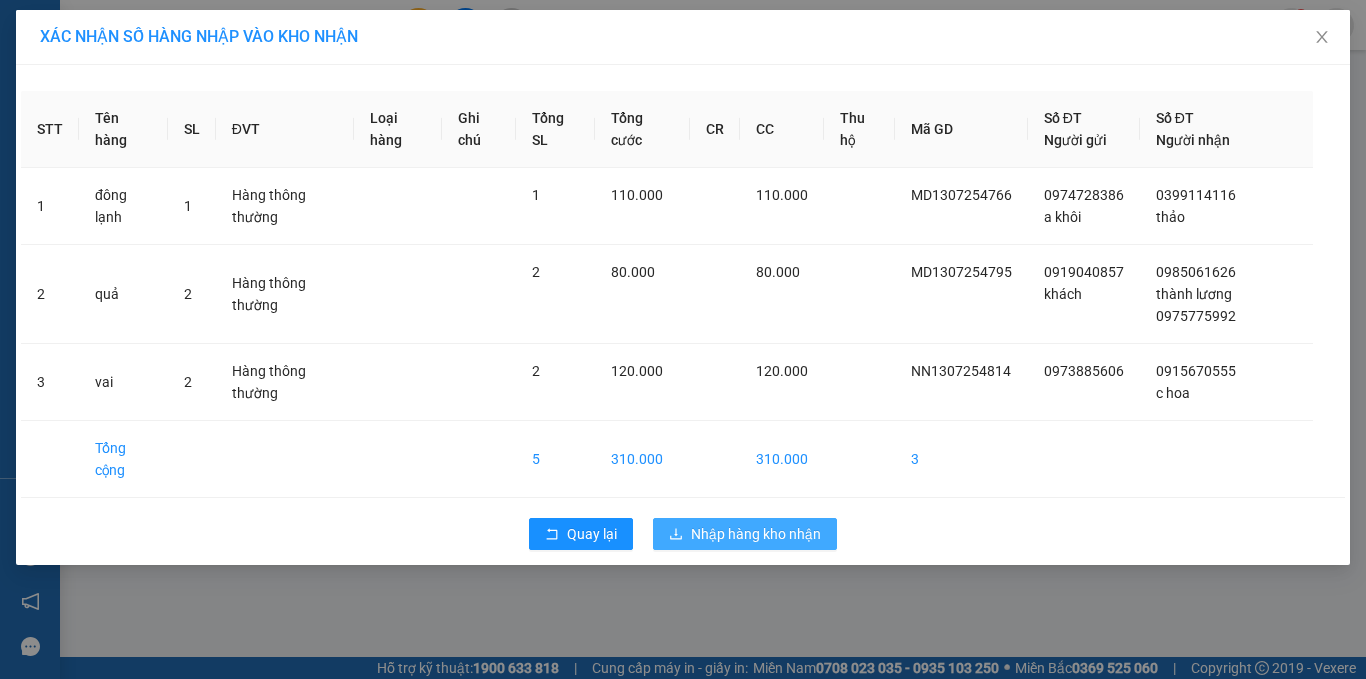 click on "Nhập hàng kho nhận" at bounding box center (756, 534) 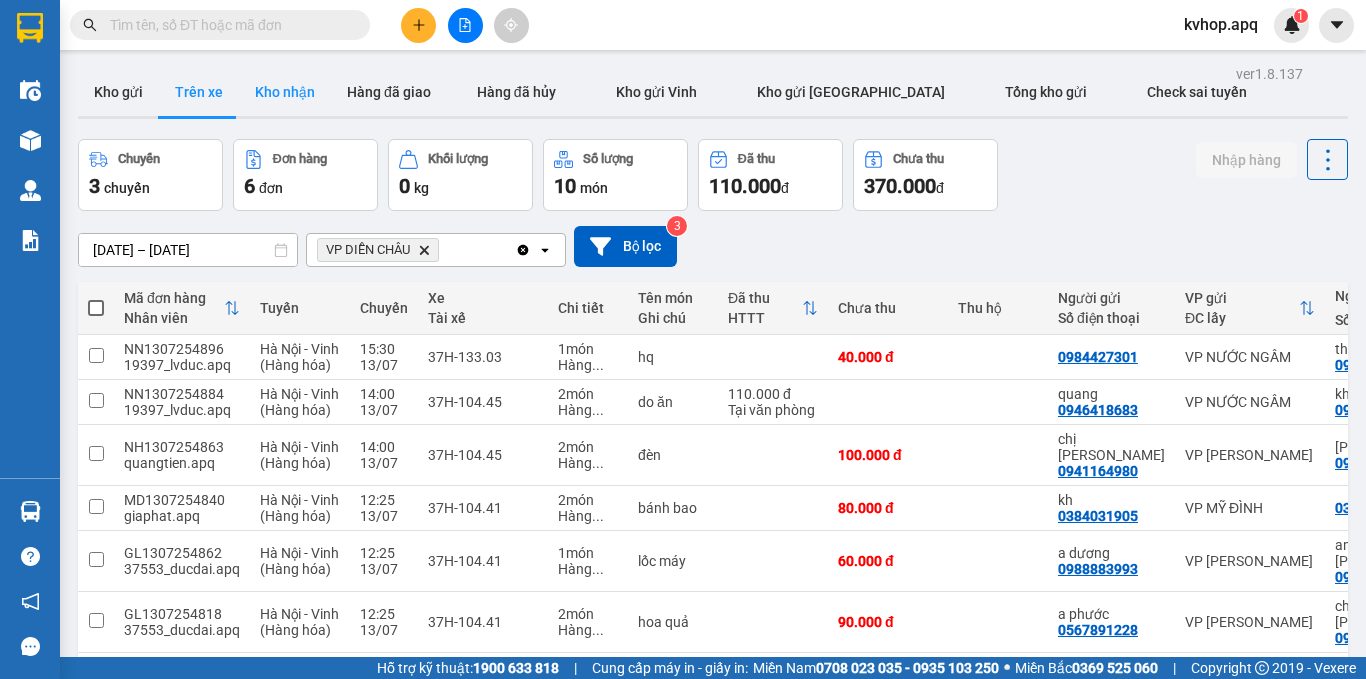 click on "Kho nhận" at bounding box center [285, 92] 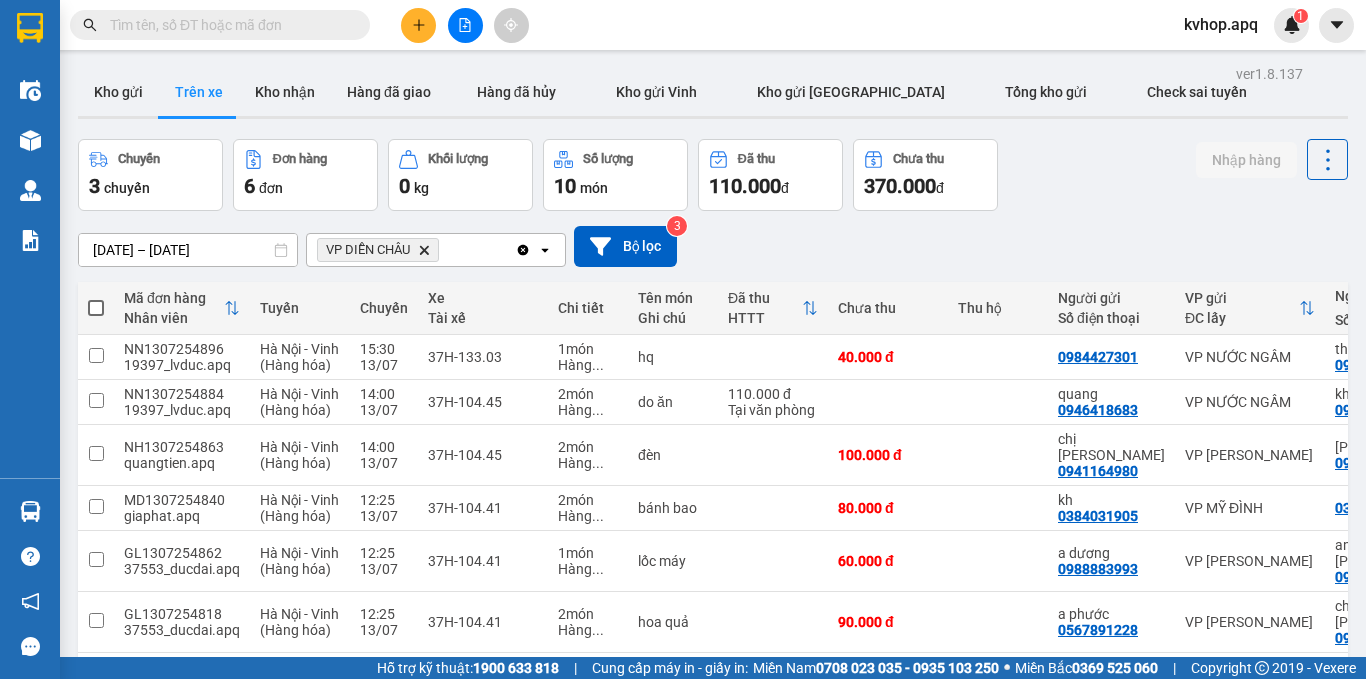 type on "[DATE] – [DATE]" 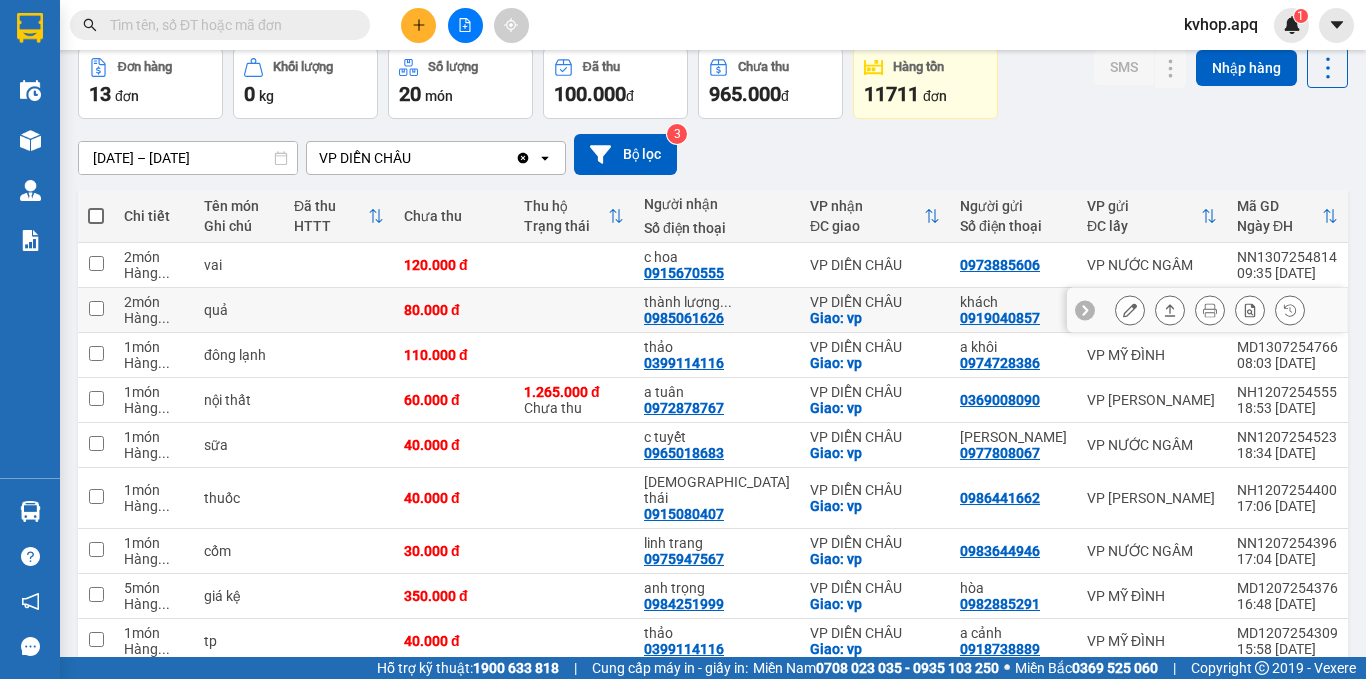 scroll, scrollTop: 0, scrollLeft: 0, axis: both 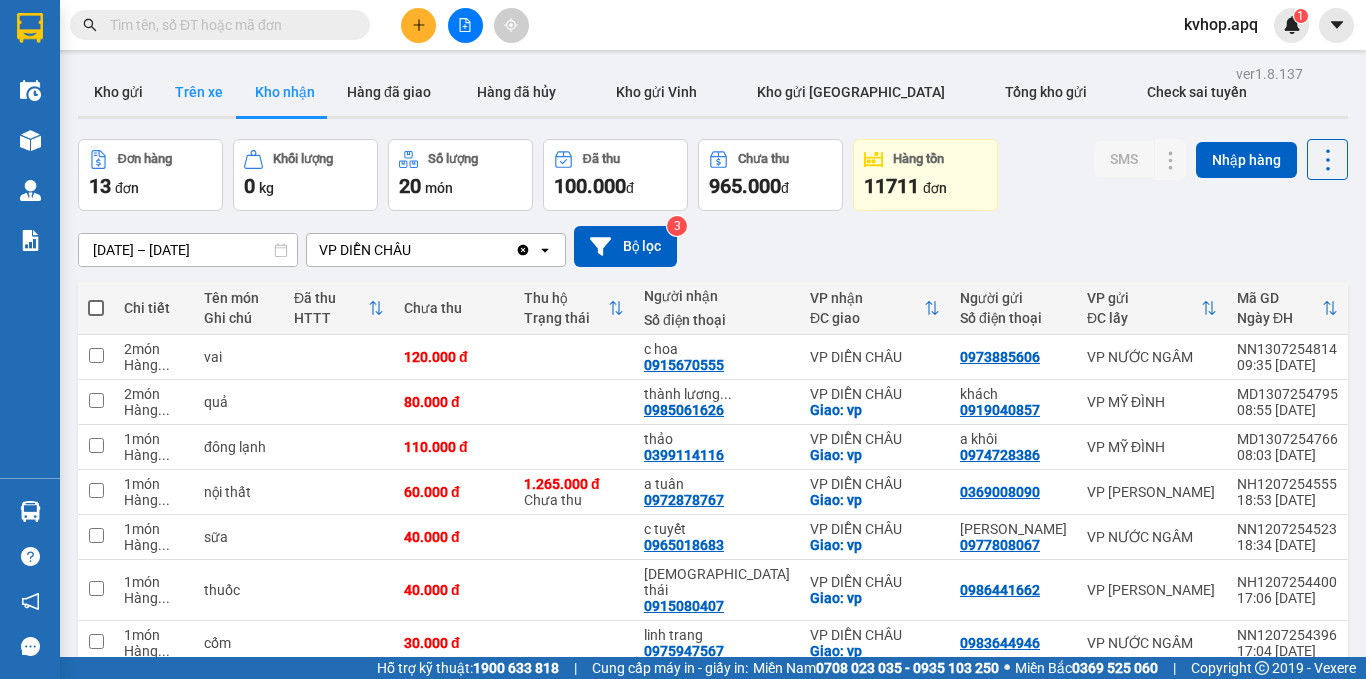 drag, startPoint x: 131, startPoint y: 96, endPoint x: 173, endPoint y: 95, distance: 42.0119 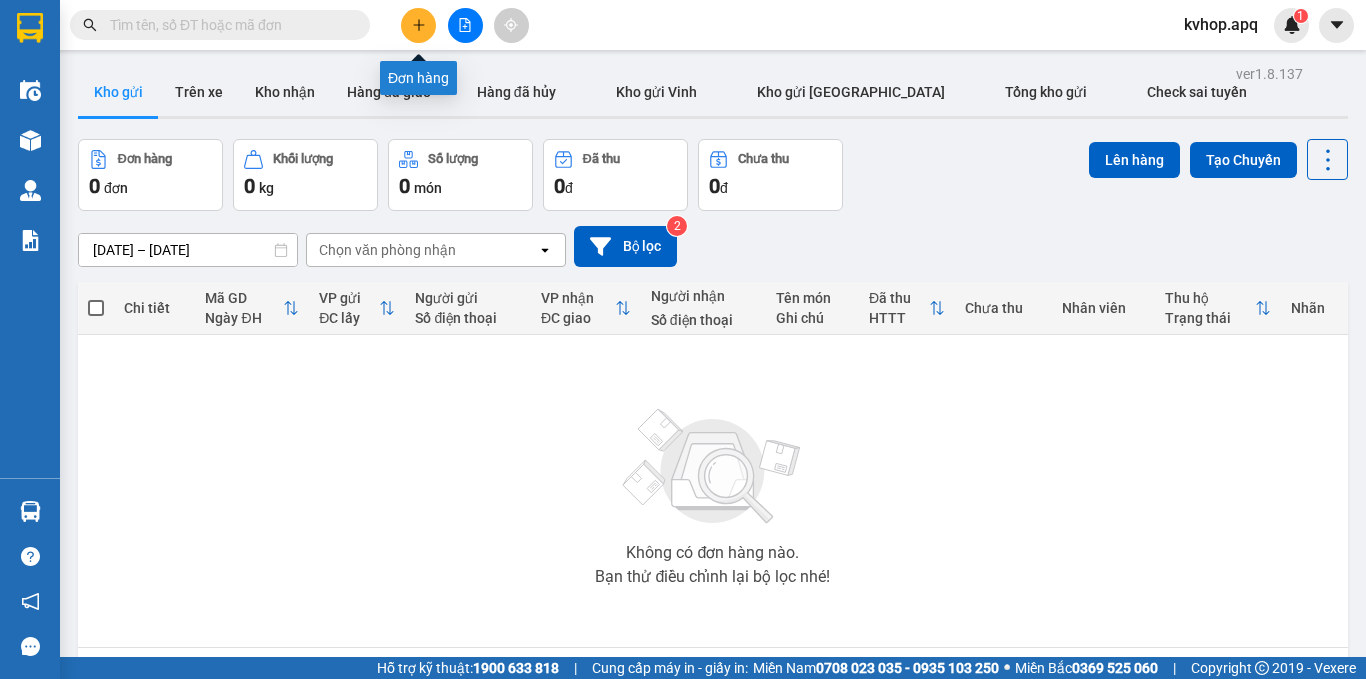 click at bounding box center (418, 25) 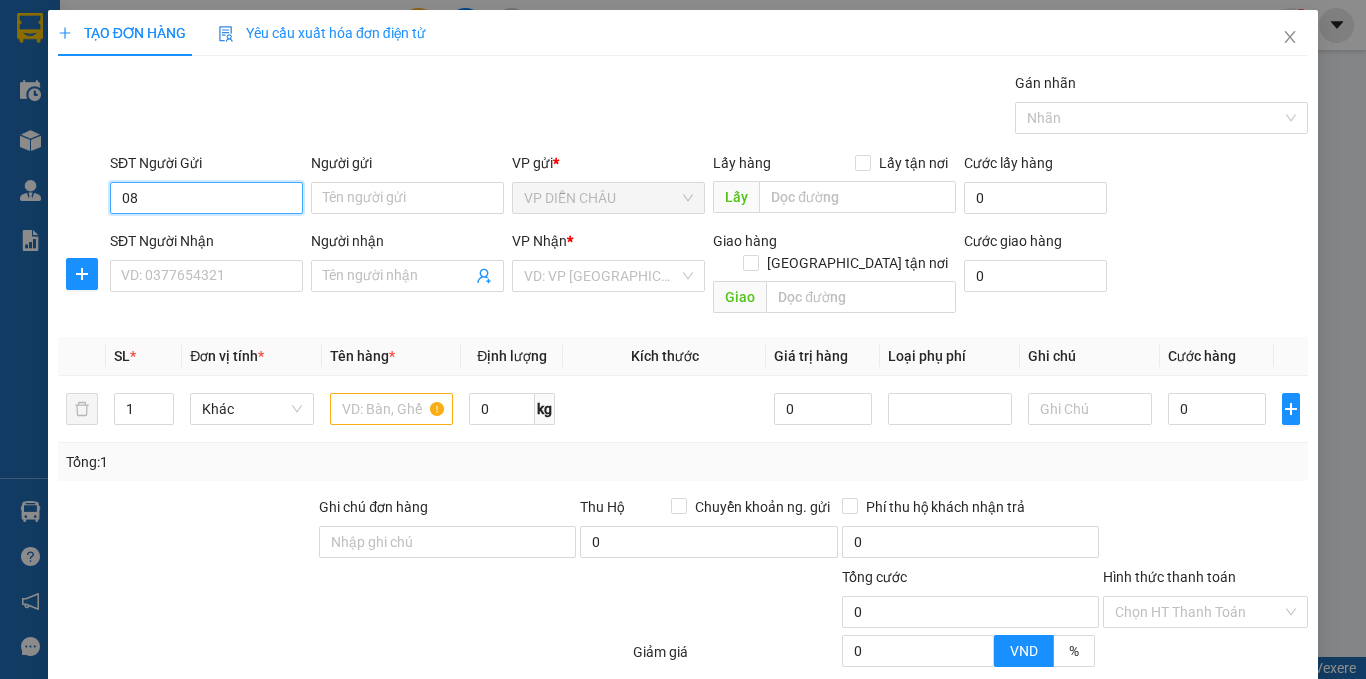 type on "0" 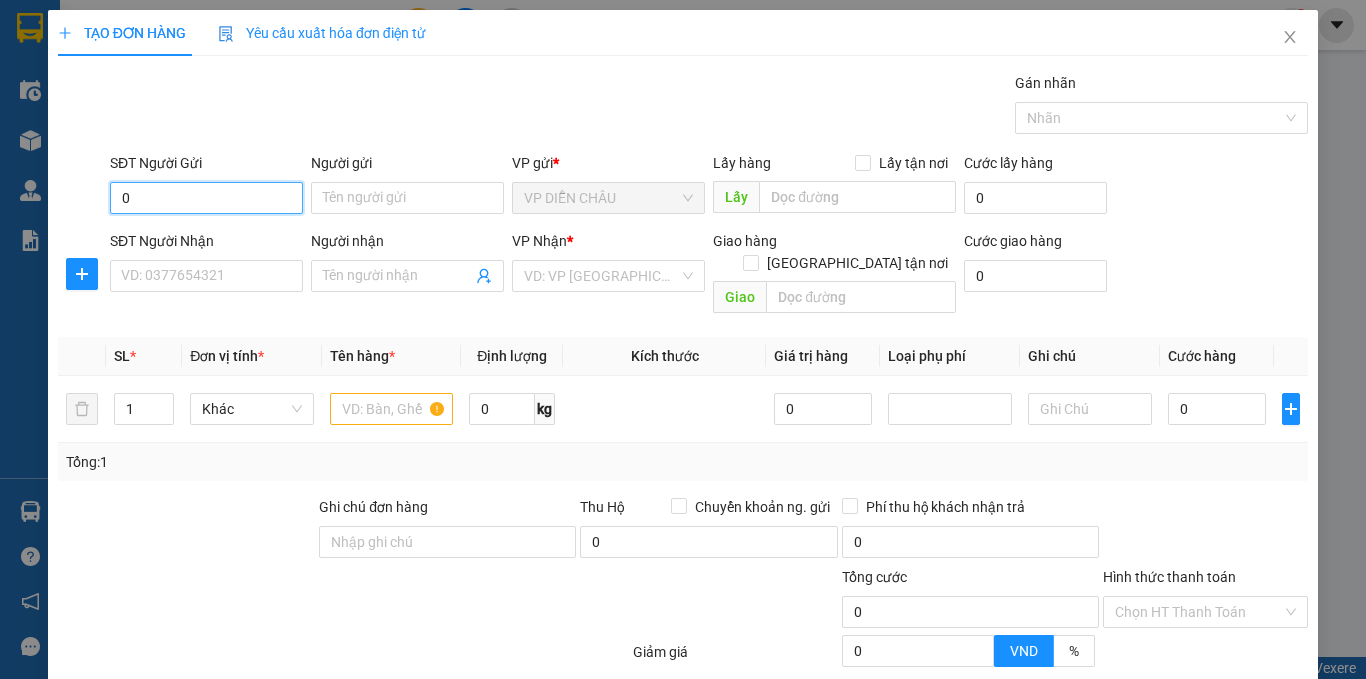 type 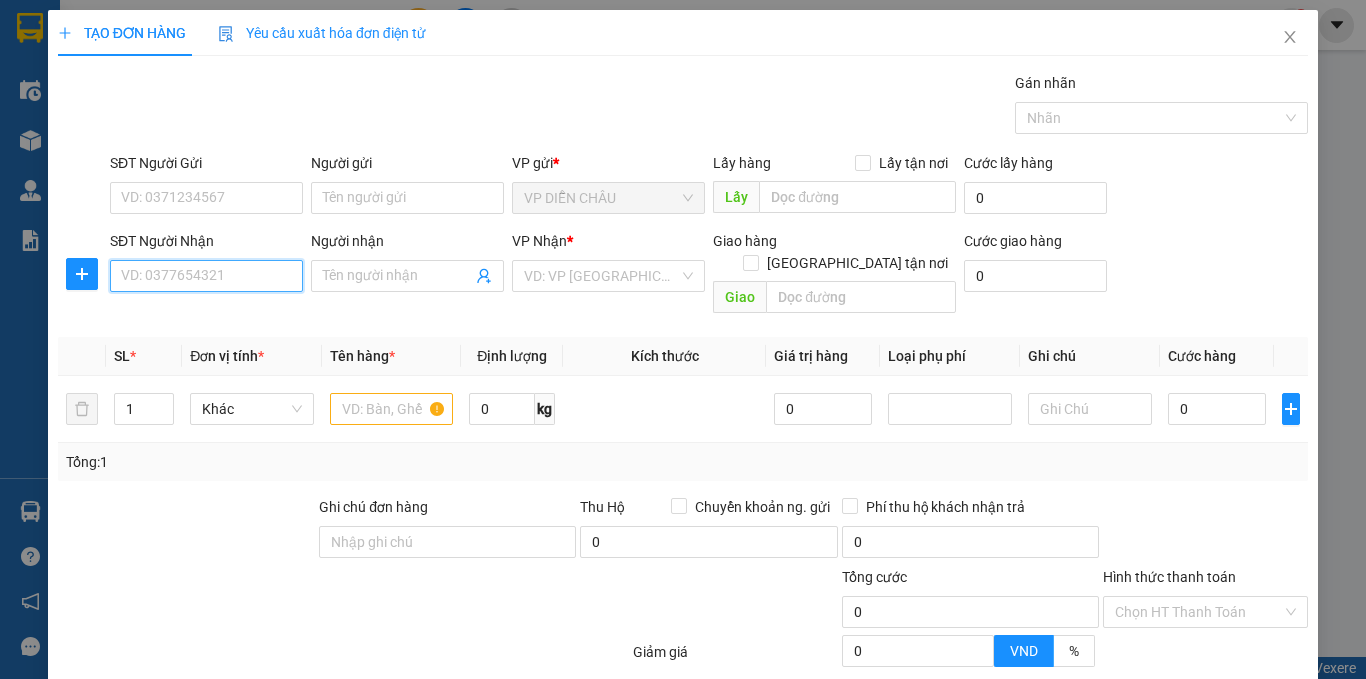 click on "SĐT Người Nhận" at bounding box center (206, 276) 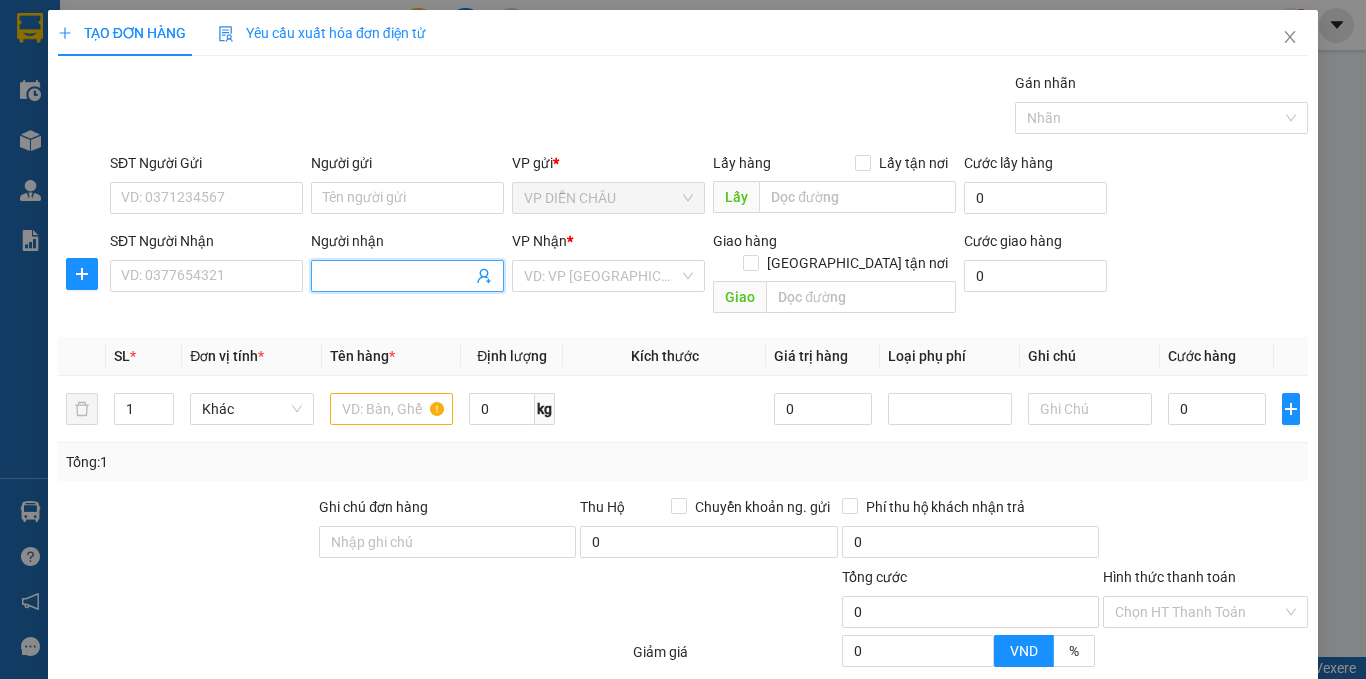 click on "Người nhận" at bounding box center (397, 276) 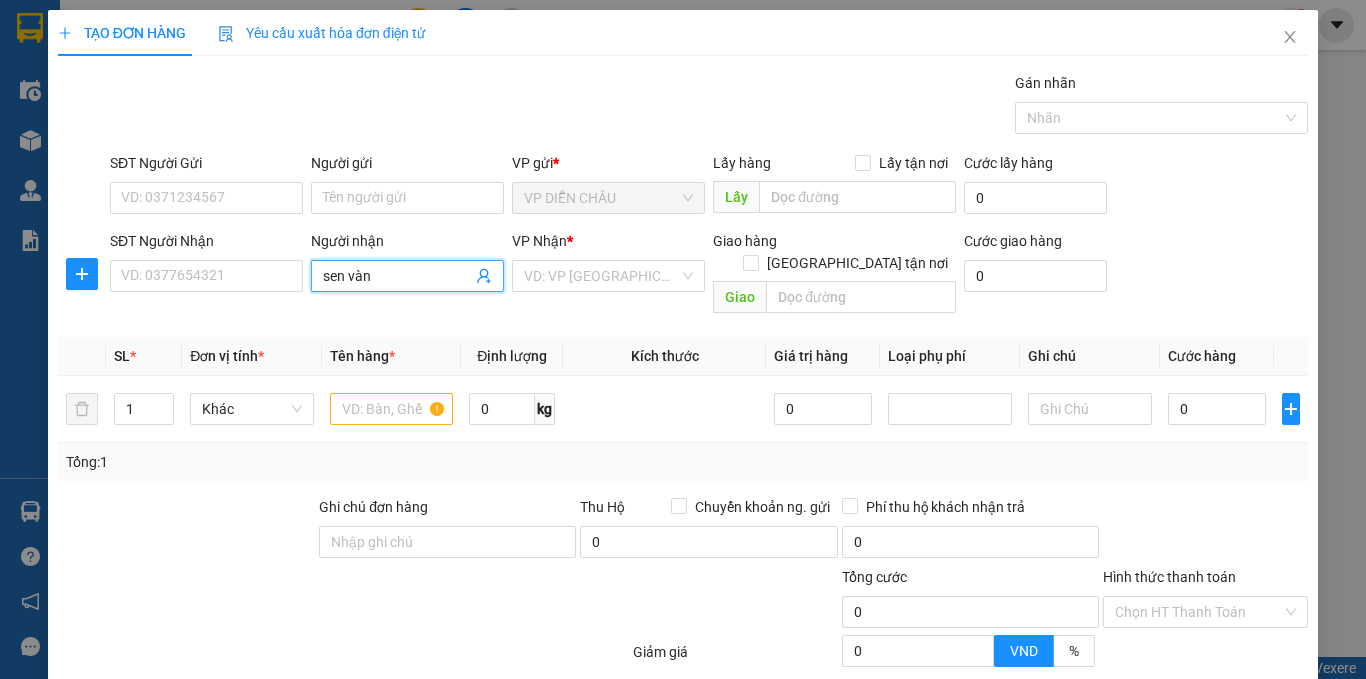 type on "sen vàng" 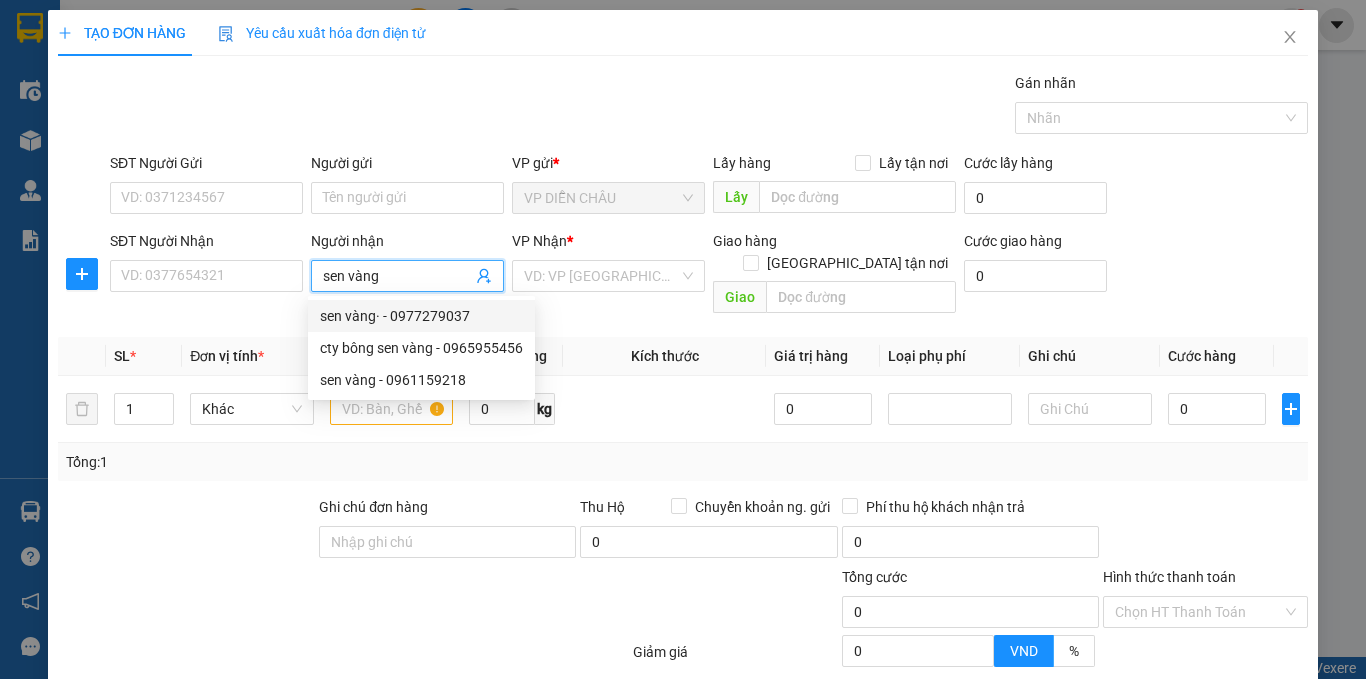 click on "sen vàng· - 0977279037" at bounding box center [421, 316] 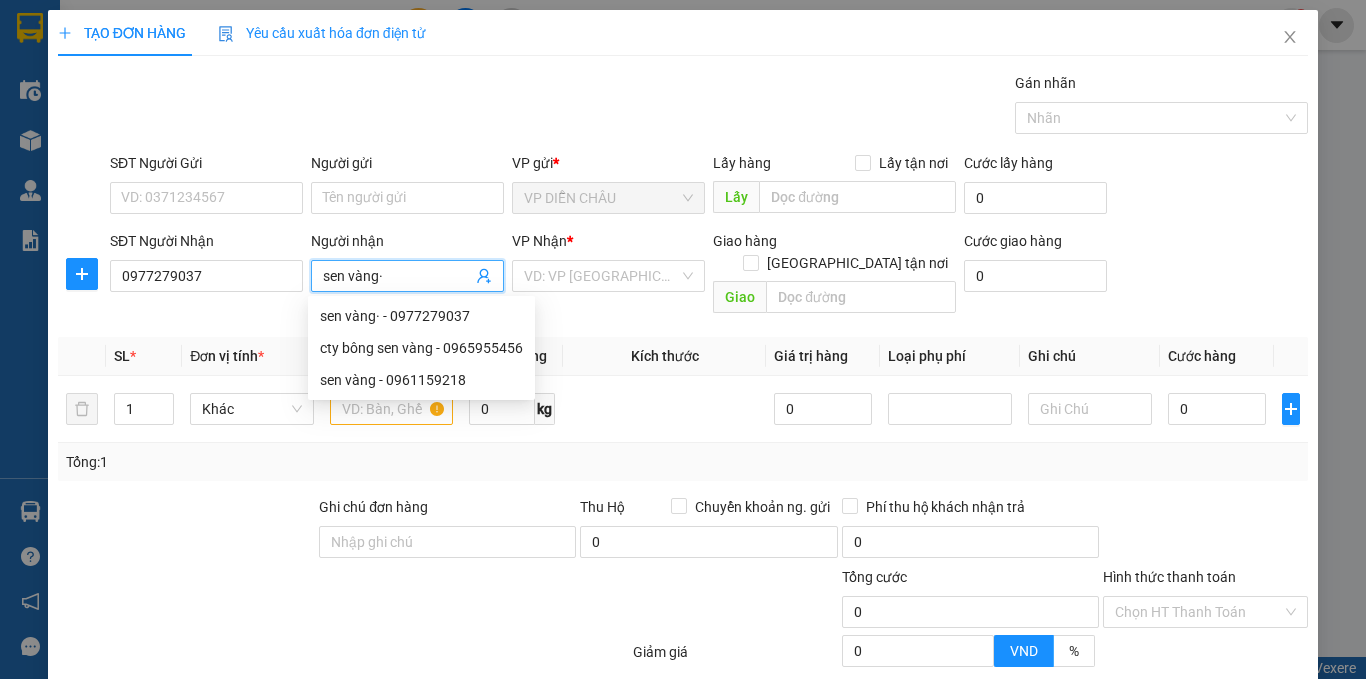 checkbox on "true" 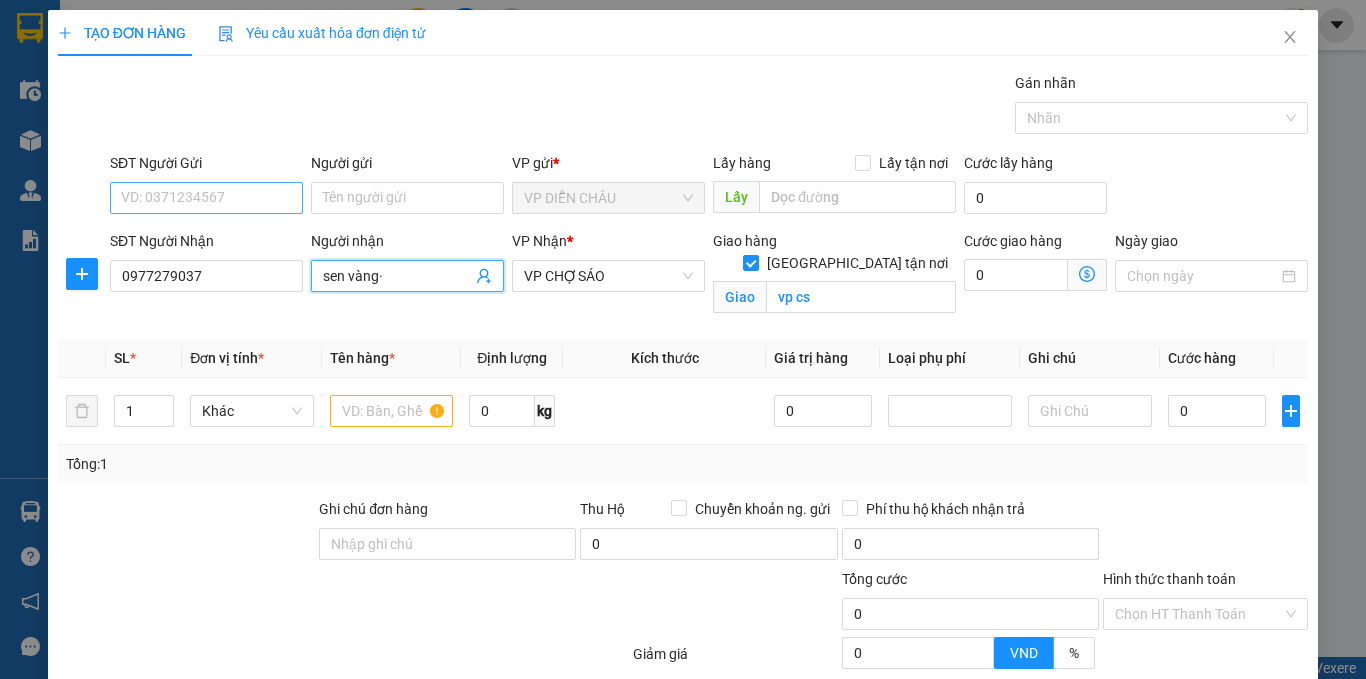 type on "sen vàng·" 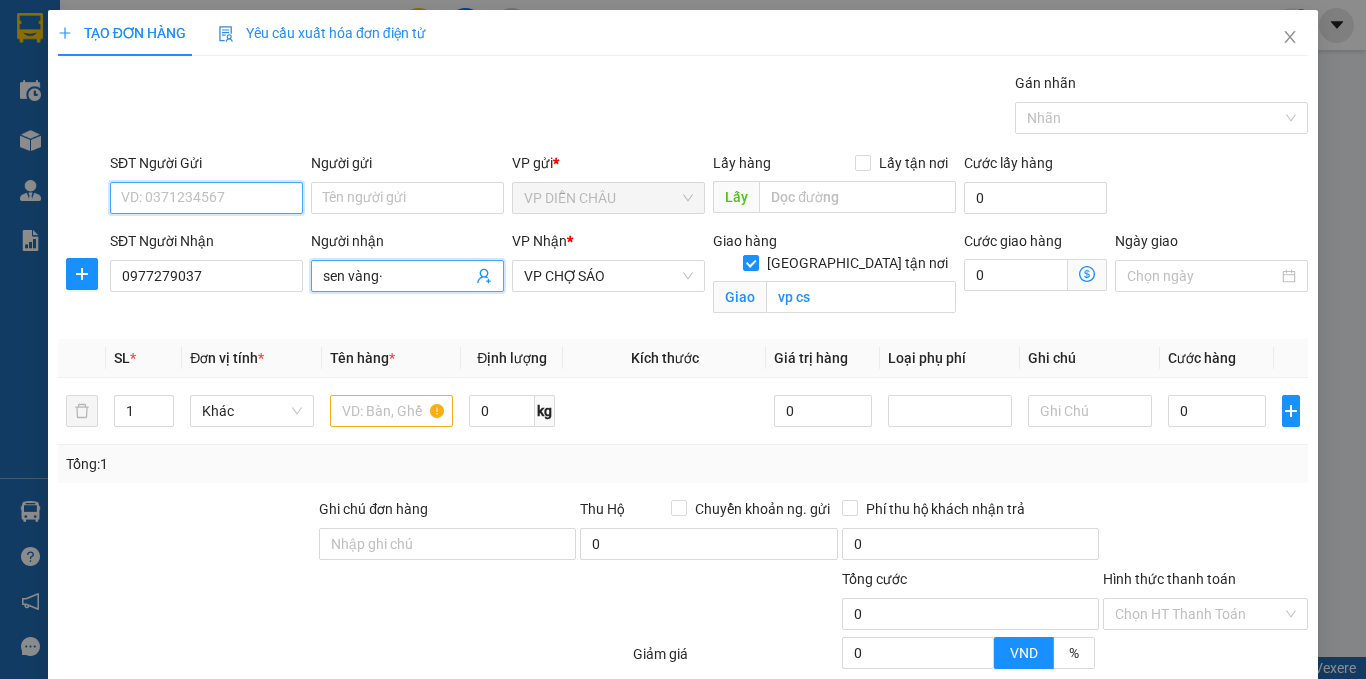 click on "SĐT Người Gửi" at bounding box center (206, 198) 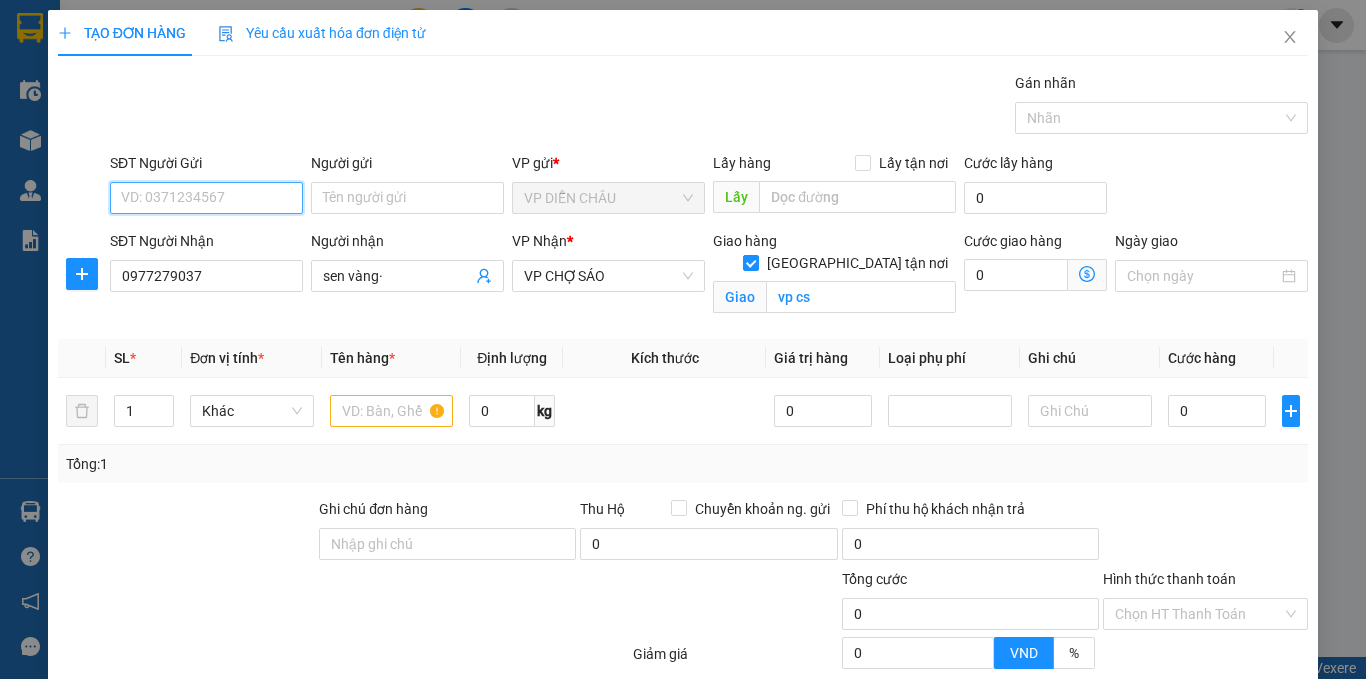 click on "SĐT Người Gửi" at bounding box center [206, 198] 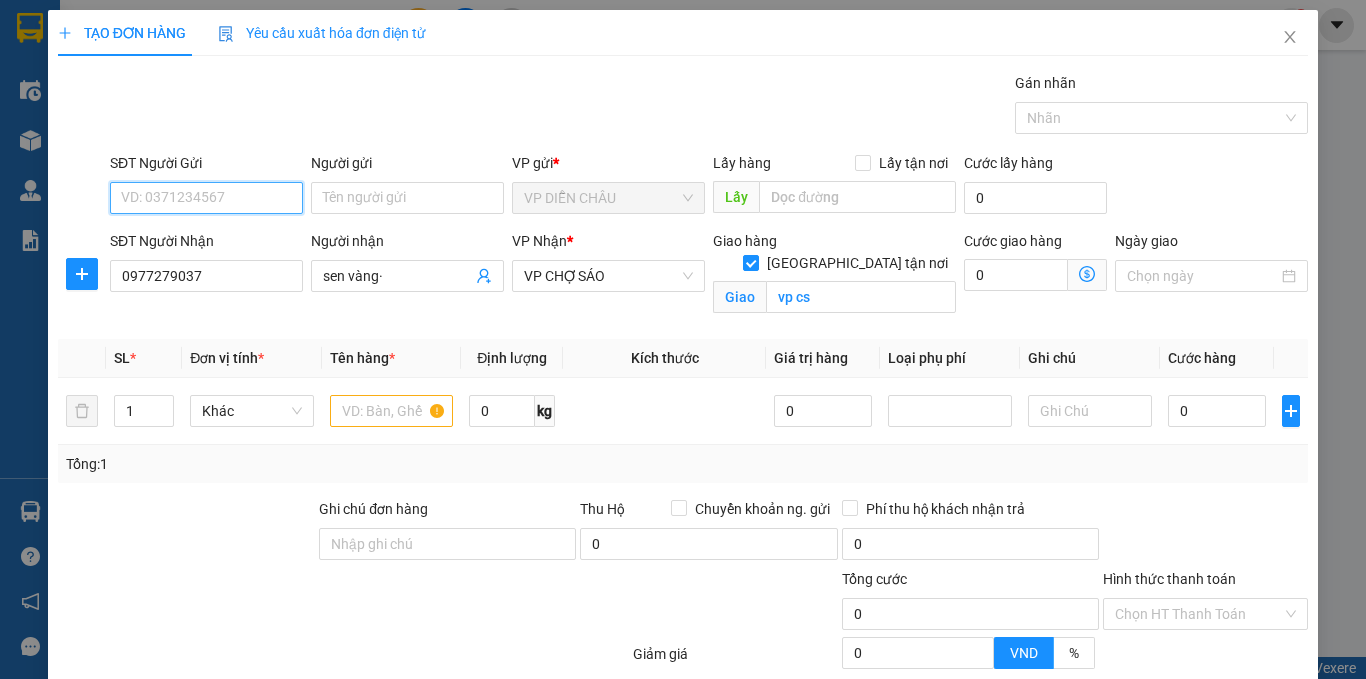 click on "SĐT Người Gửi" at bounding box center (206, 198) 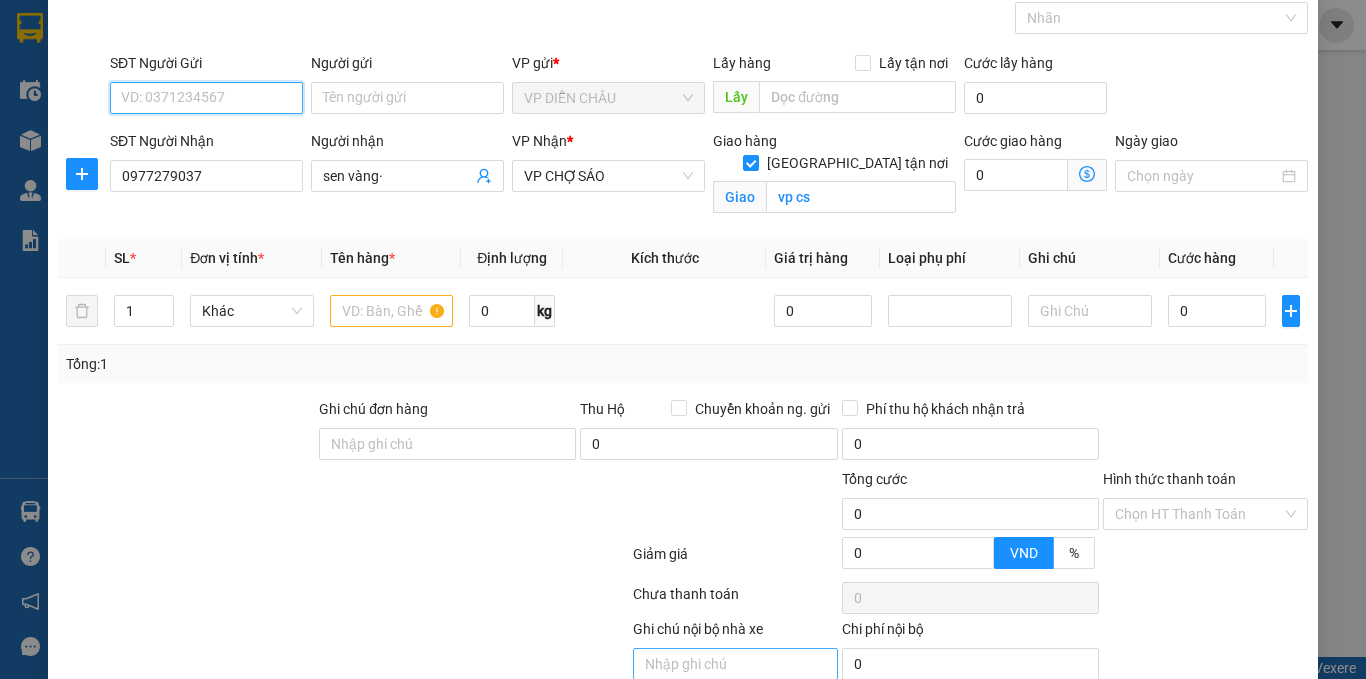 scroll, scrollTop: 187, scrollLeft: 0, axis: vertical 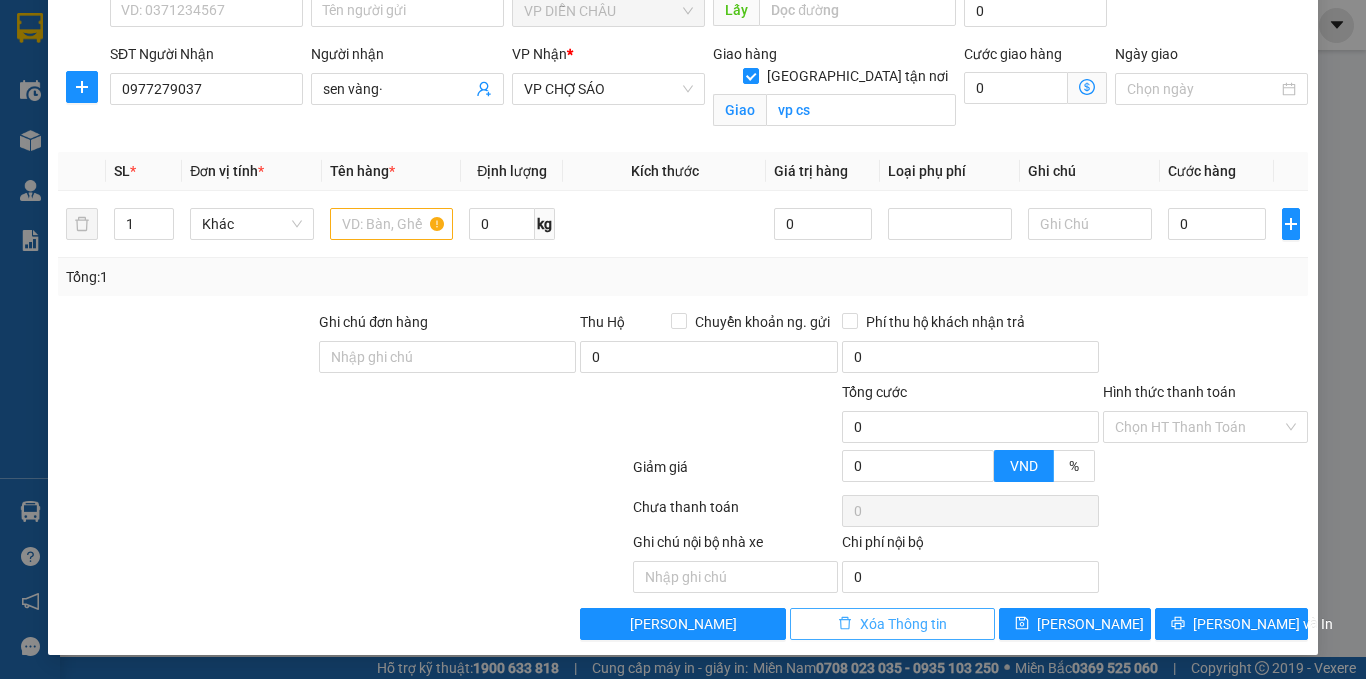 click on "Xóa Thông tin" at bounding box center (892, 624) 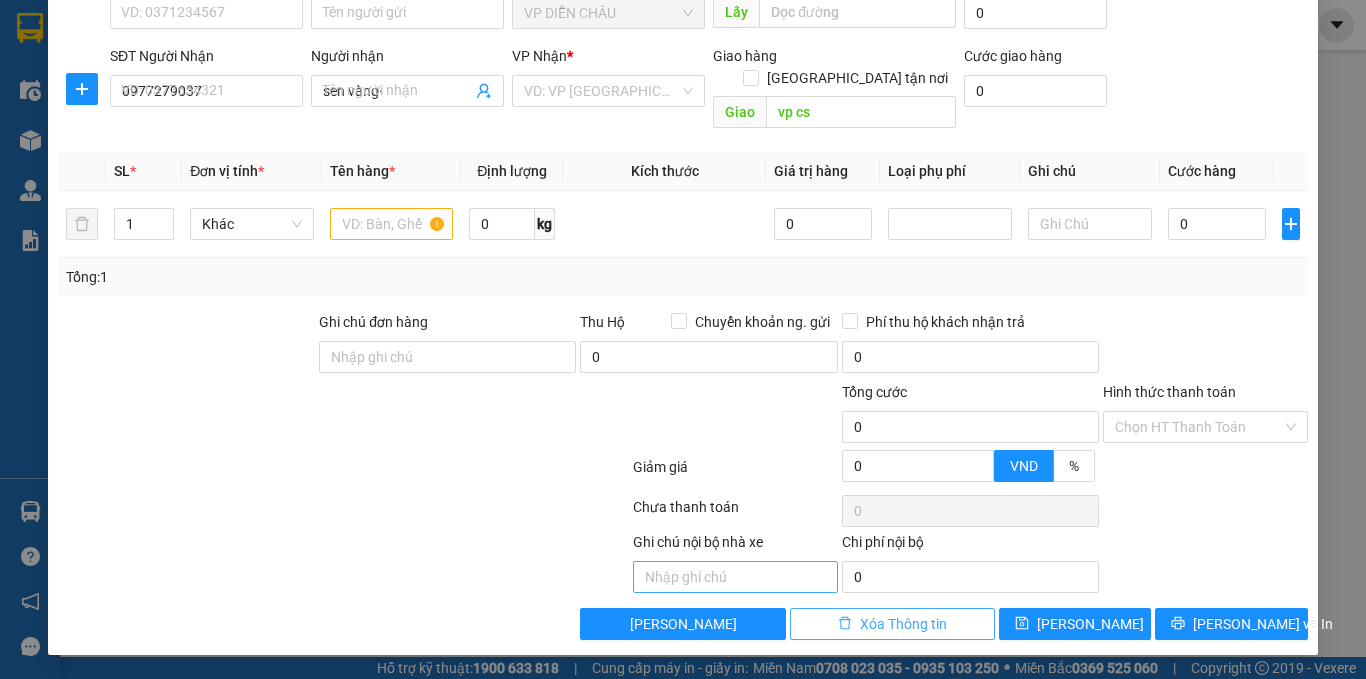 type 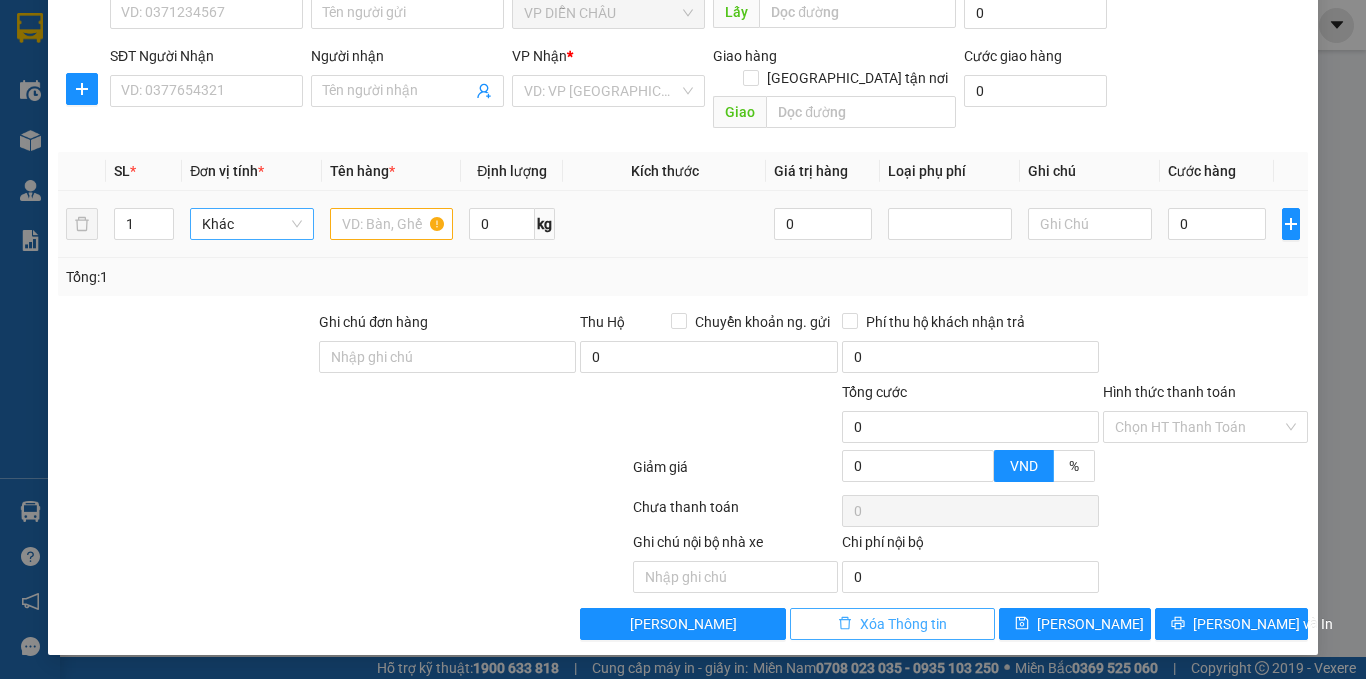 scroll, scrollTop: 163, scrollLeft: 0, axis: vertical 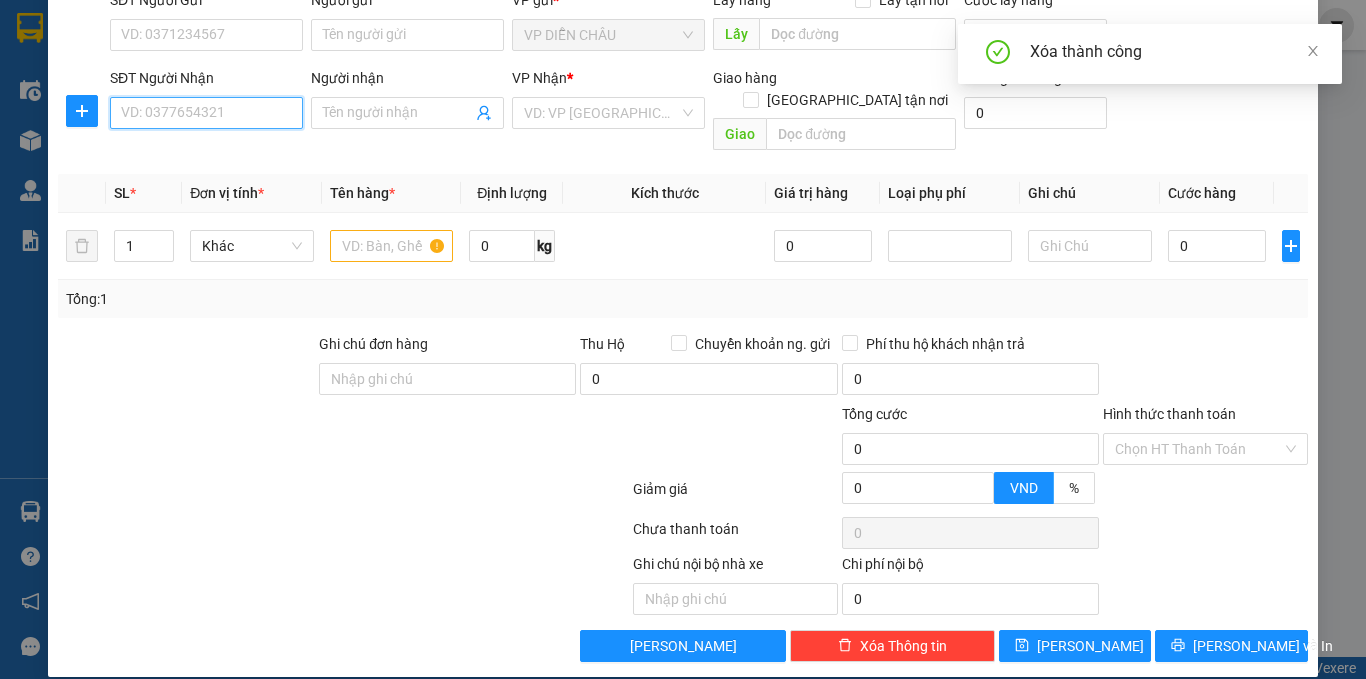 click on "SĐT Người Nhận" at bounding box center [206, 113] 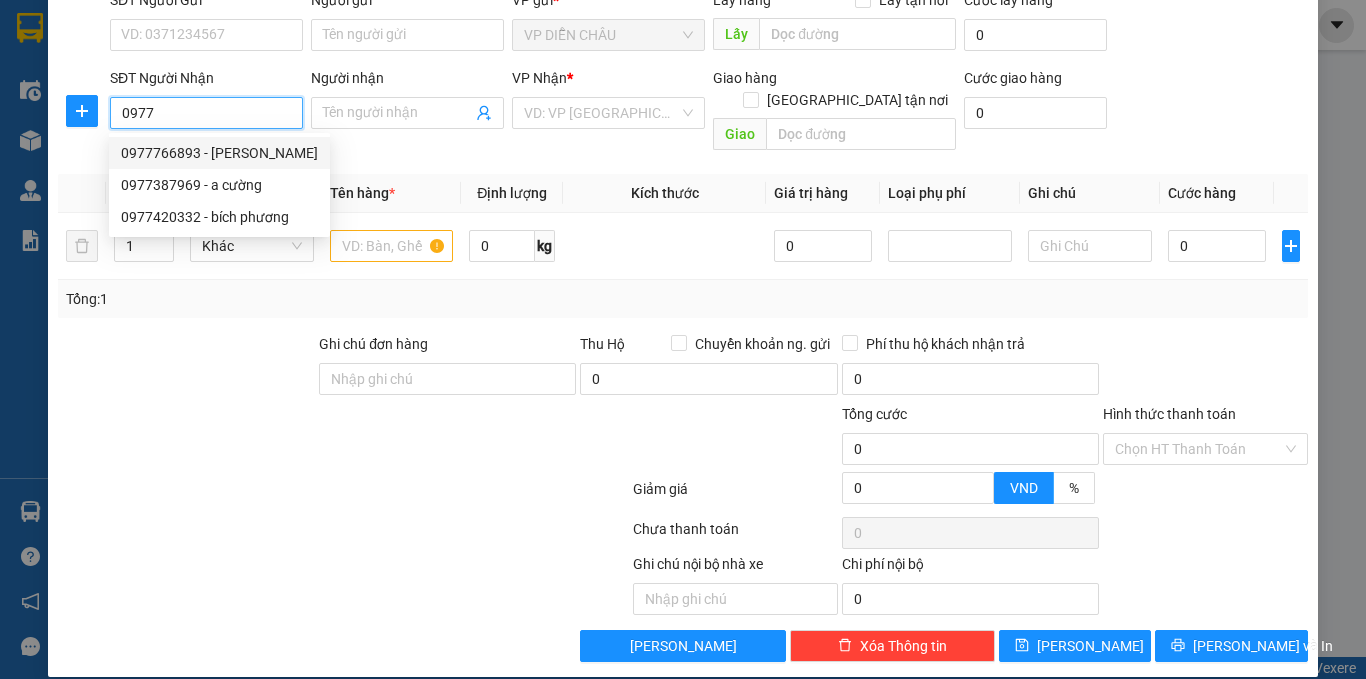 scroll, scrollTop: 0, scrollLeft: 0, axis: both 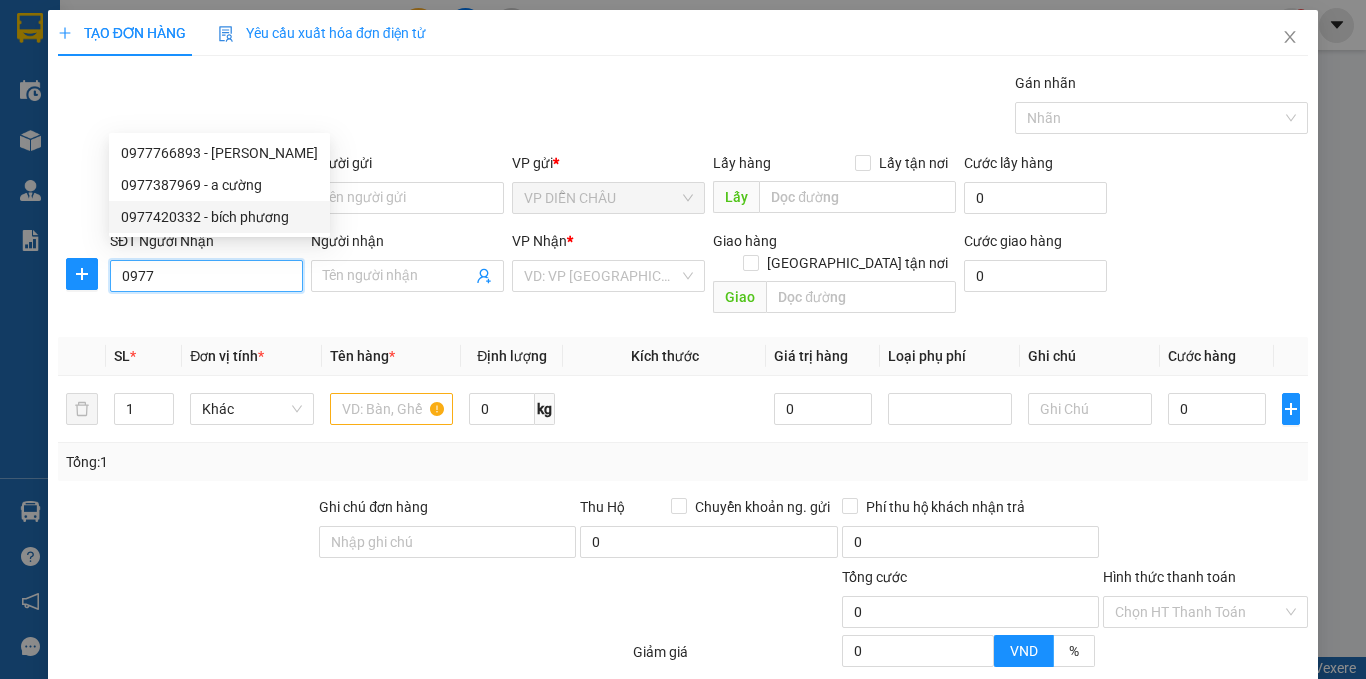 type on "0977" 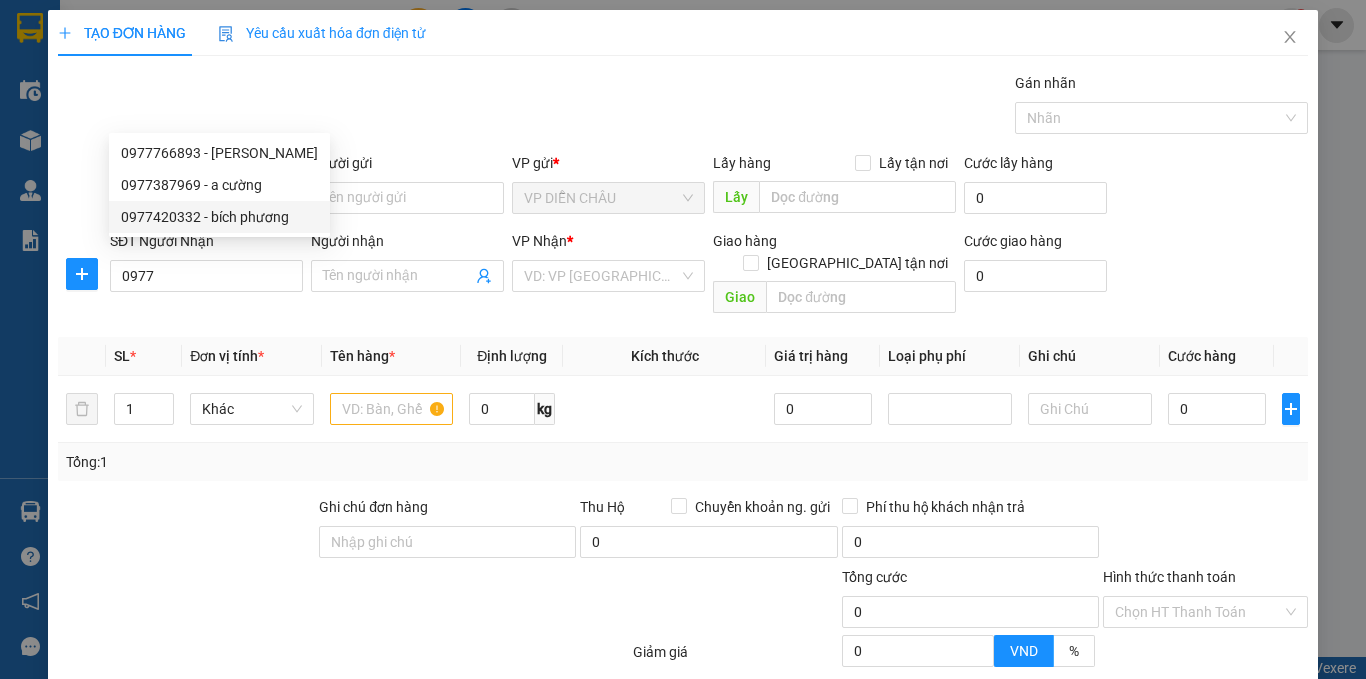 click on "Gói vận chuyển  * Tiêu chuẩn Gán nhãn   Nhãn" at bounding box center [709, 107] 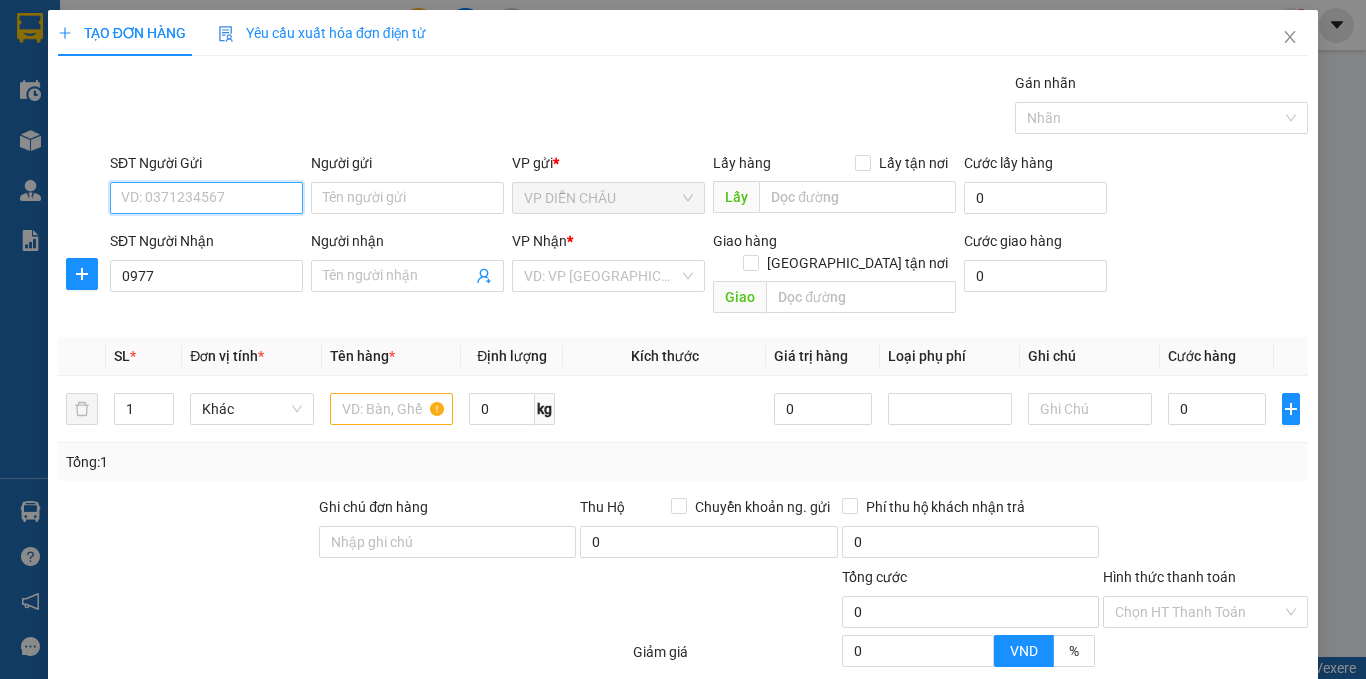 click on "SĐT Người Gửi" at bounding box center (206, 198) 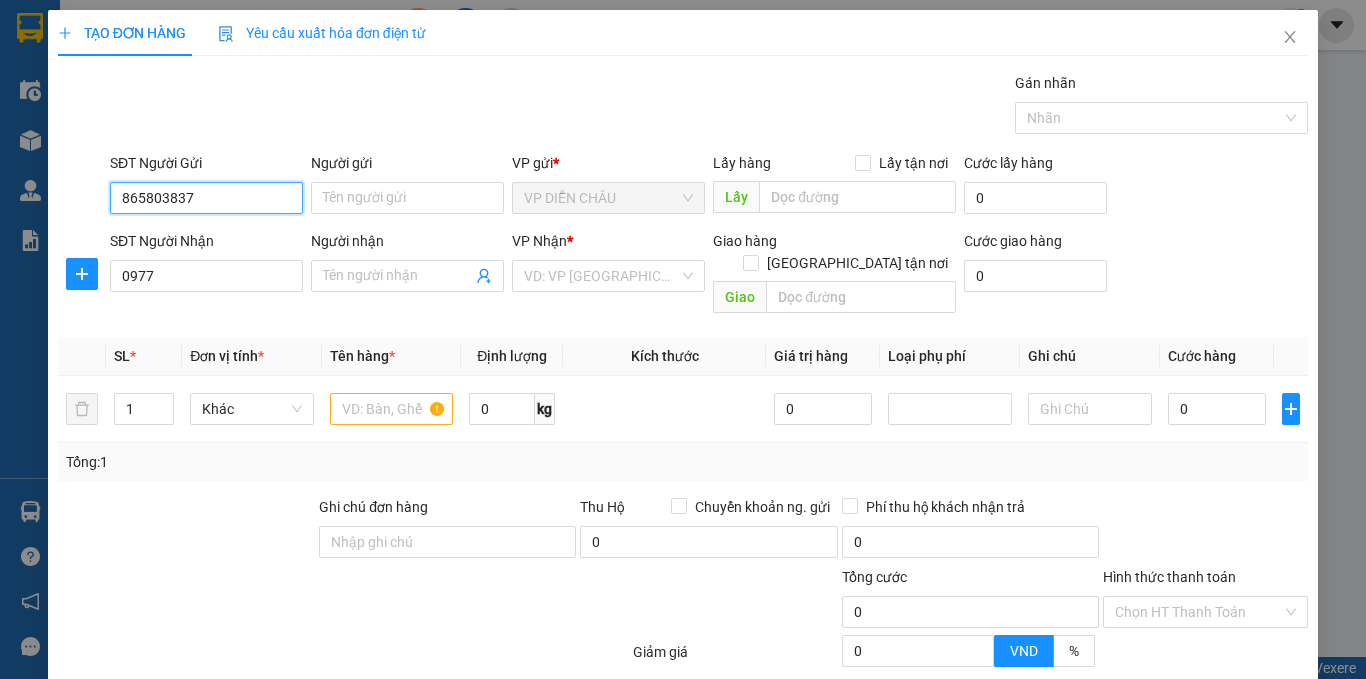 click on "865803837" at bounding box center [206, 198] 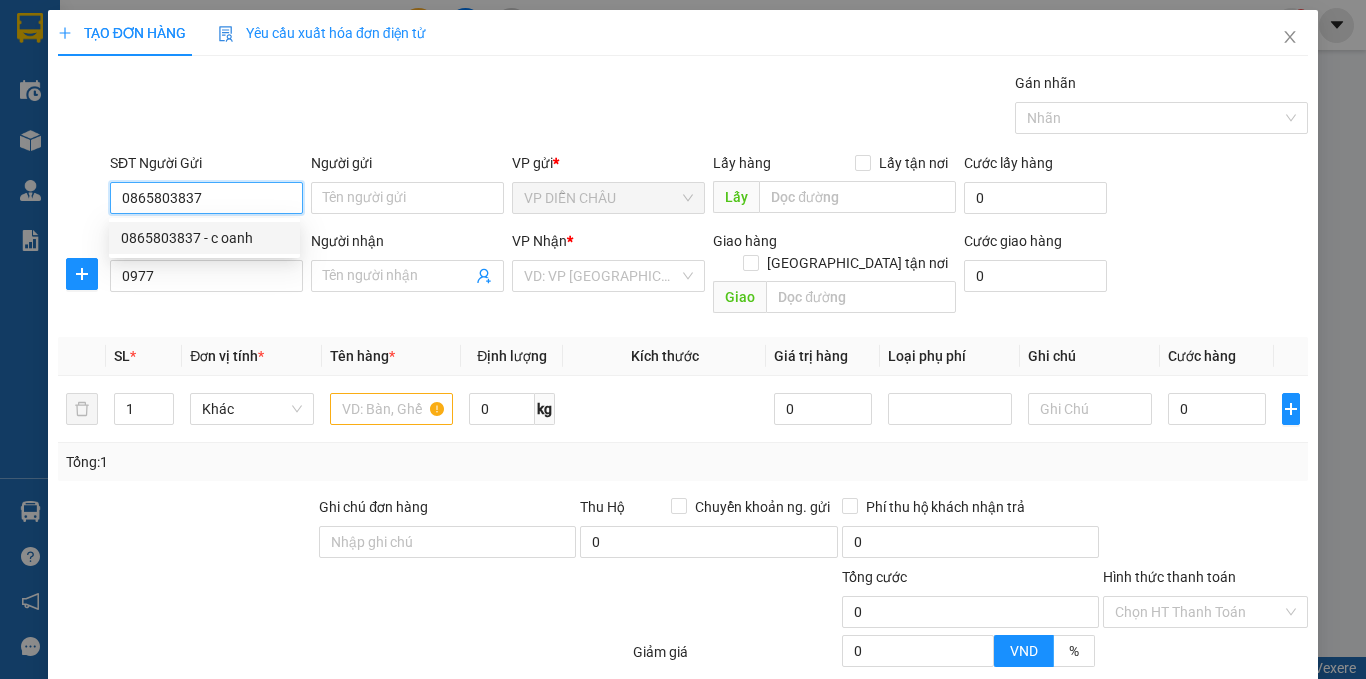 drag, startPoint x: 206, startPoint y: 253, endPoint x: 226, endPoint y: 234, distance: 27.58623 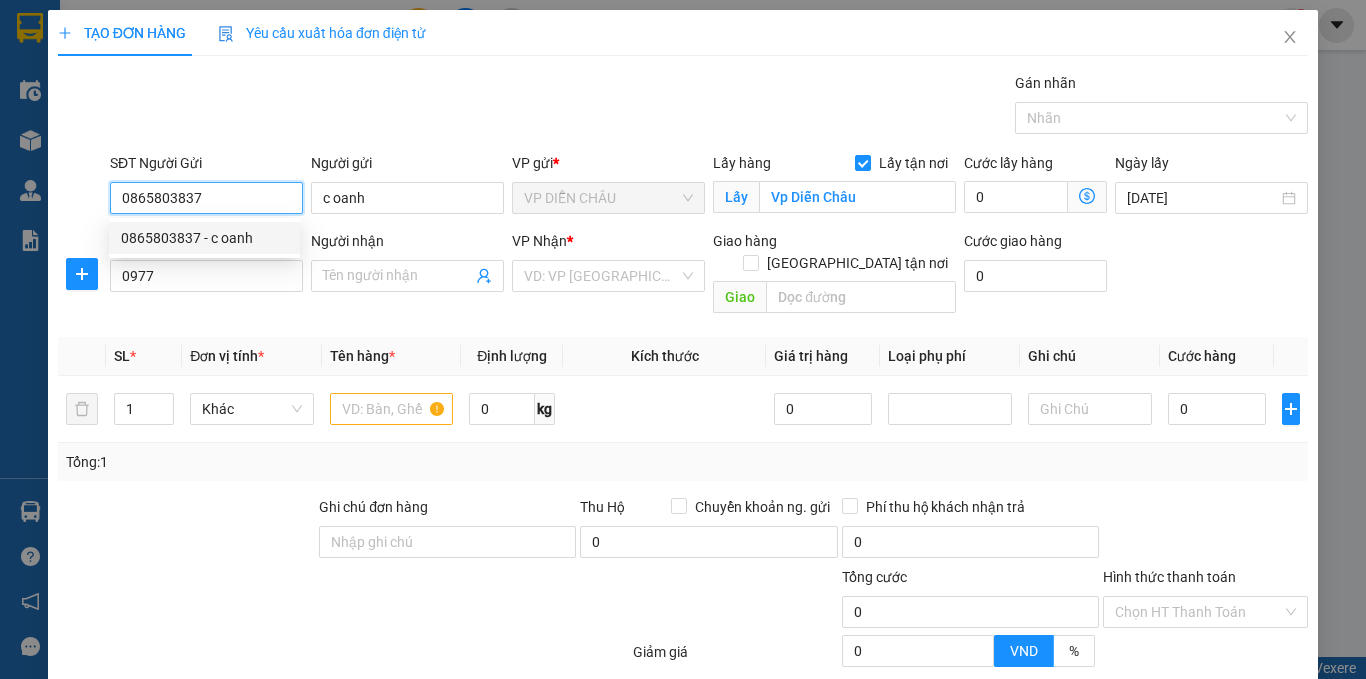 type on "0865803837" 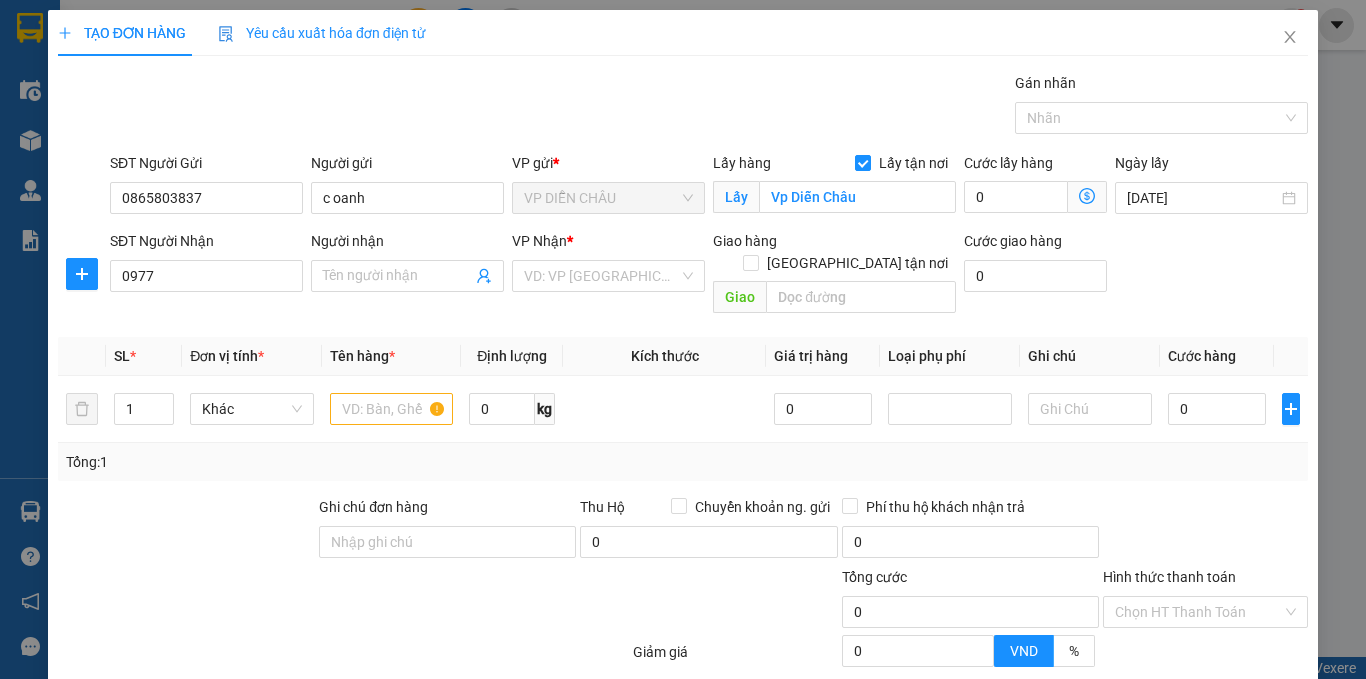 click on "SĐT Người Nhận" at bounding box center [206, 241] 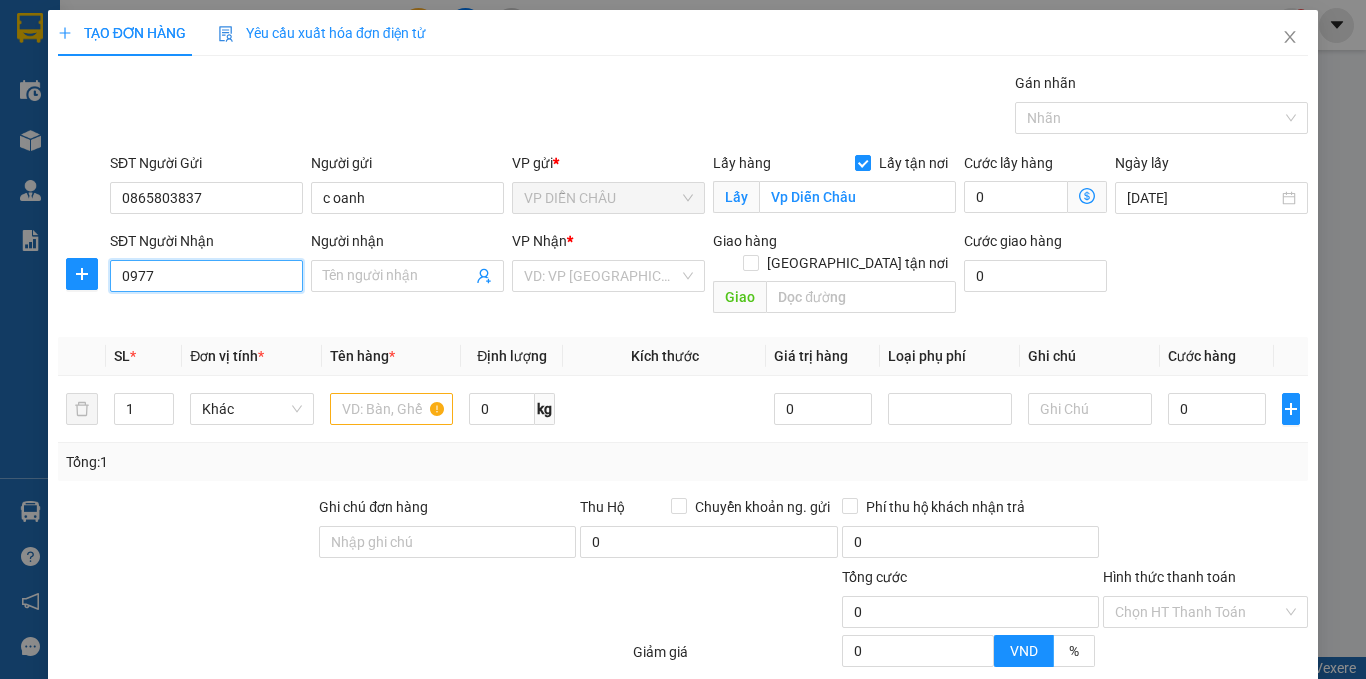 click on "0977" at bounding box center [206, 276] 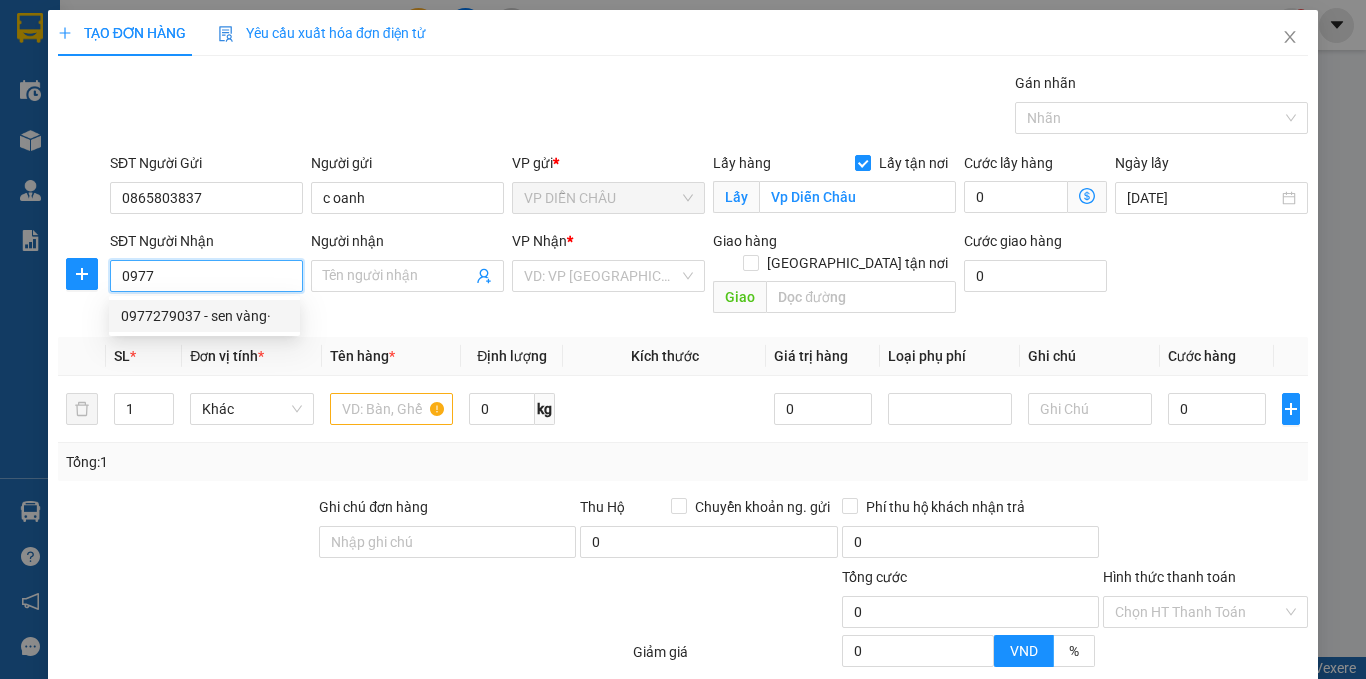 click on "0977279037 - sen vàng·" at bounding box center (204, 316) 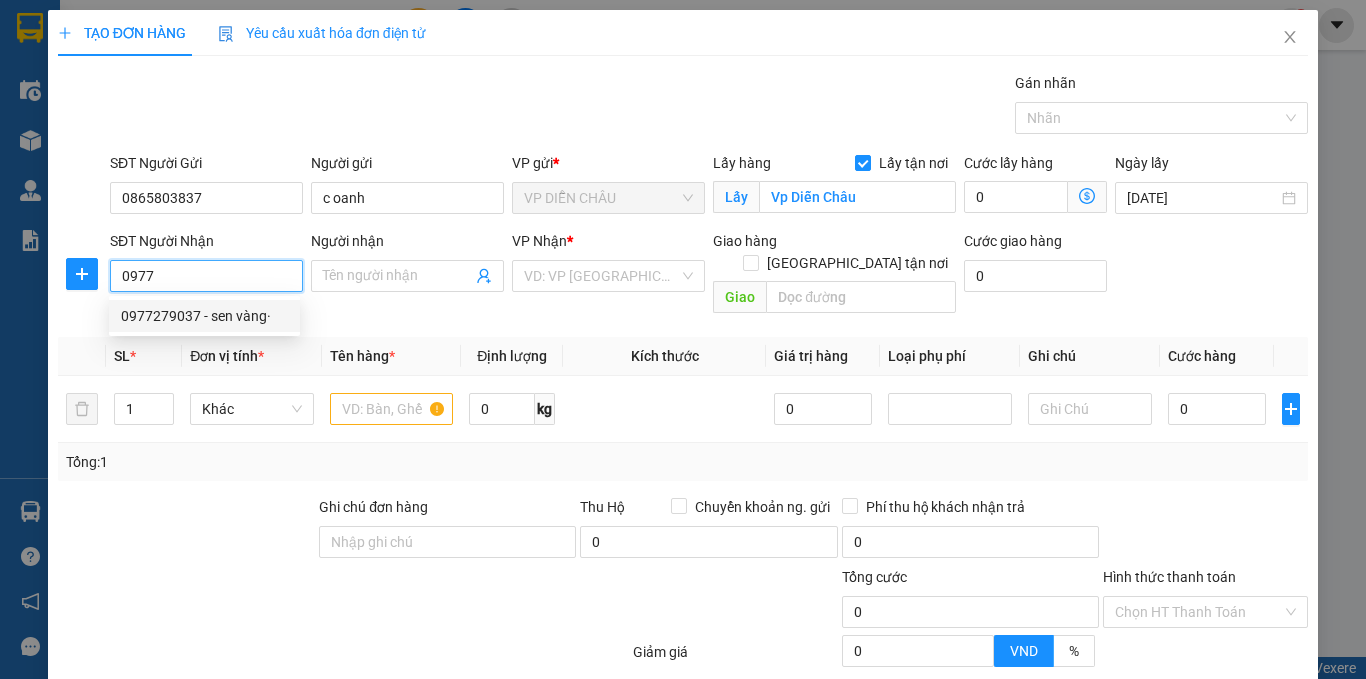 type on "0977279037" 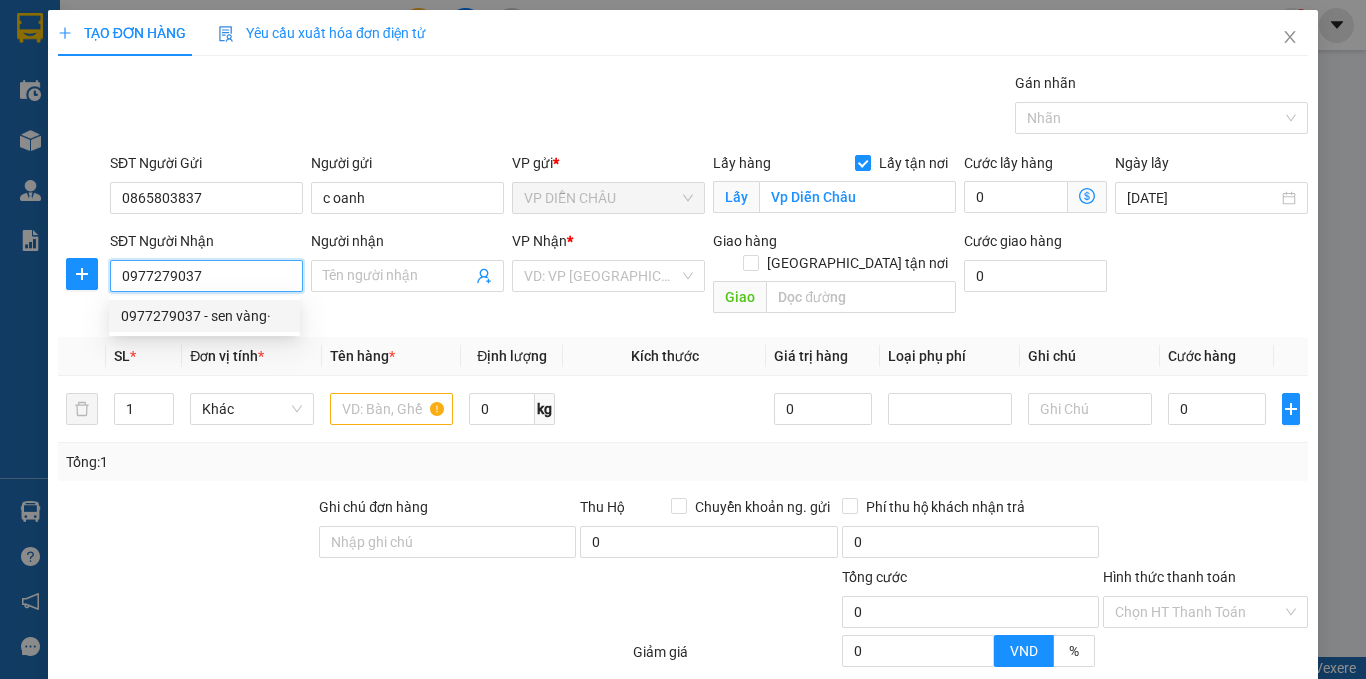 type on "sen vàng·" 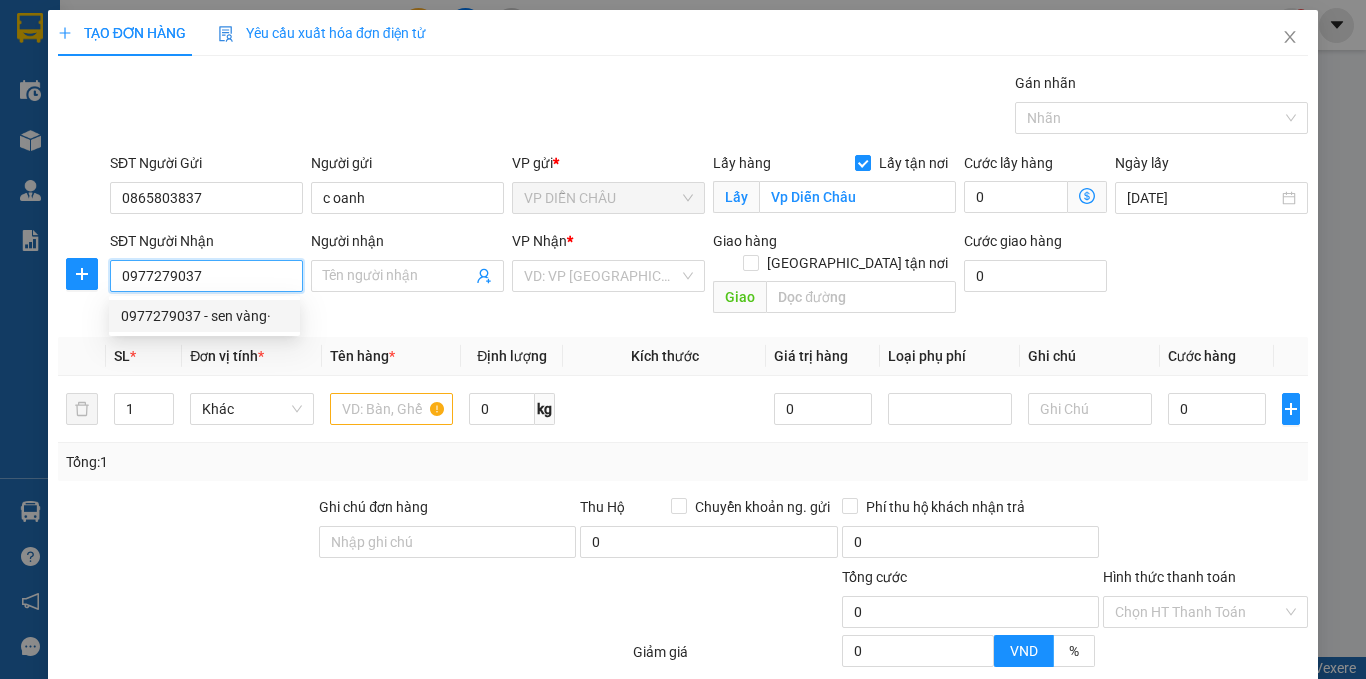 checkbox on "true" 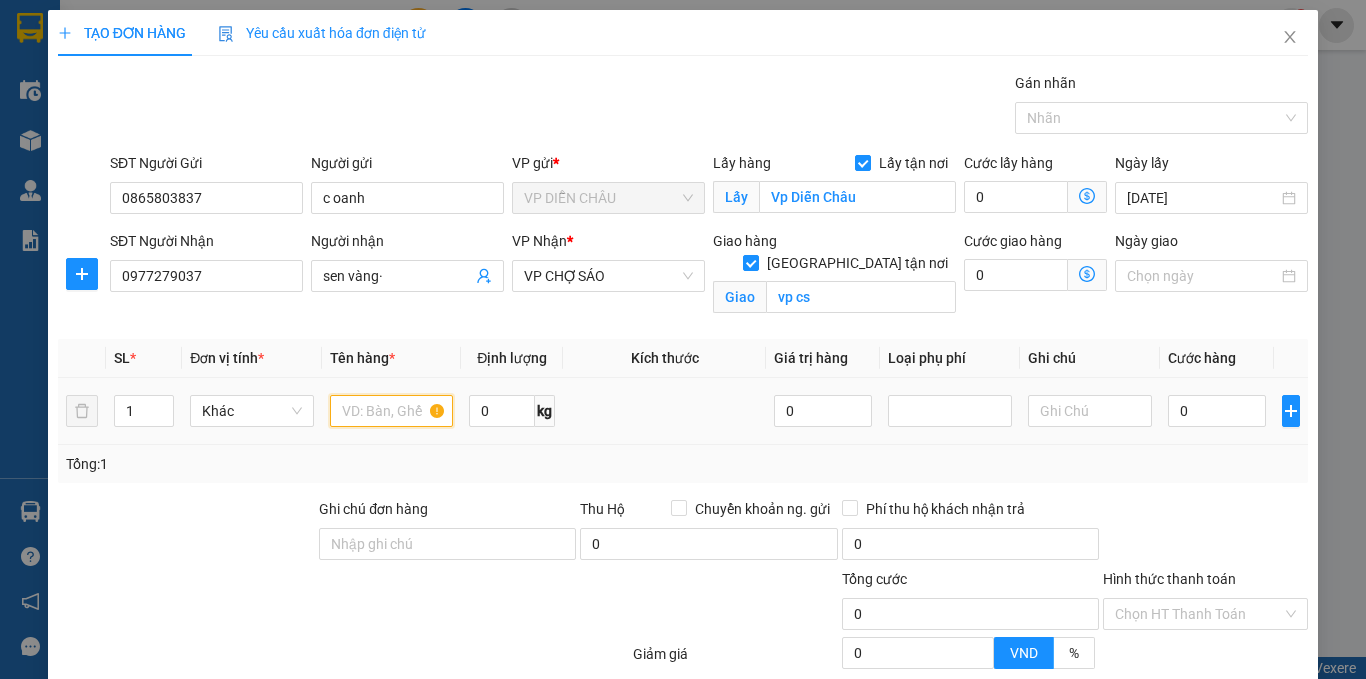 click at bounding box center (392, 411) 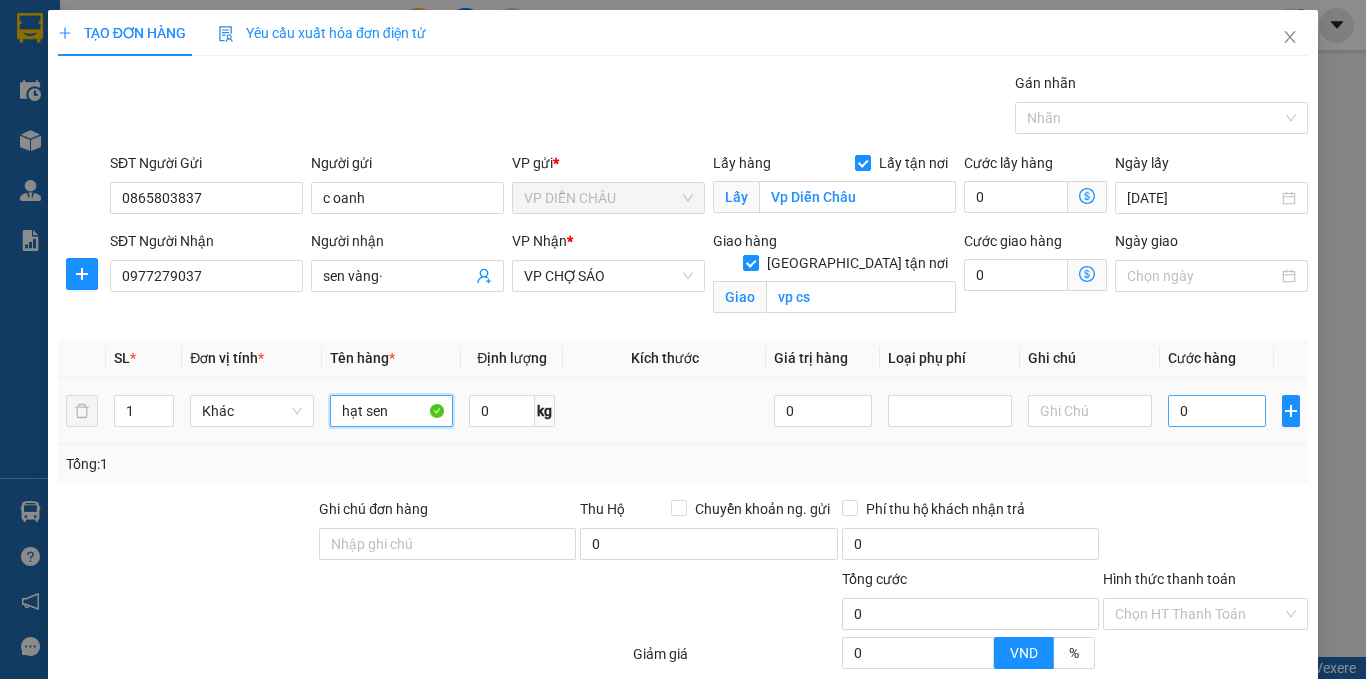 type on "hạt sen" 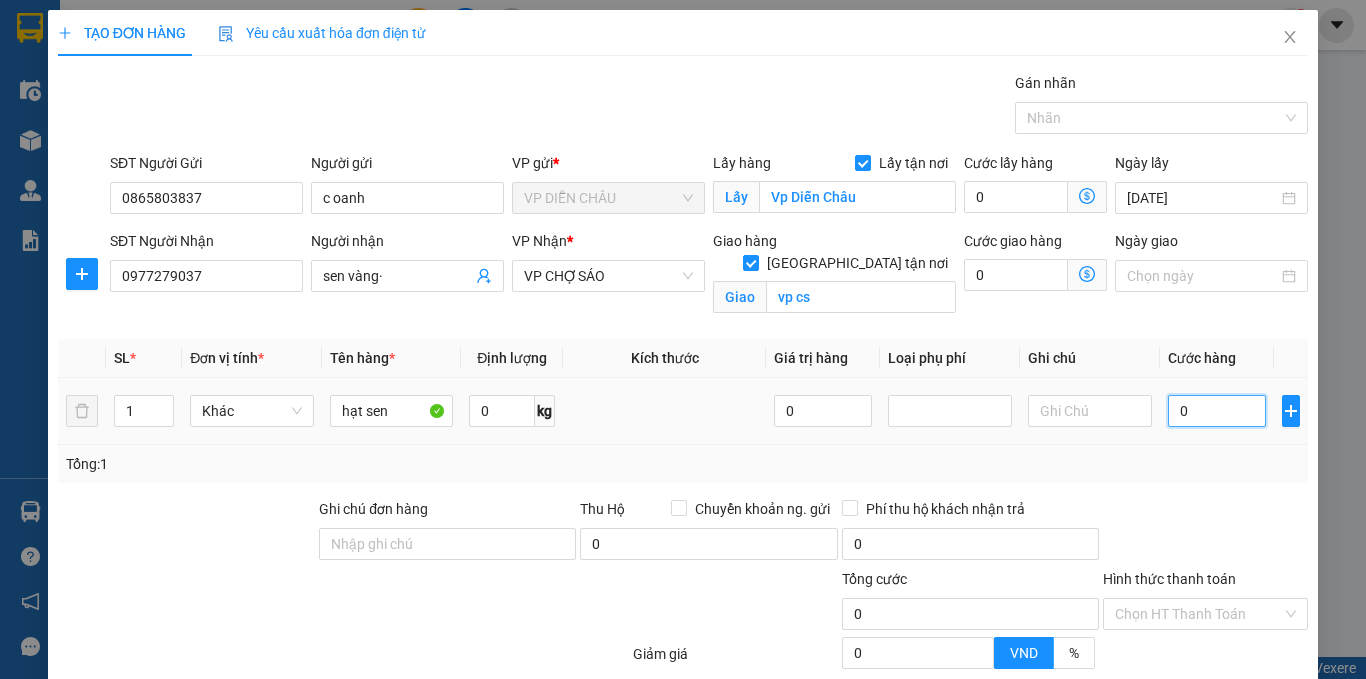 click on "0" at bounding box center [1217, 411] 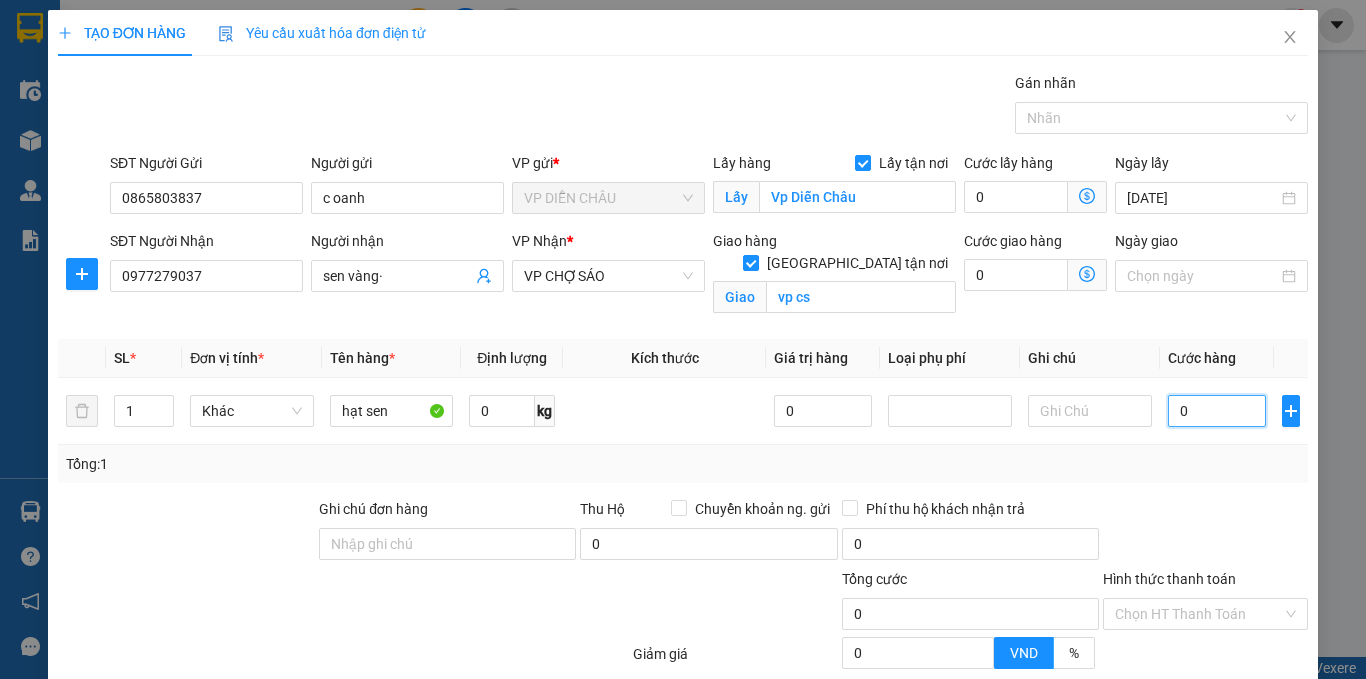 type on "6" 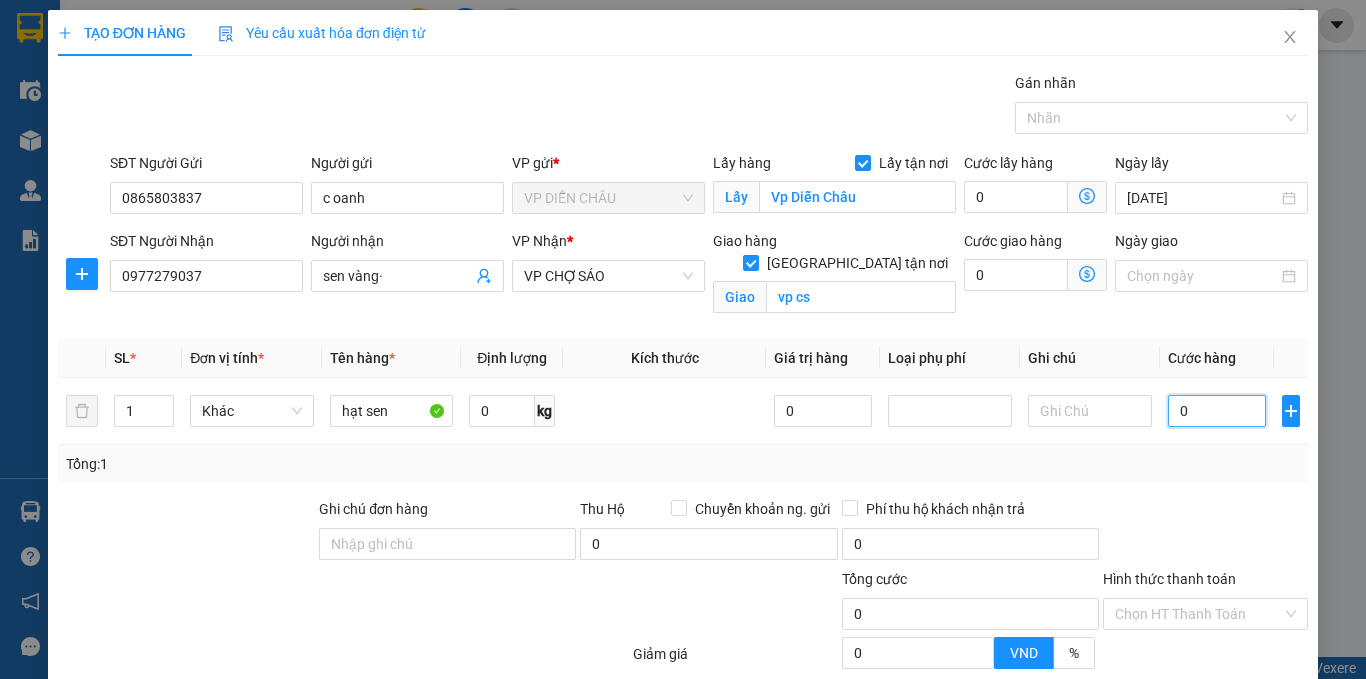 type on "6" 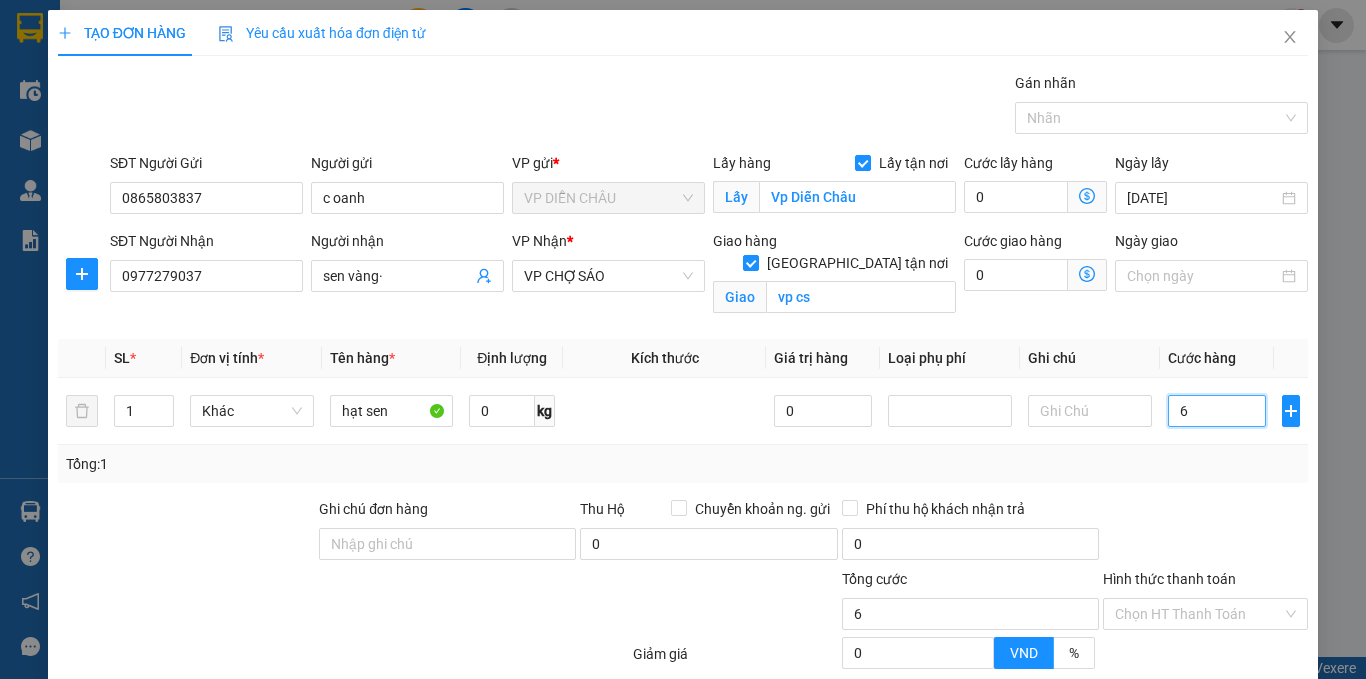 type on "60" 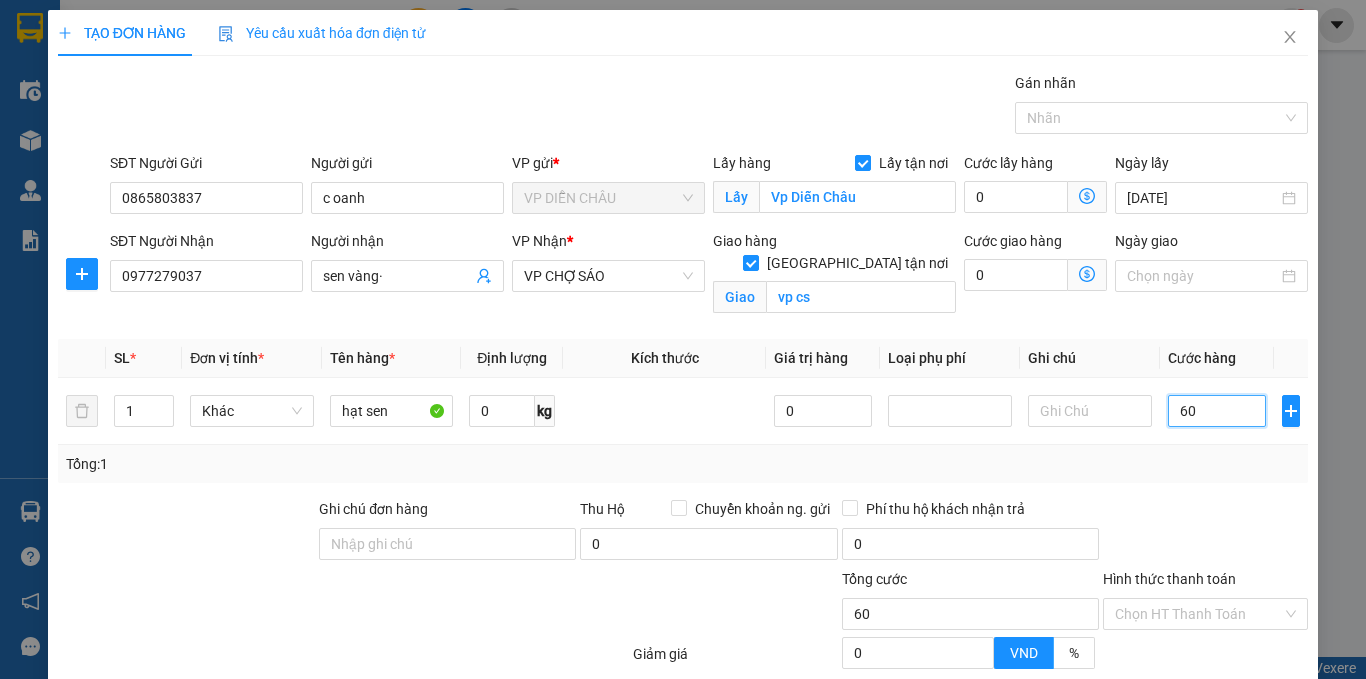 type on "600" 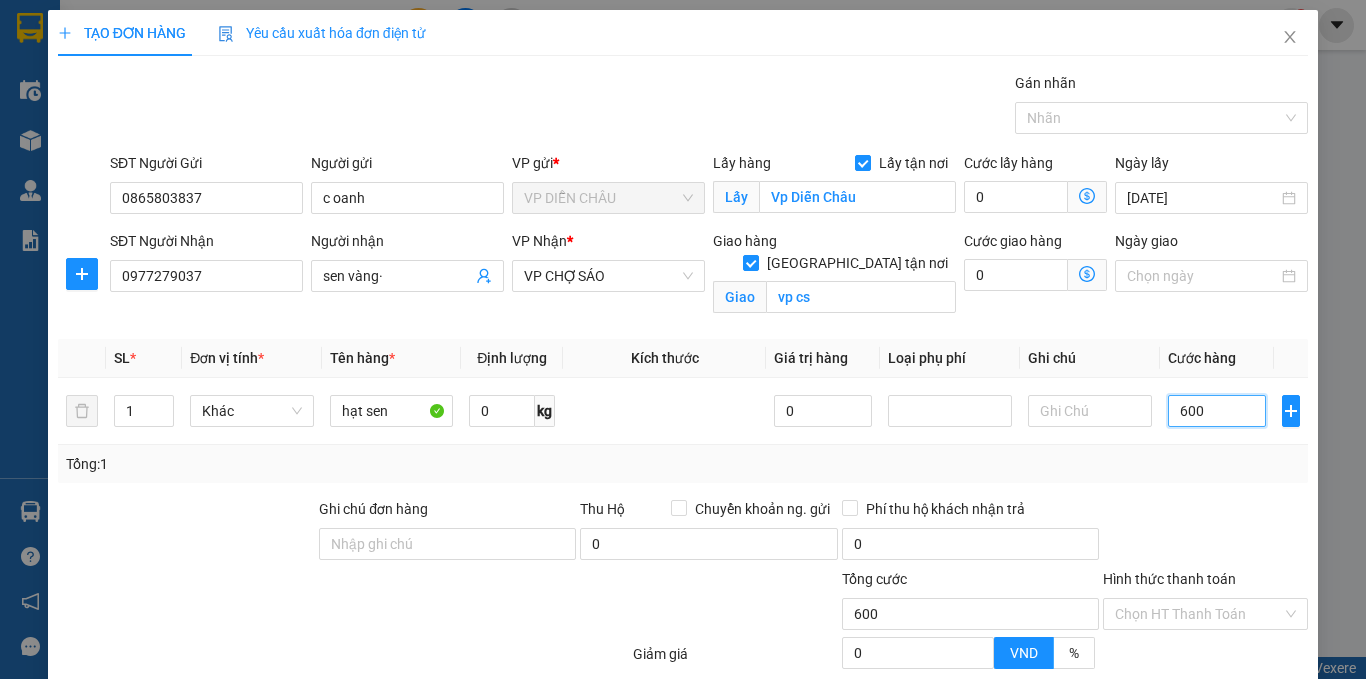 type on "6.000" 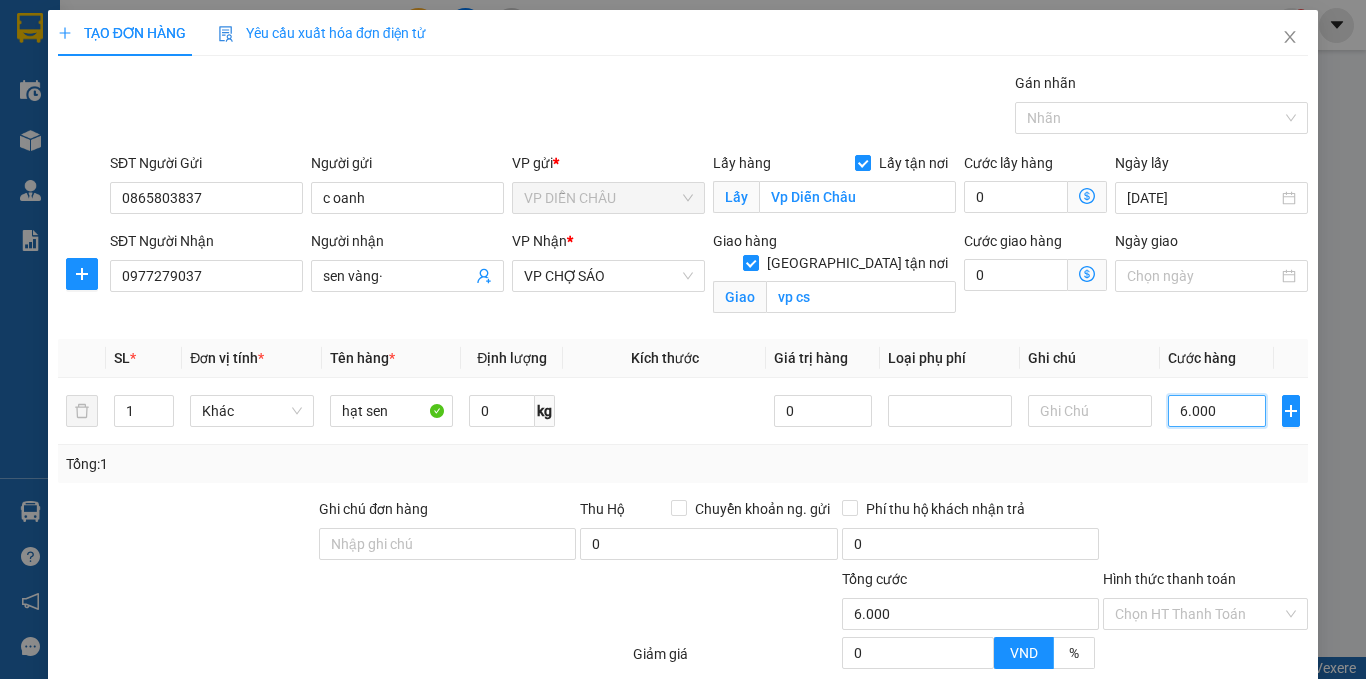 type on "60.000" 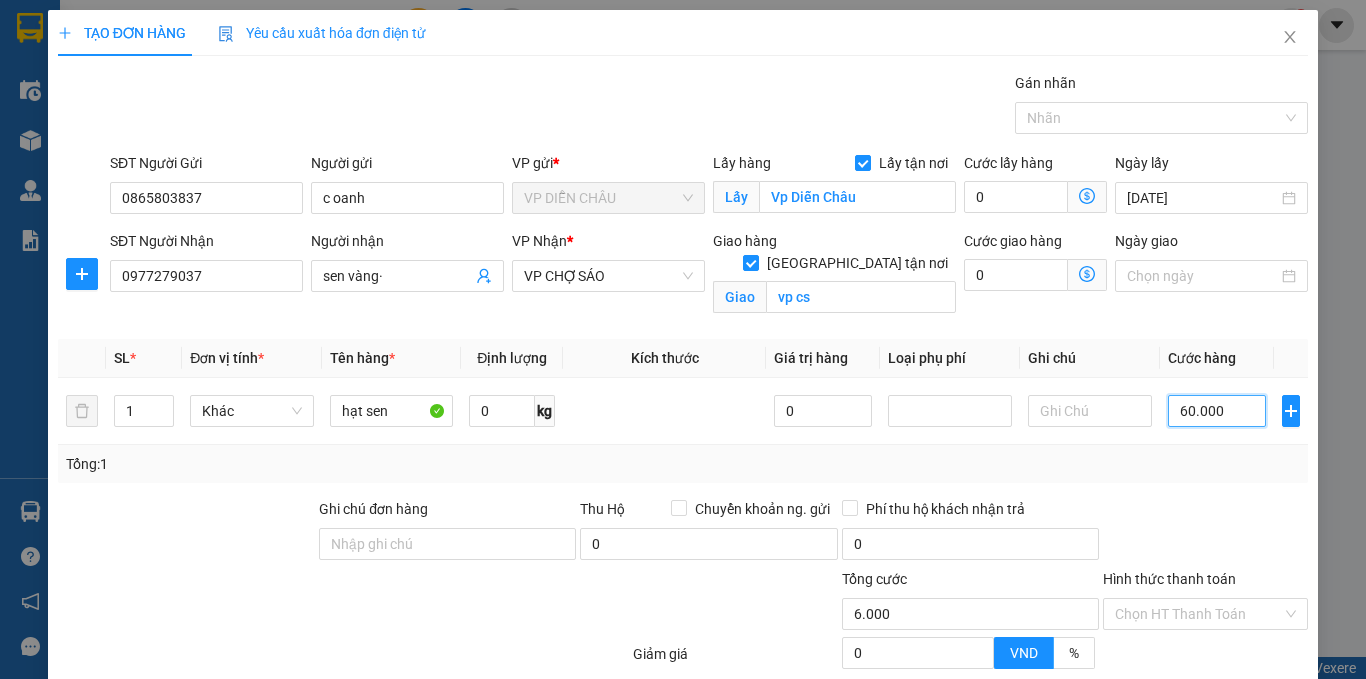 type on "60.000" 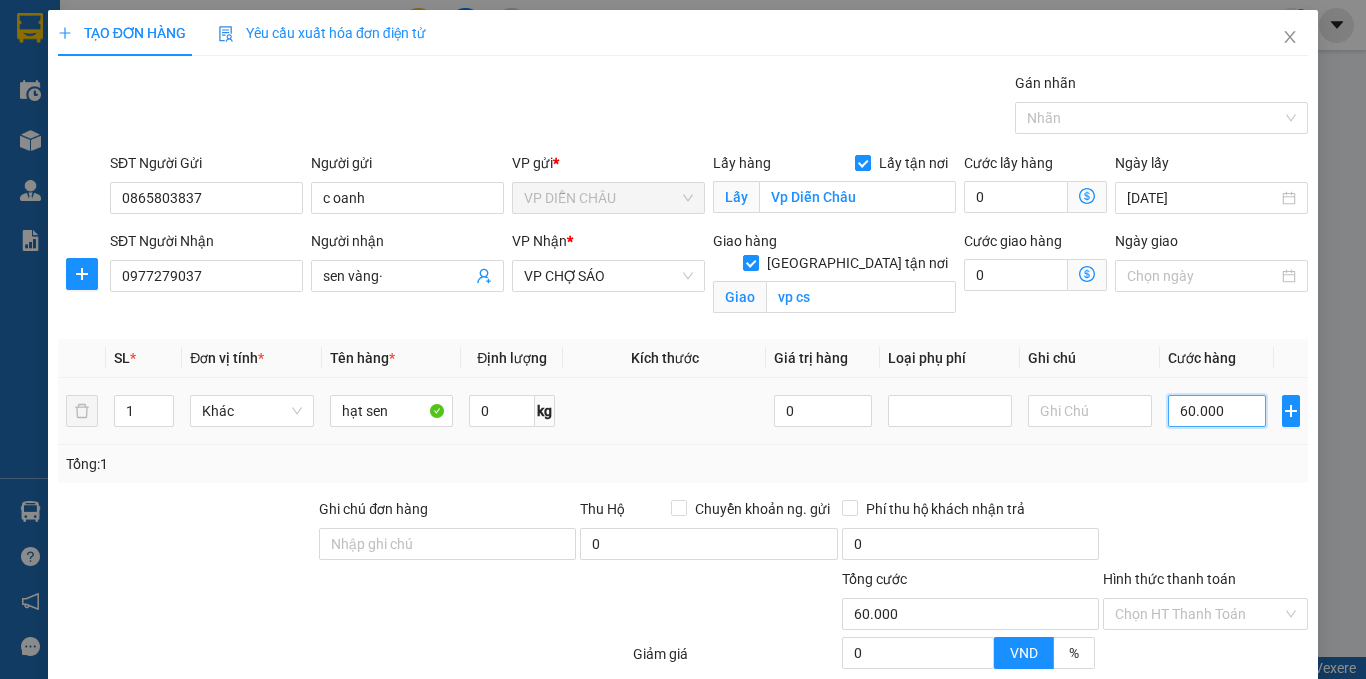 scroll, scrollTop: 187, scrollLeft: 0, axis: vertical 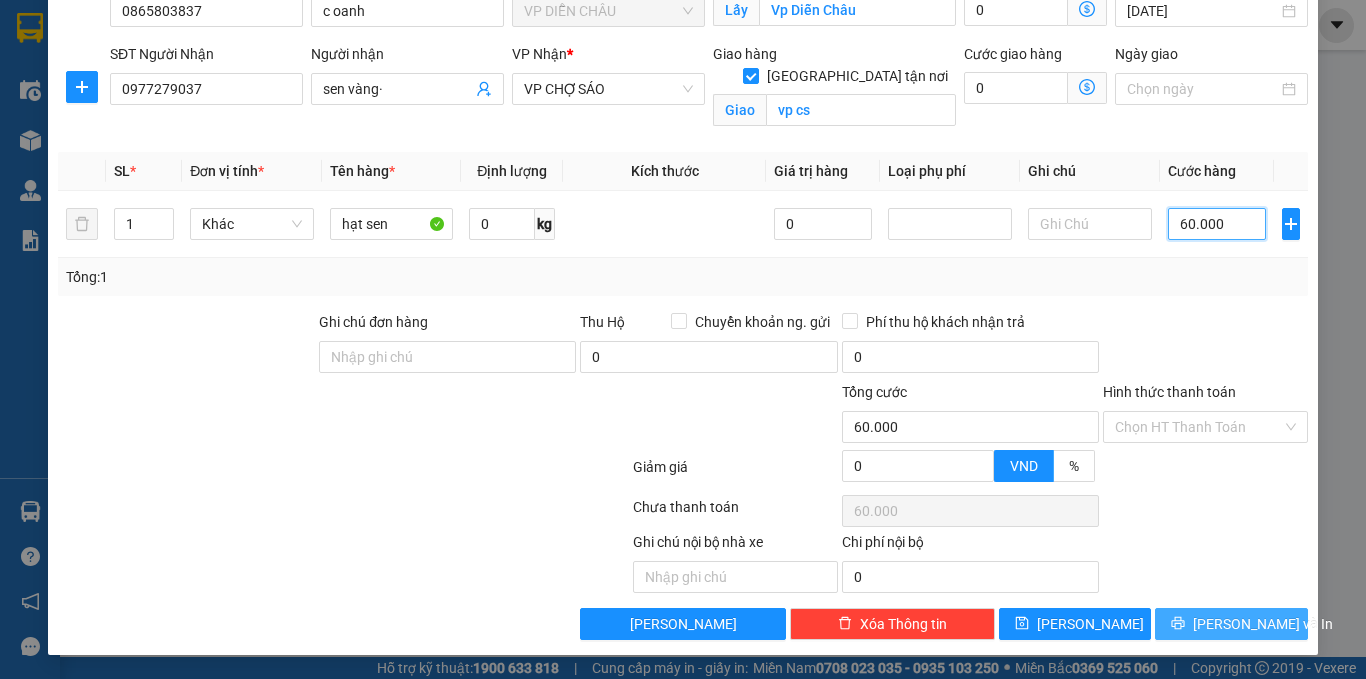 type on "60.000" 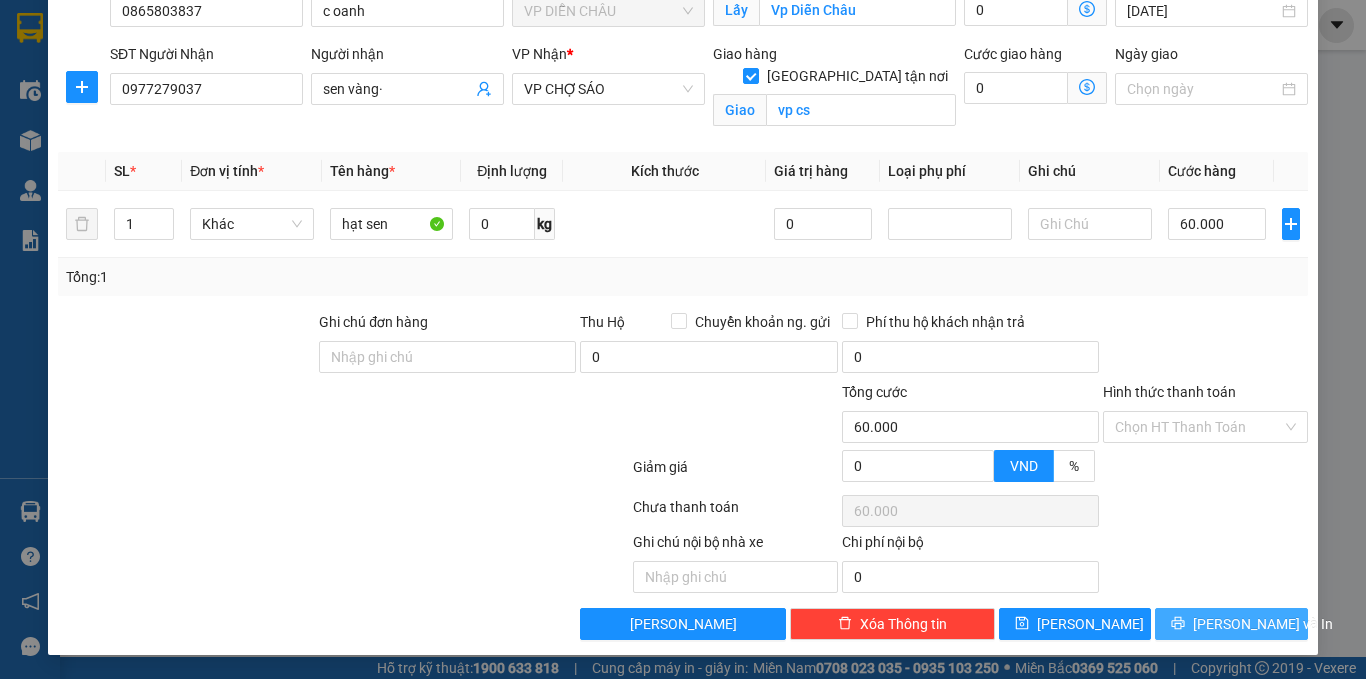 click on "[PERSON_NAME] và In" at bounding box center [1263, 624] 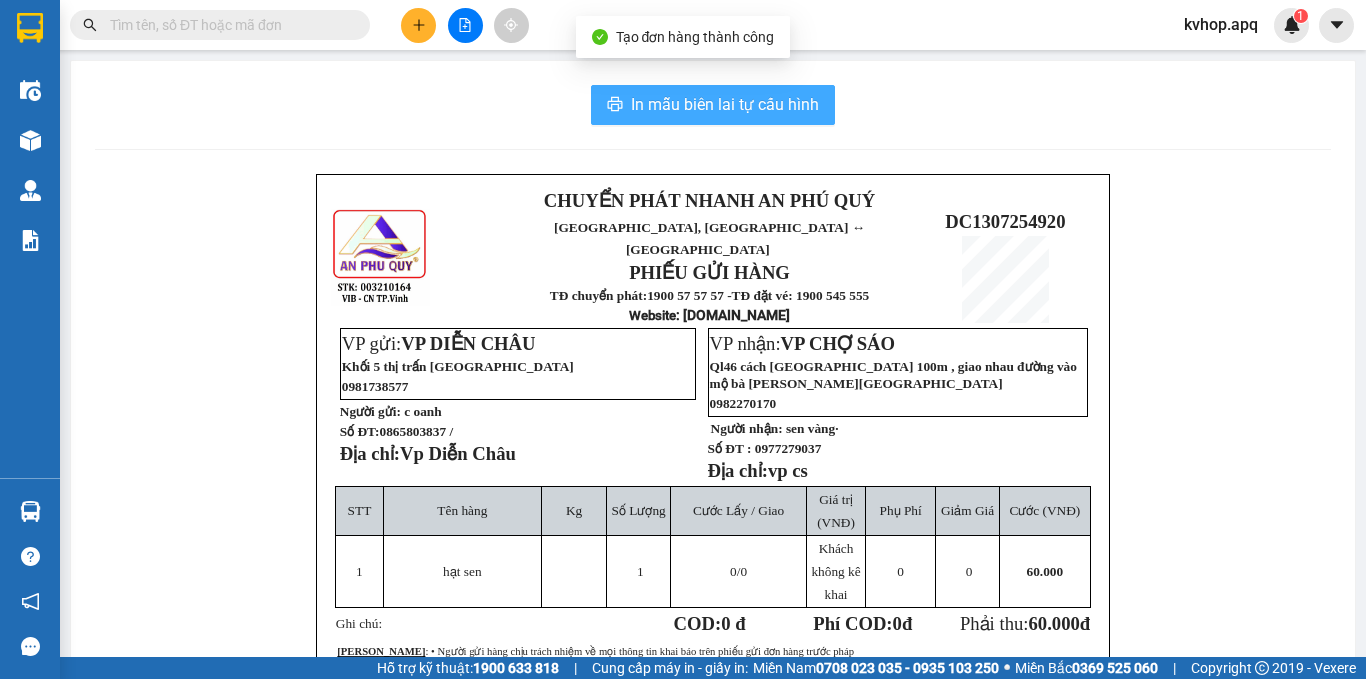 click on "In mẫu biên lai tự cấu hình" at bounding box center [725, 104] 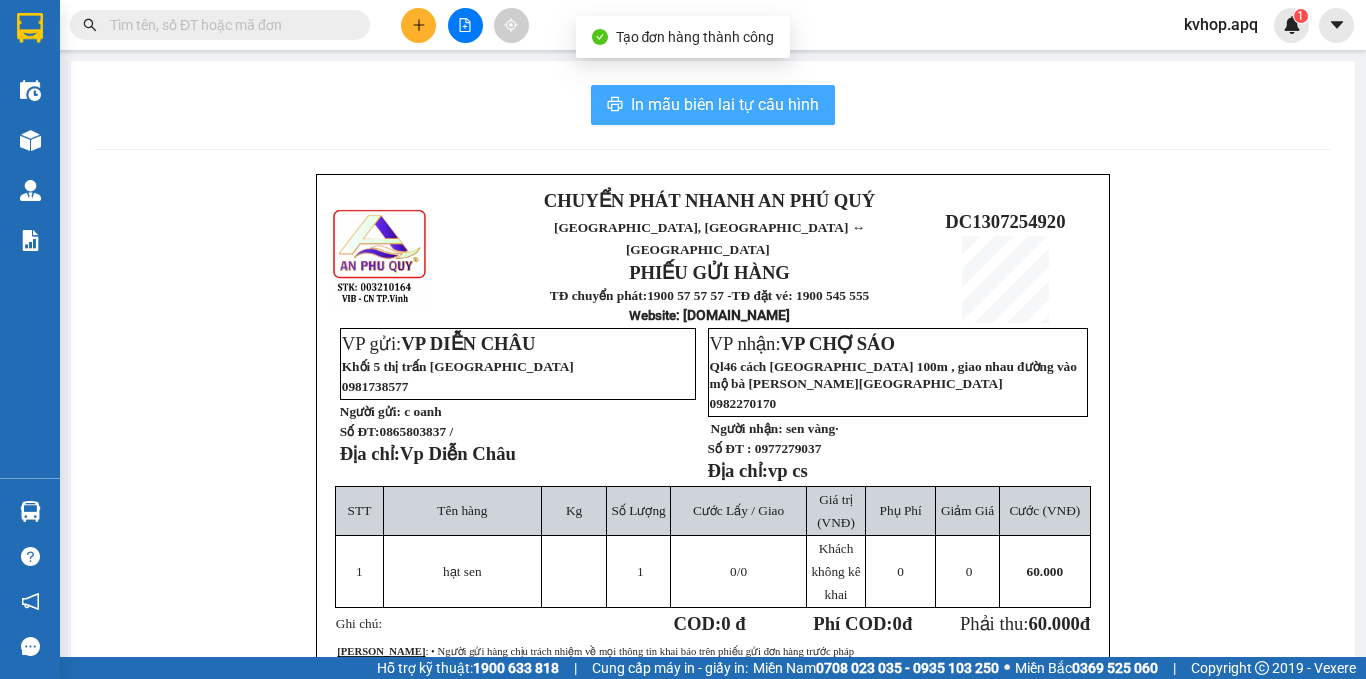 scroll, scrollTop: 0, scrollLeft: 0, axis: both 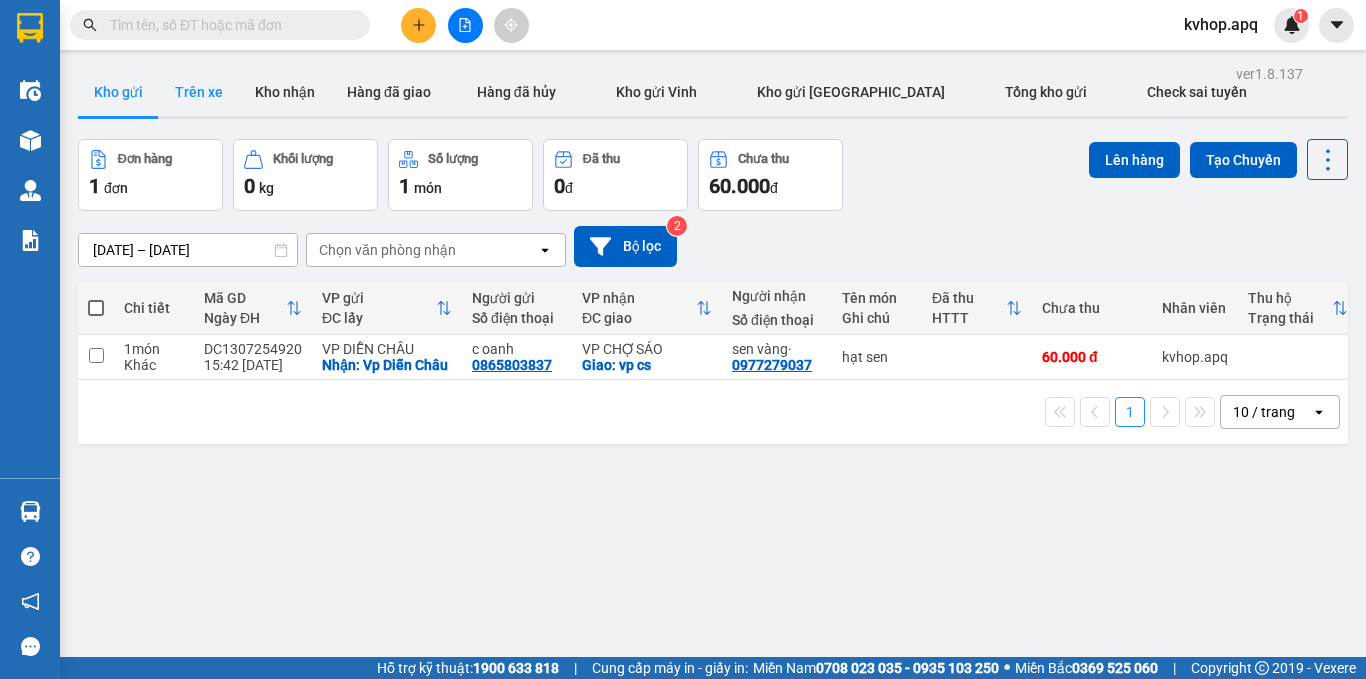 click on "Trên xe" at bounding box center [199, 92] 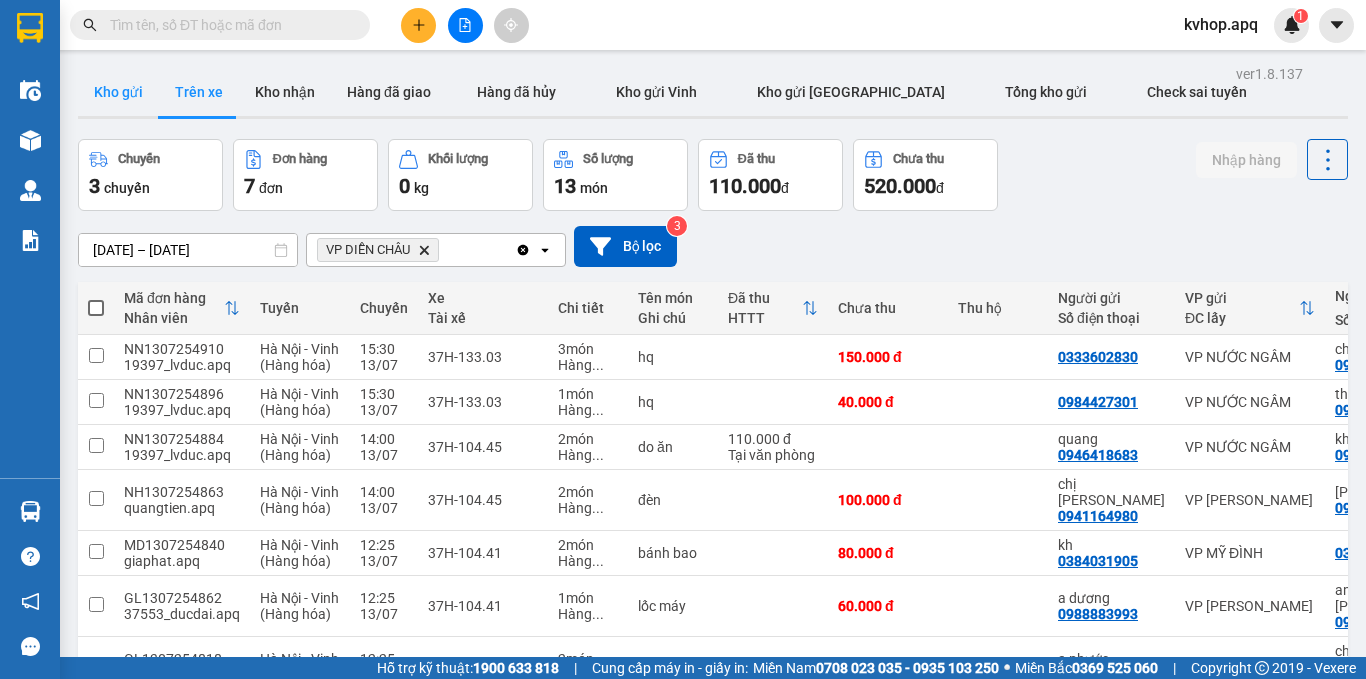 click on "Kho gửi" at bounding box center (118, 92) 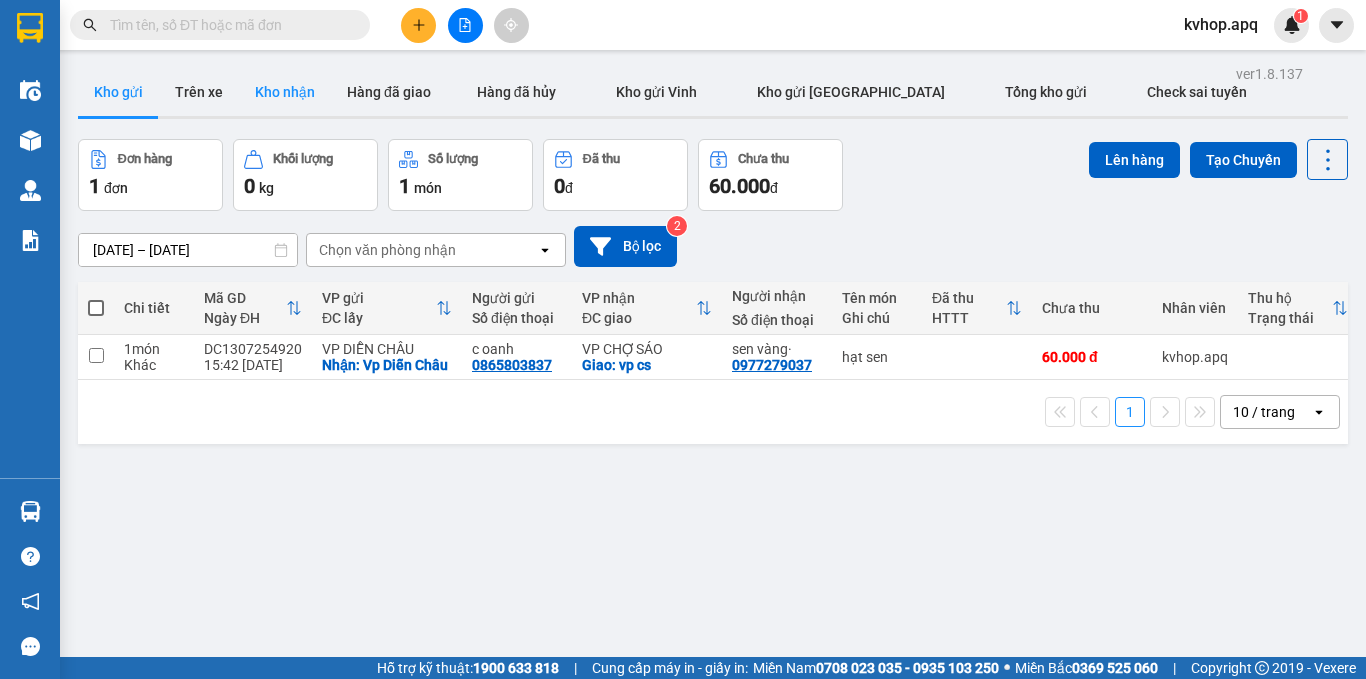 click on "Kho nhận" at bounding box center (285, 92) 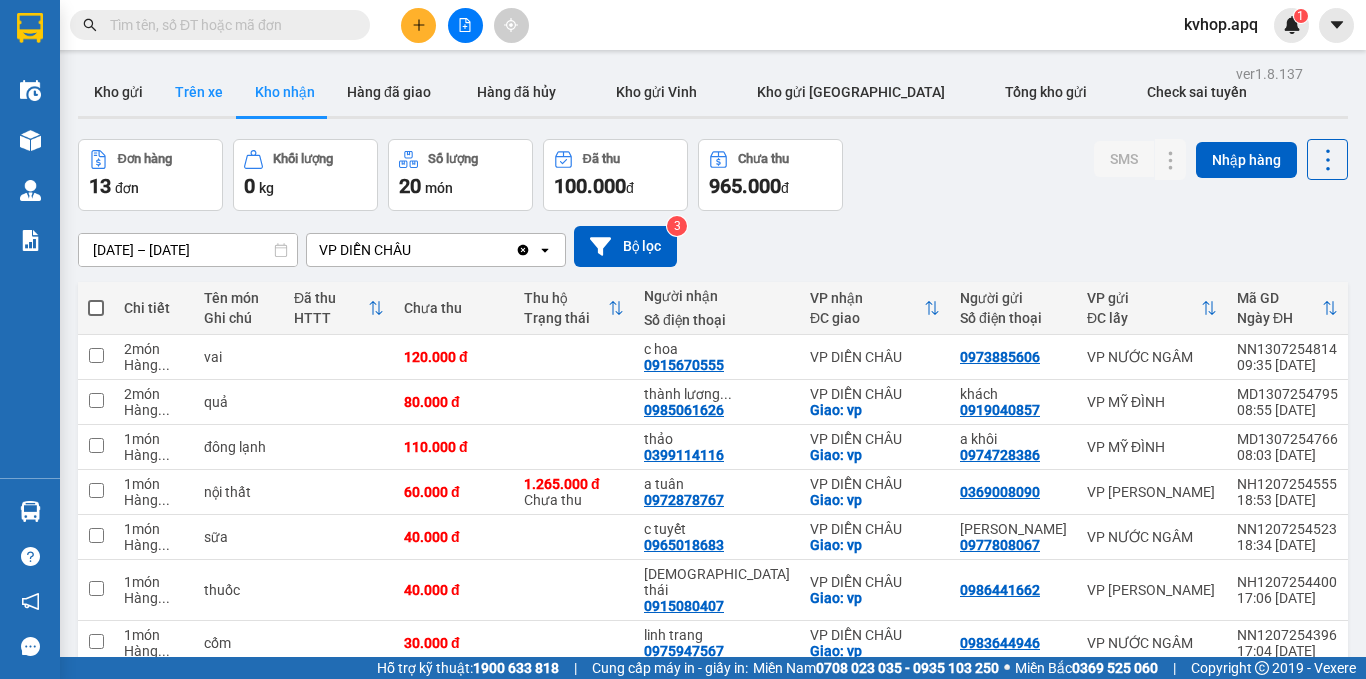 drag, startPoint x: 212, startPoint y: 100, endPoint x: 206, endPoint y: 86, distance: 15.231546 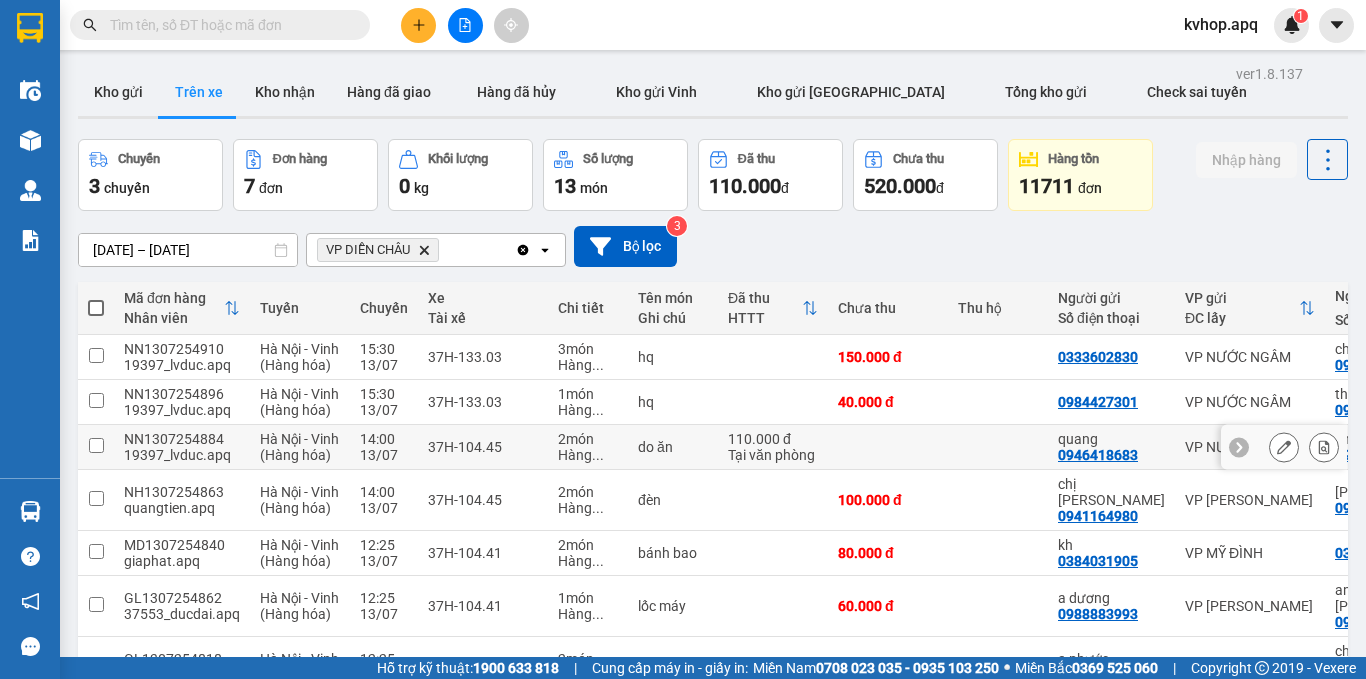 scroll, scrollTop: 195, scrollLeft: 0, axis: vertical 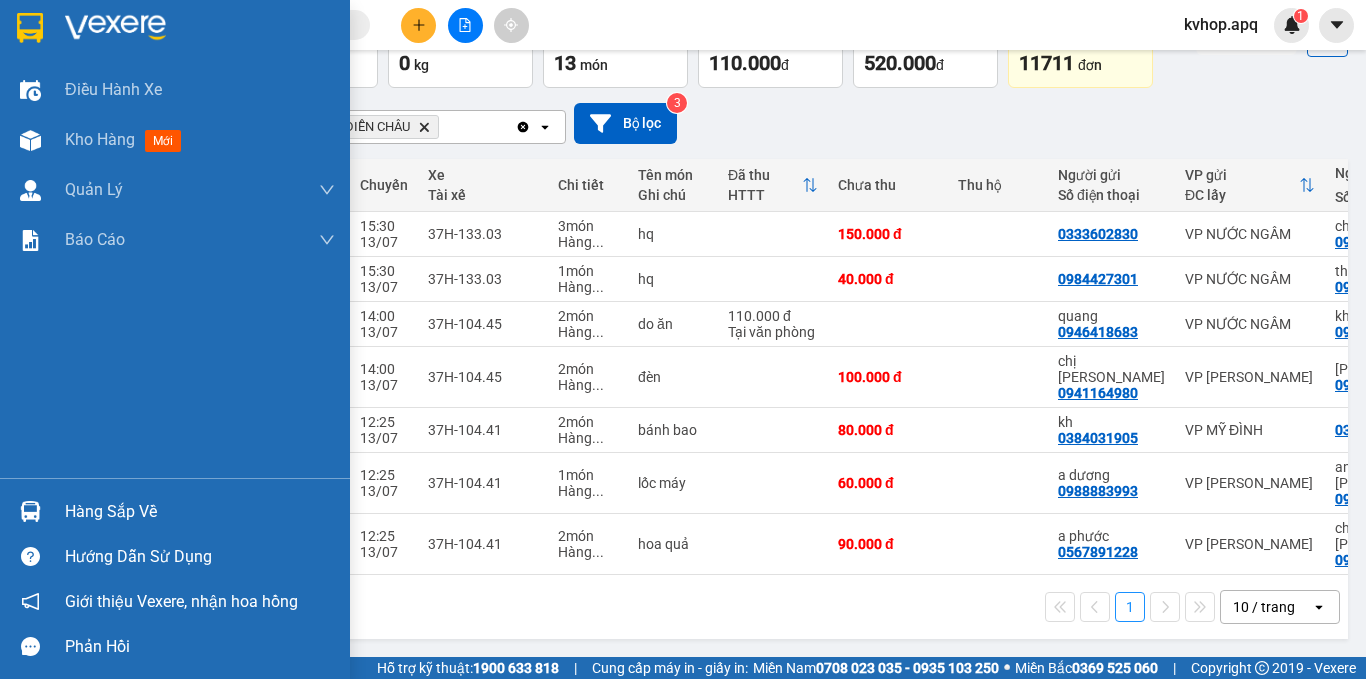 drag, startPoint x: 75, startPoint y: 512, endPoint x: 137, endPoint y: 495, distance: 64.288414 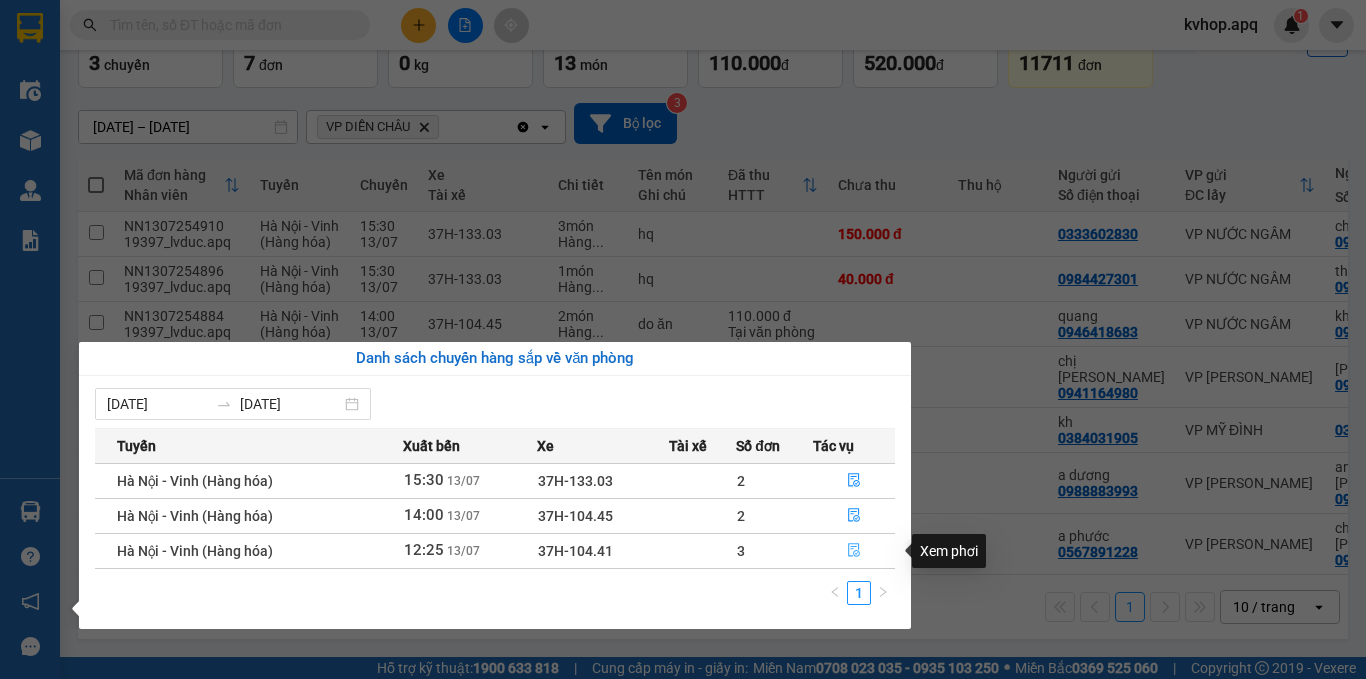 click 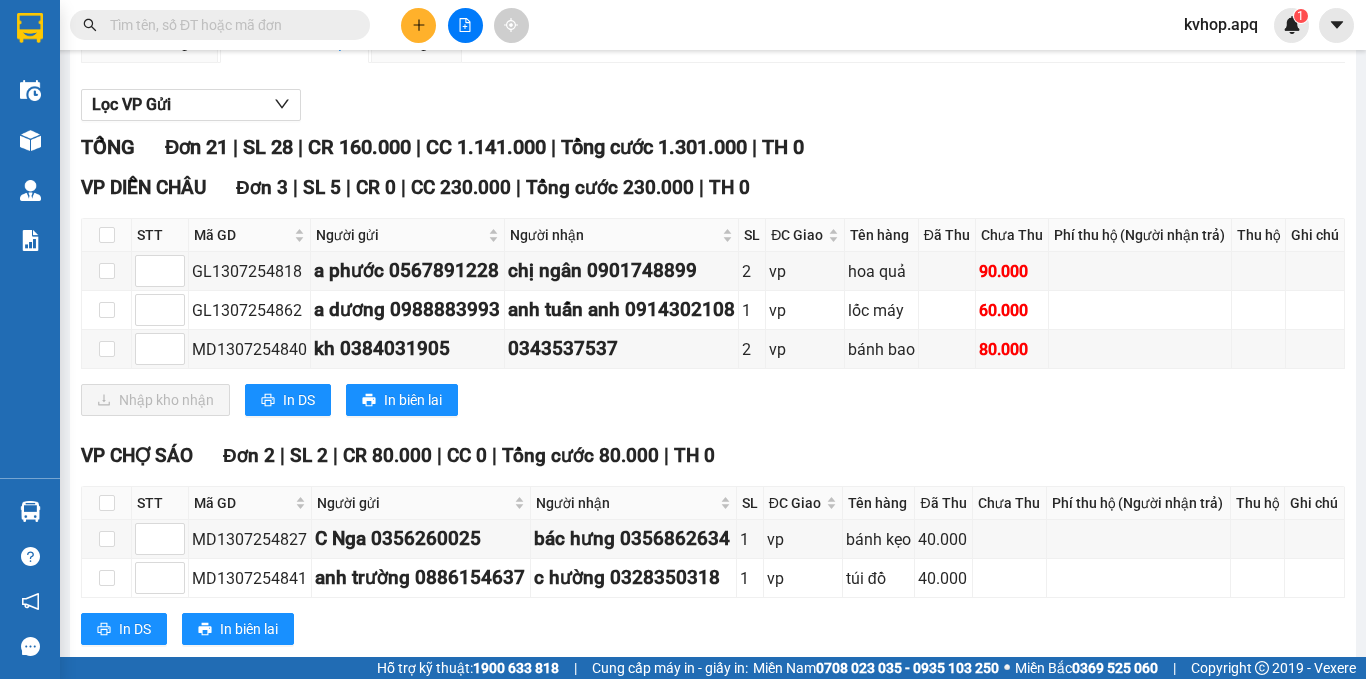 scroll, scrollTop: 0, scrollLeft: 0, axis: both 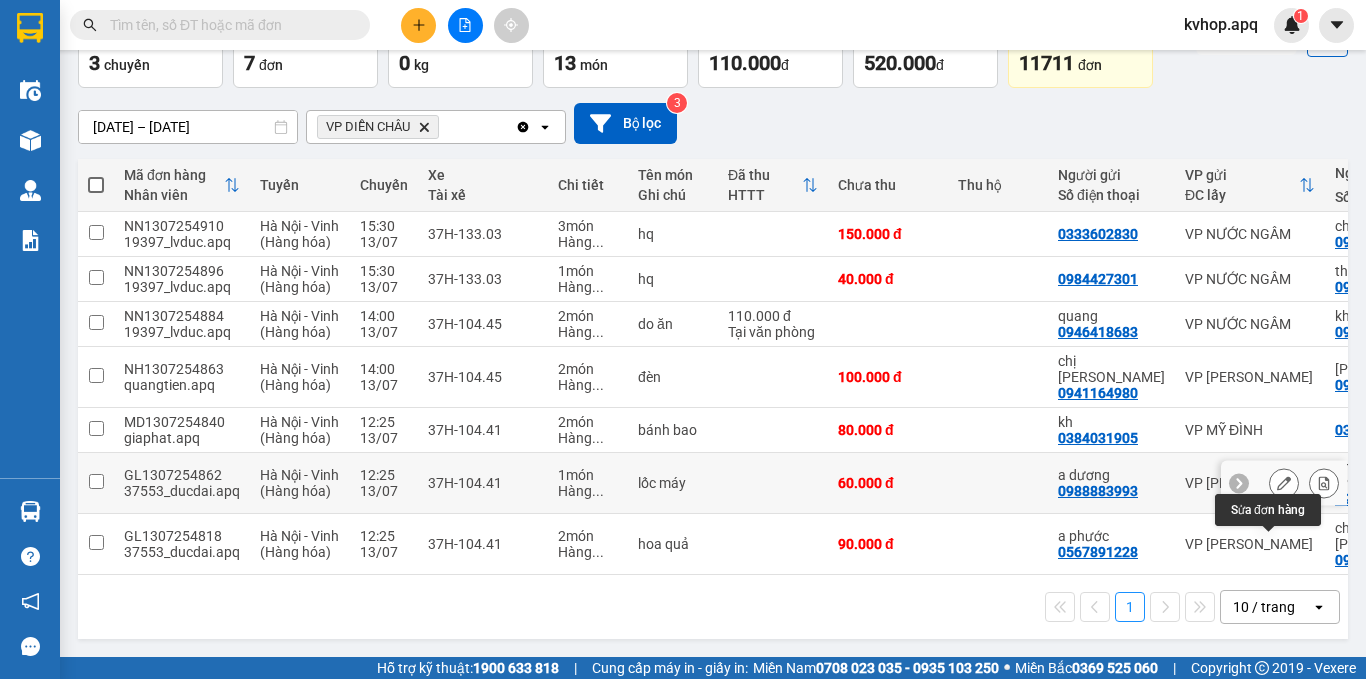 click at bounding box center [1284, 483] 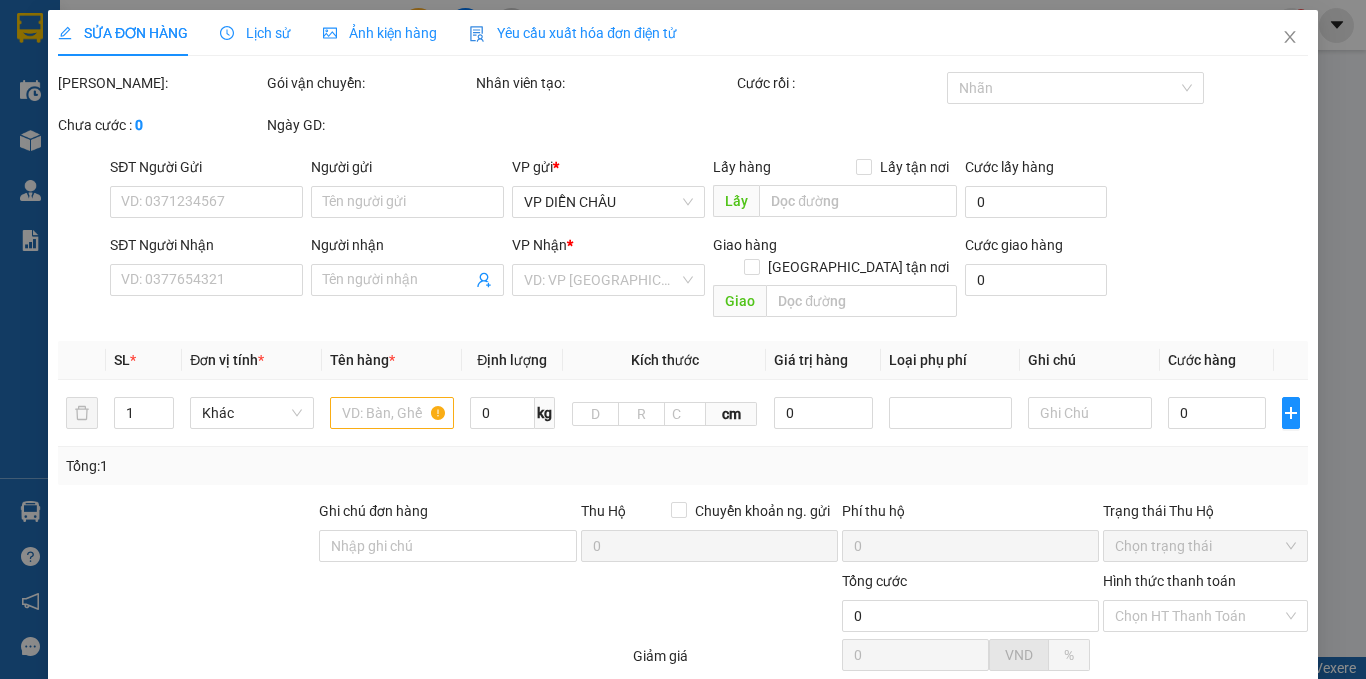 scroll, scrollTop: 0, scrollLeft: 0, axis: both 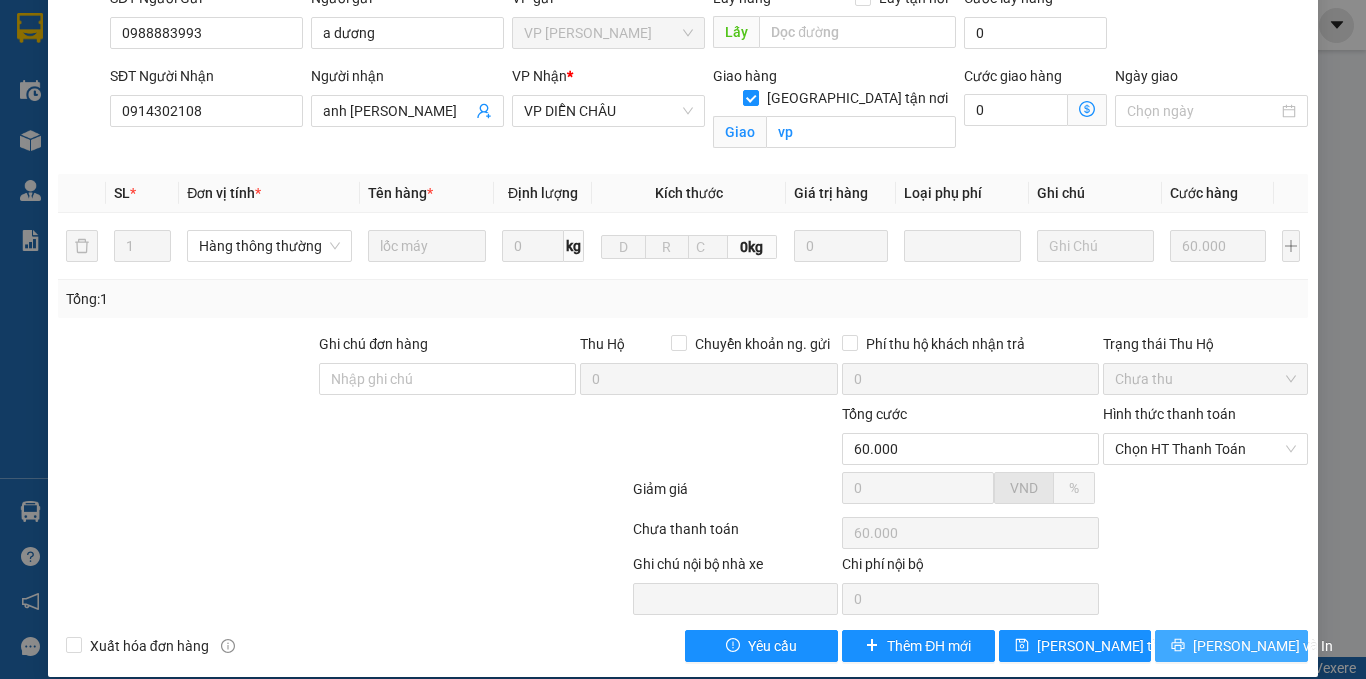 click 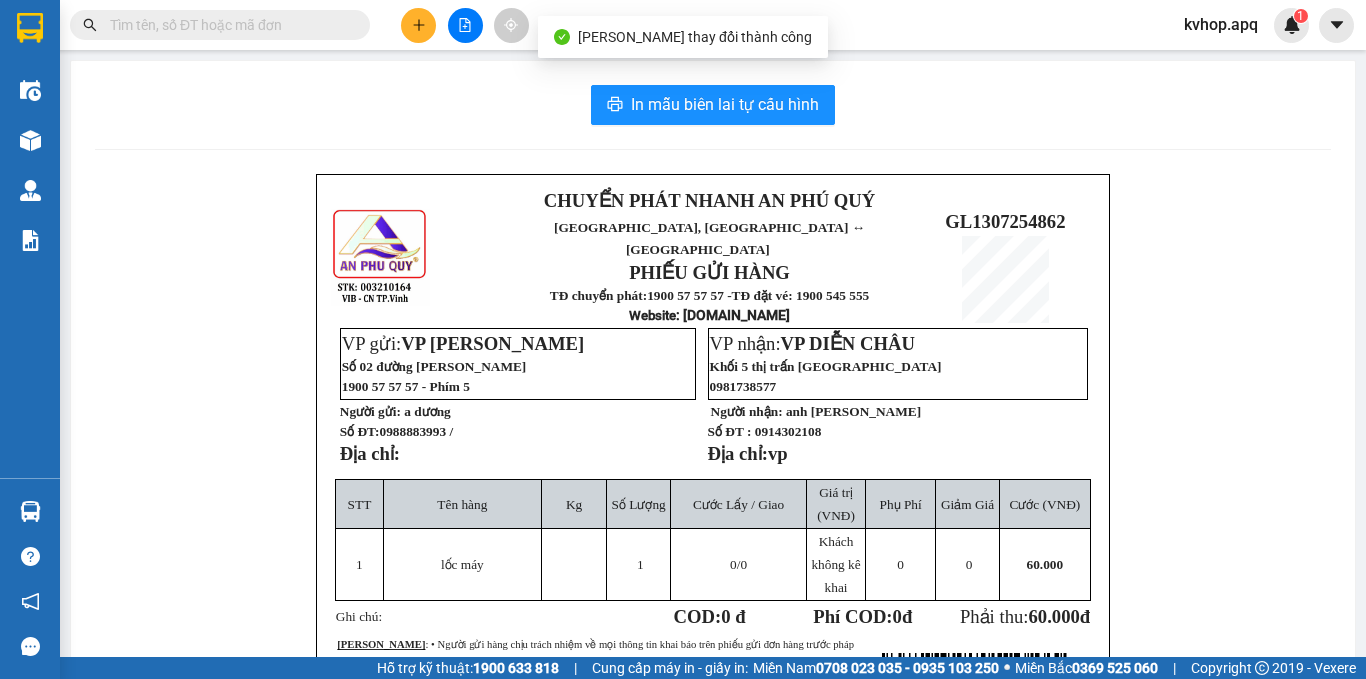 scroll, scrollTop: 100, scrollLeft: 0, axis: vertical 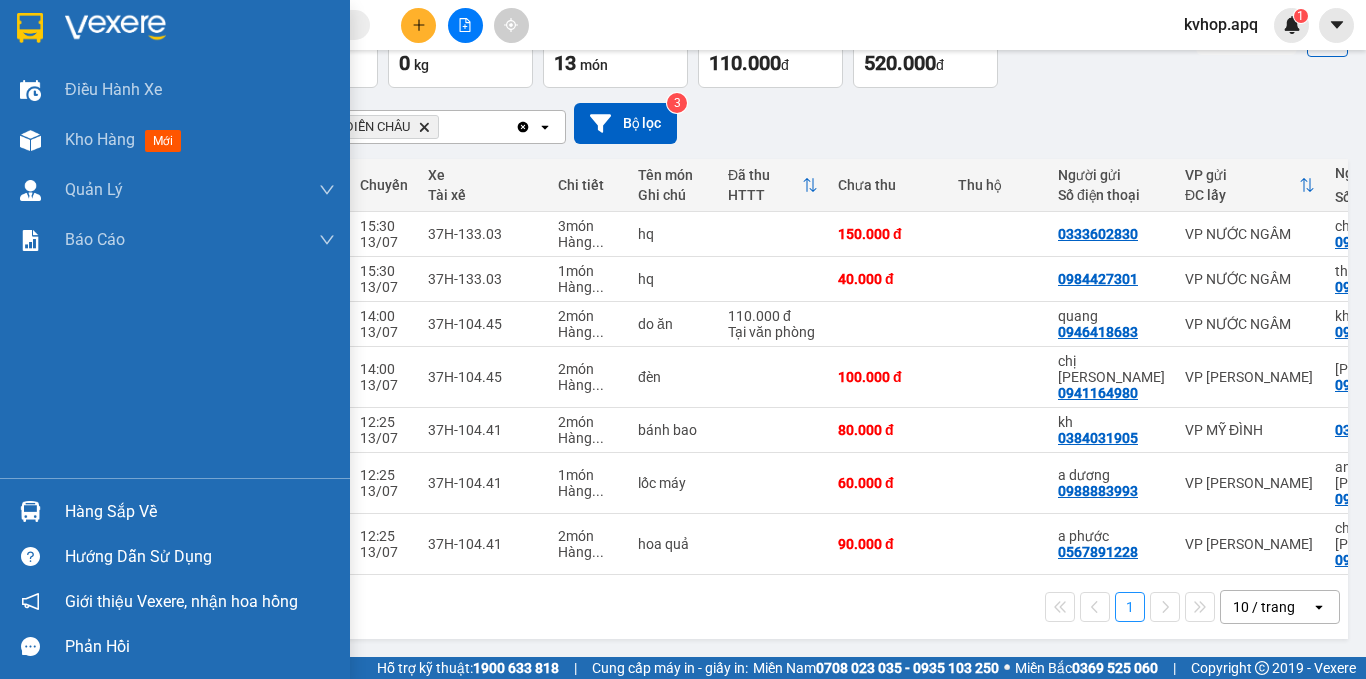 click on "Hàng sắp về" at bounding box center (200, 512) 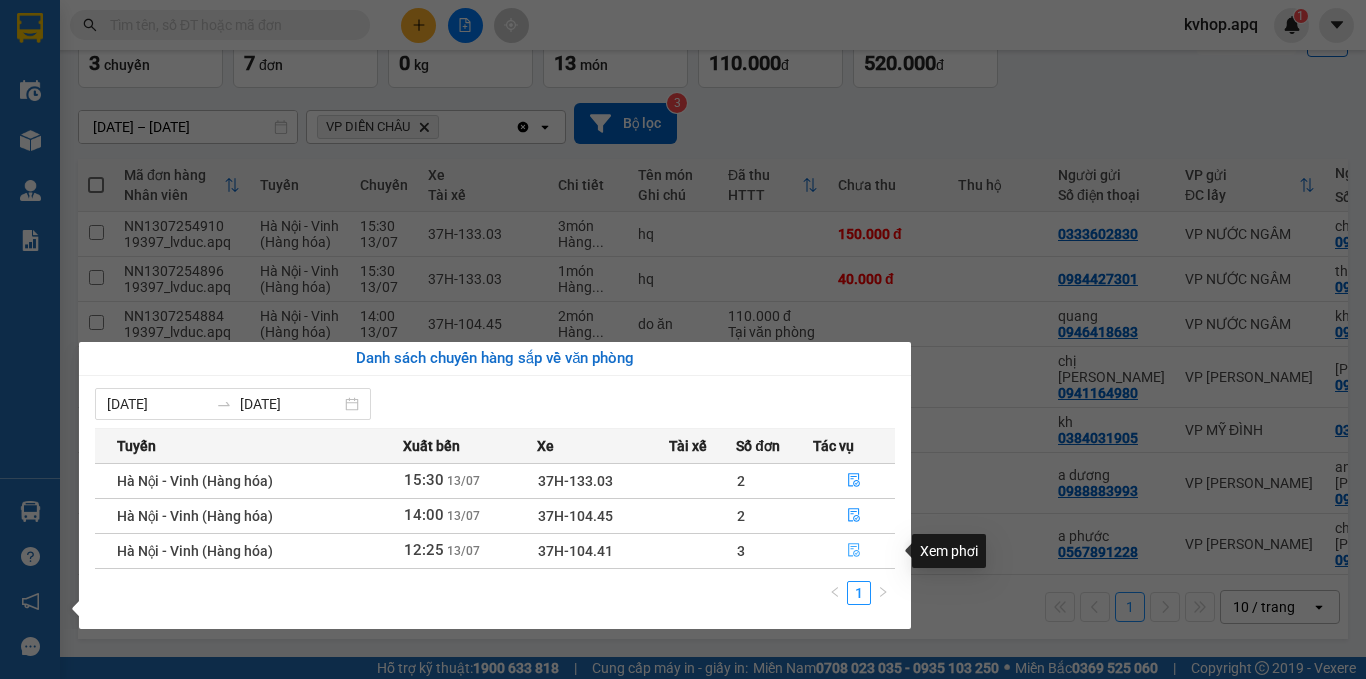 click 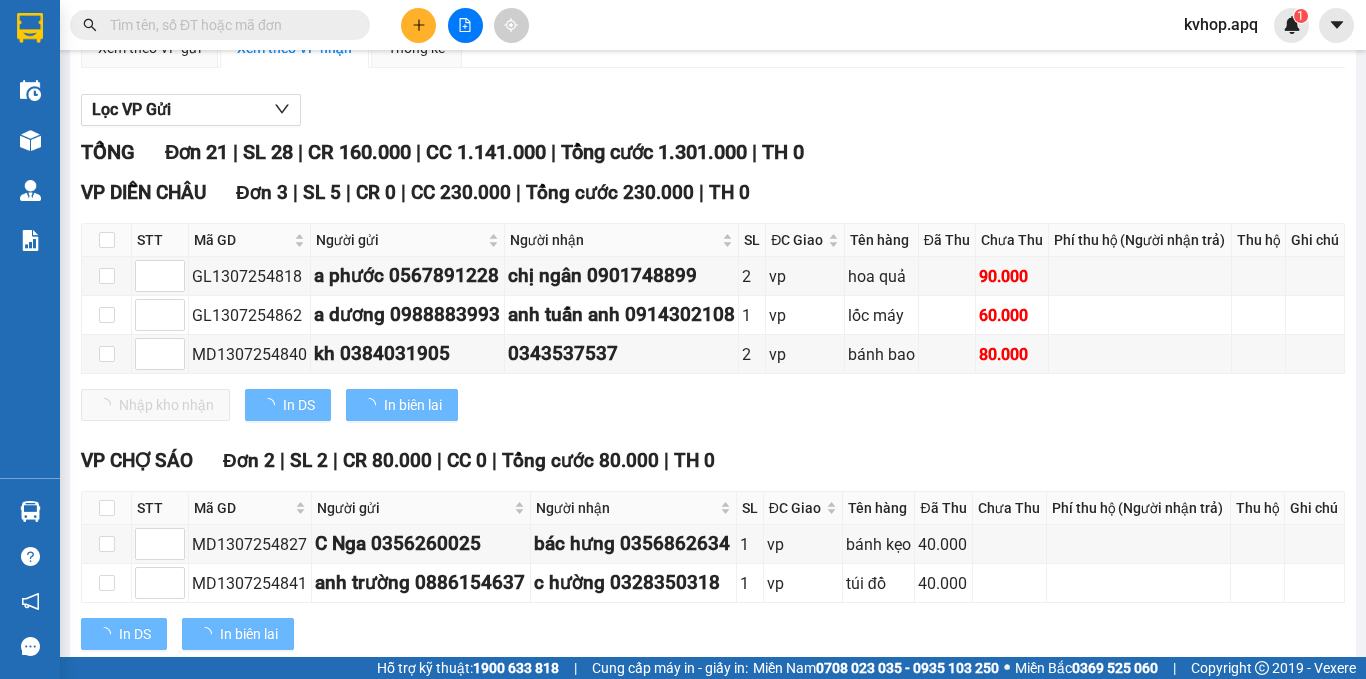 scroll, scrollTop: 0, scrollLeft: 0, axis: both 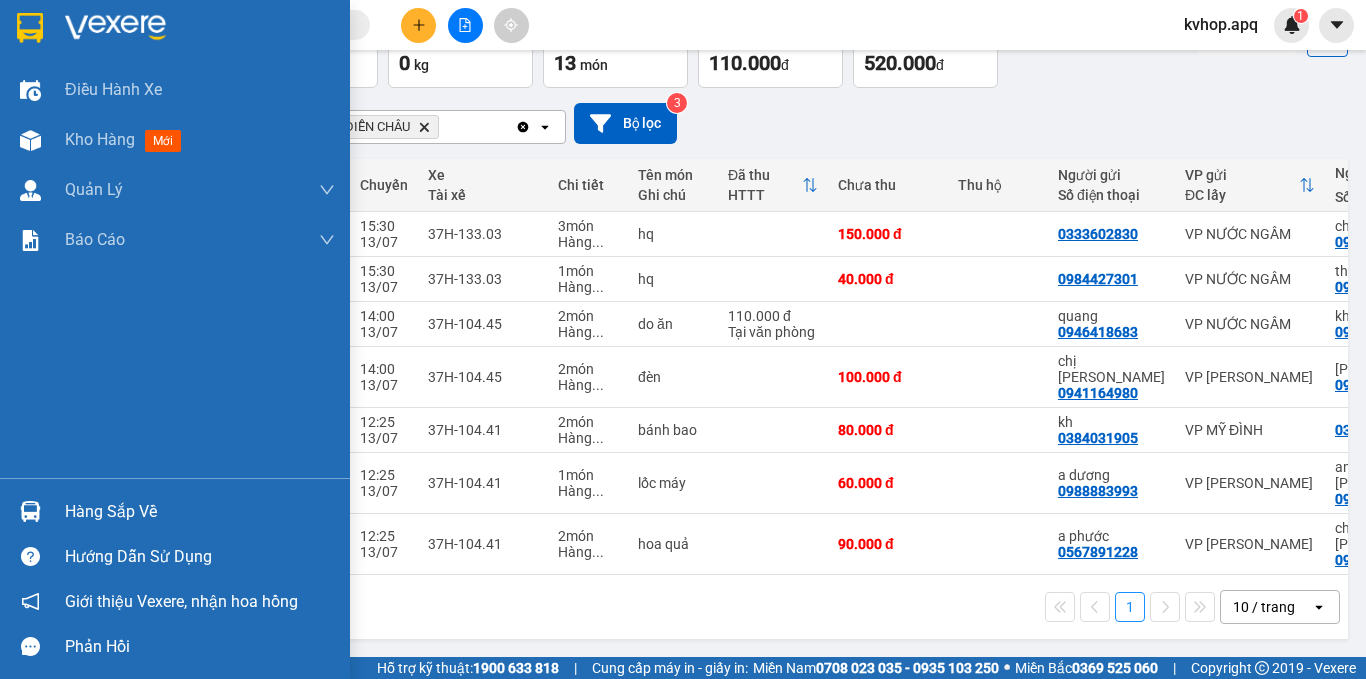 click on "Hàng sắp về" at bounding box center [200, 512] 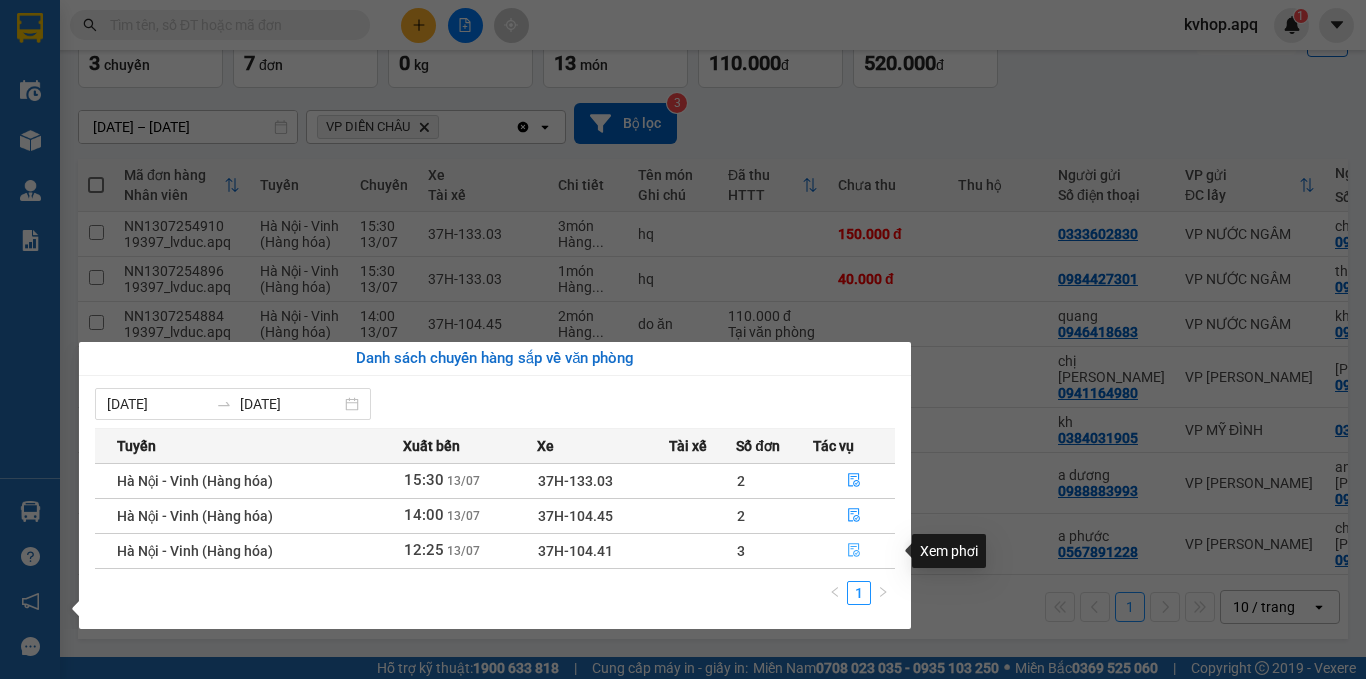 click 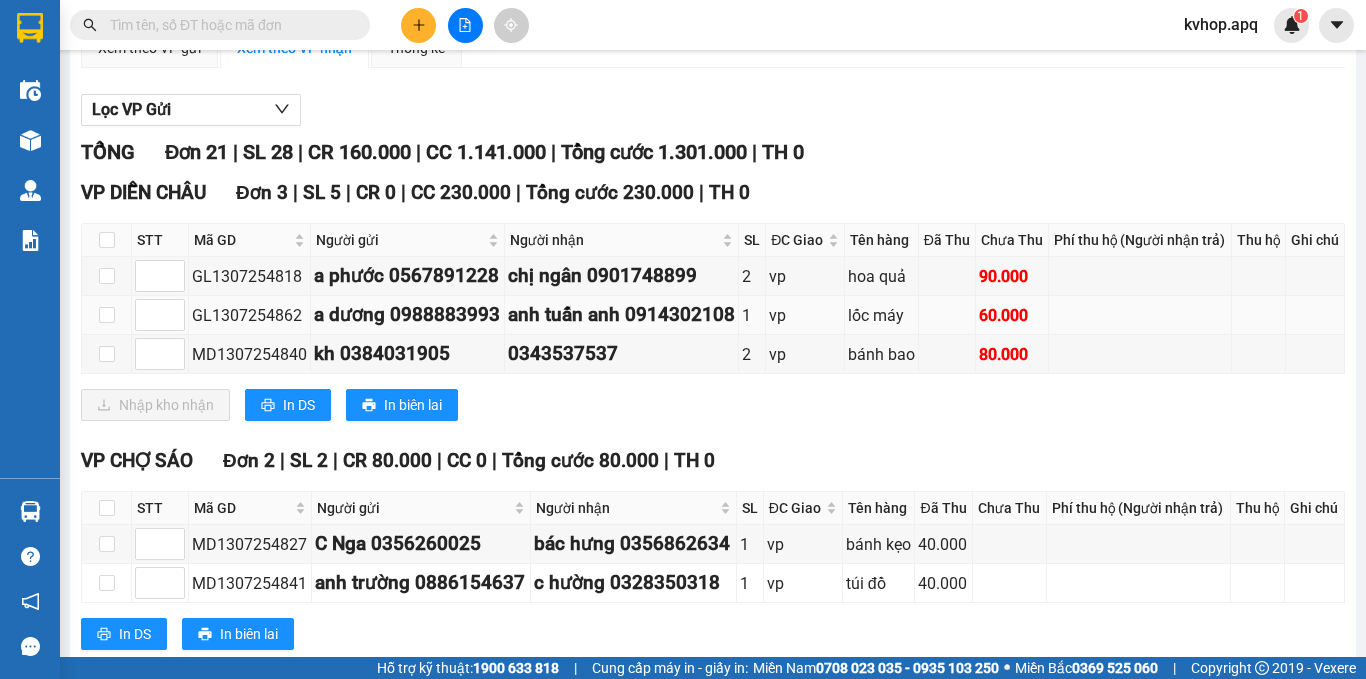 scroll, scrollTop: 0, scrollLeft: 0, axis: both 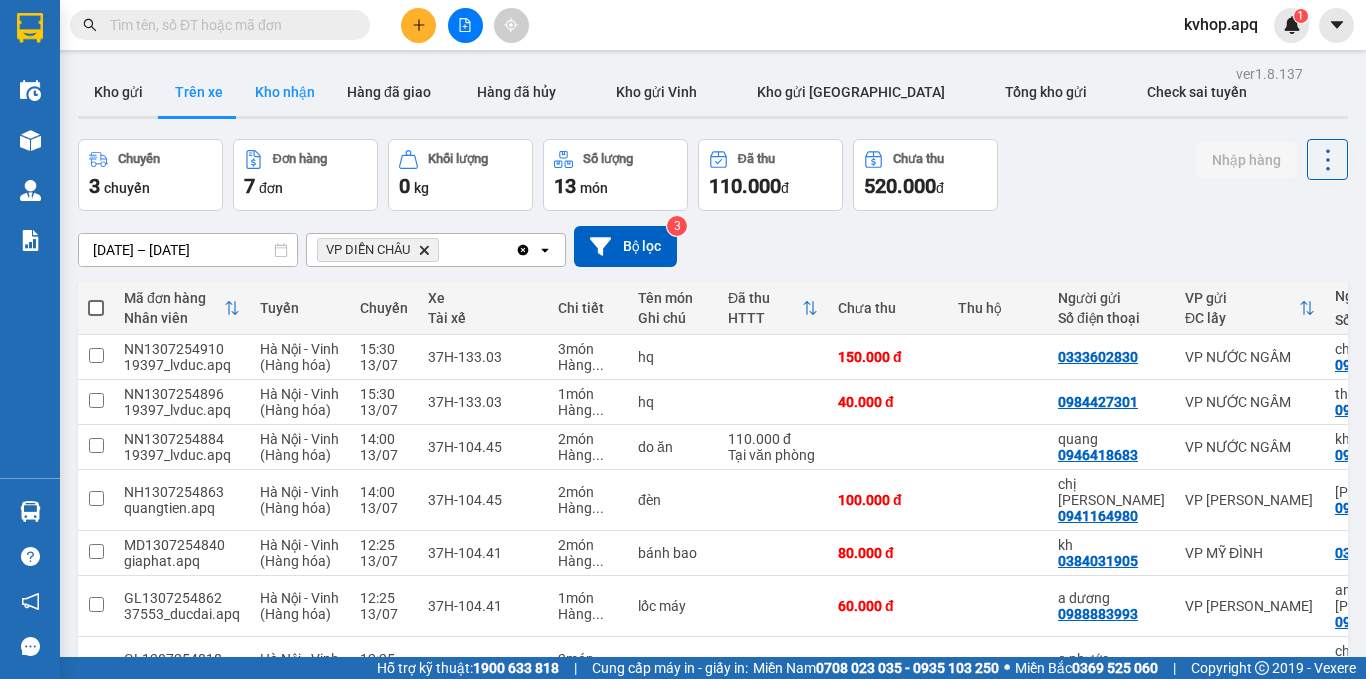 click on "Kho nhận" at bounding box center [285, 92] 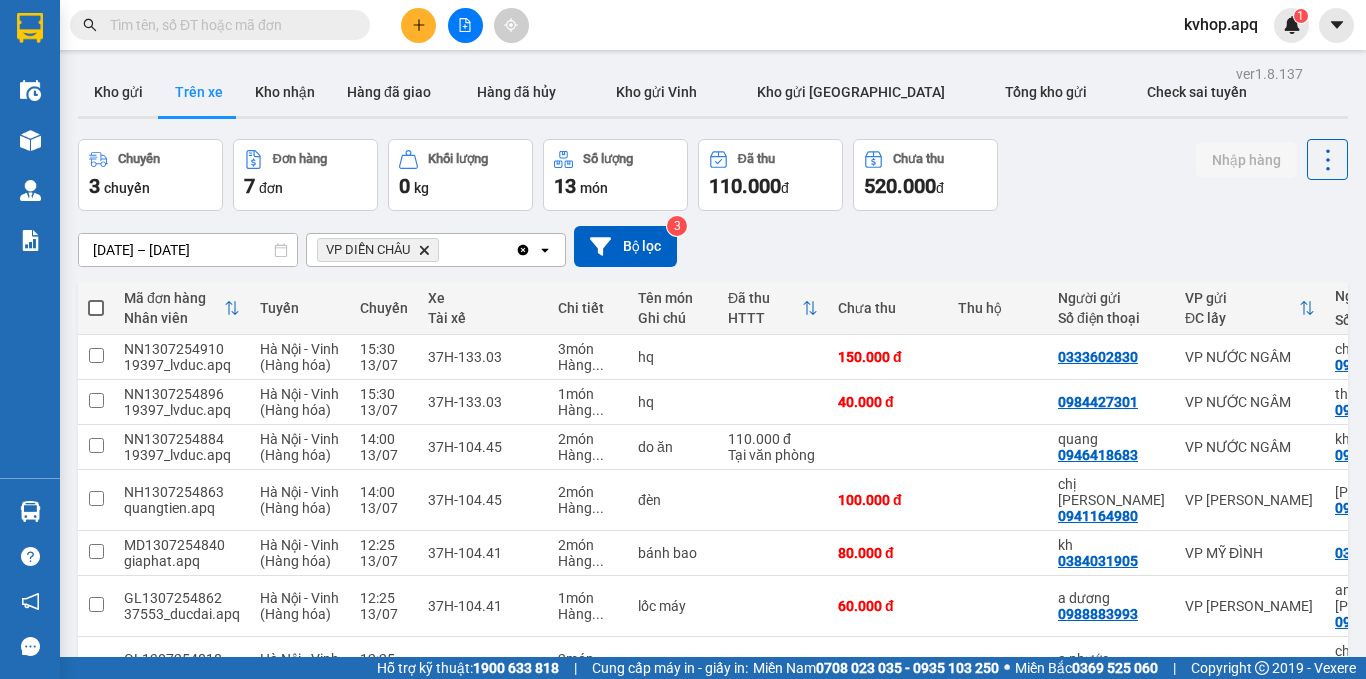 type on "[DATE] – [DATE]" 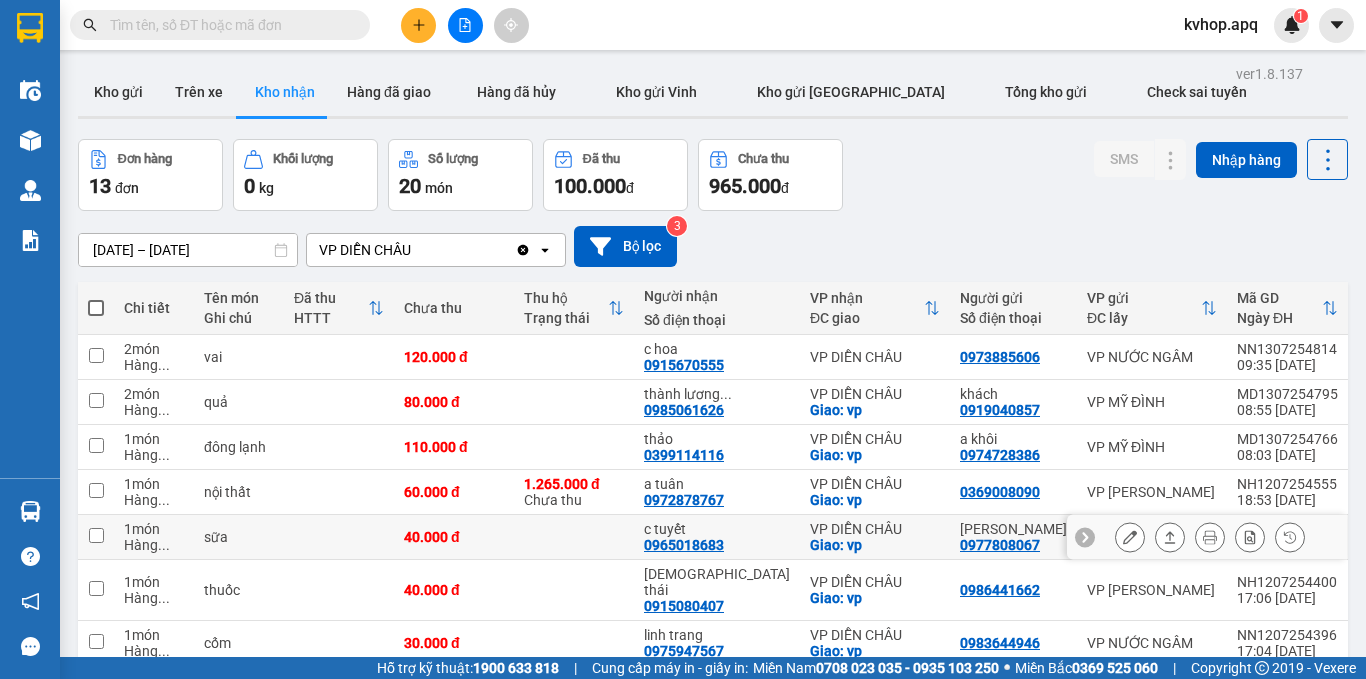 scroll, scrollTop: 100, scrollLeft: 0, axis: vertical 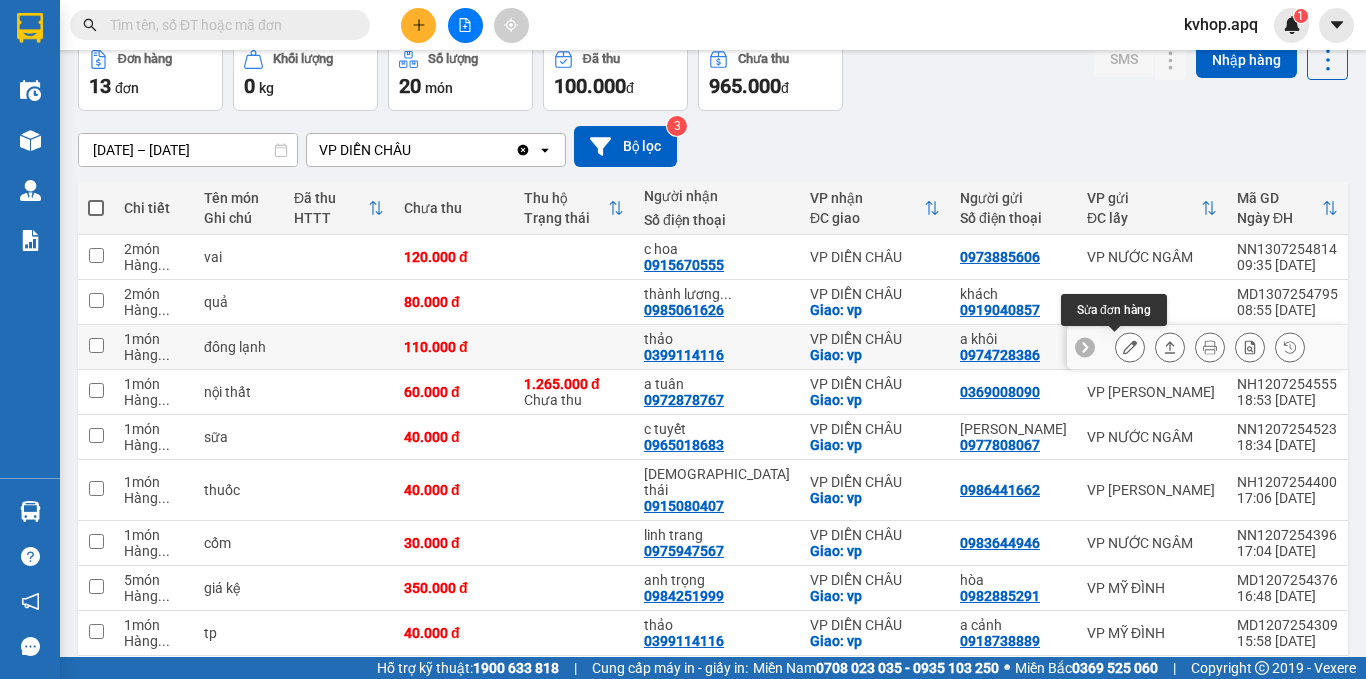 click 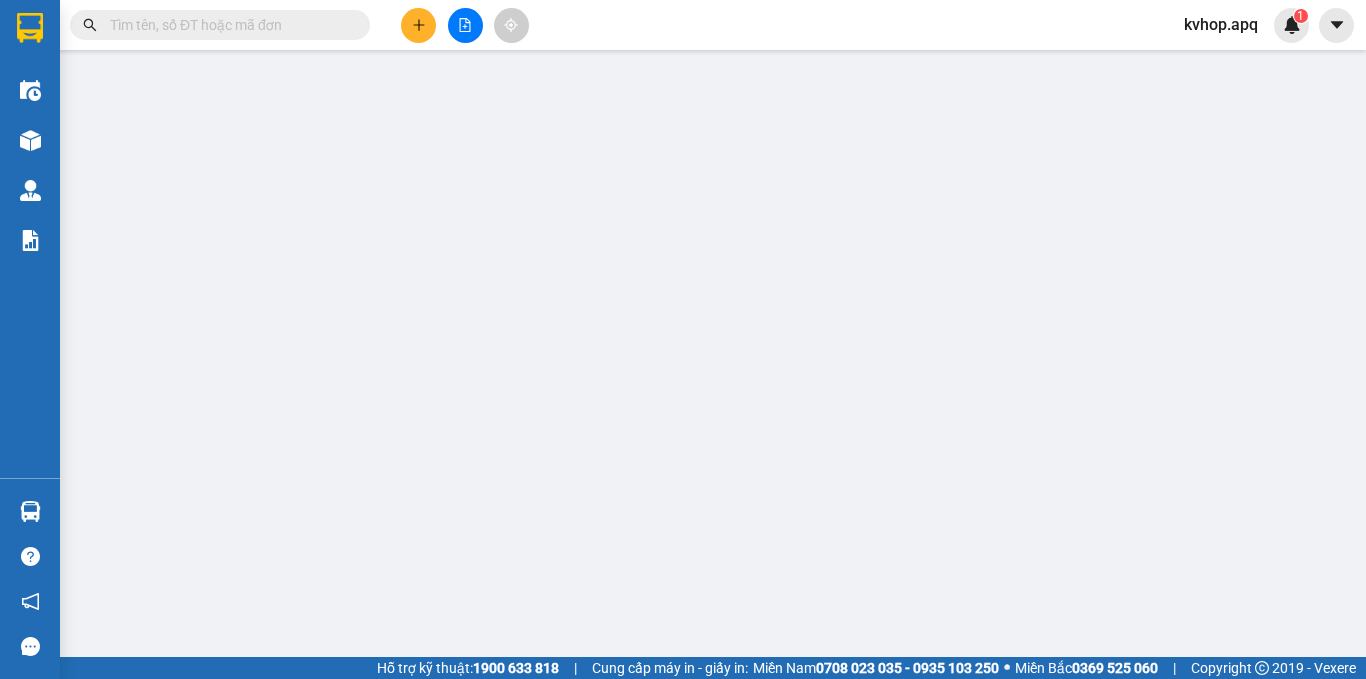 type on "0974728386" 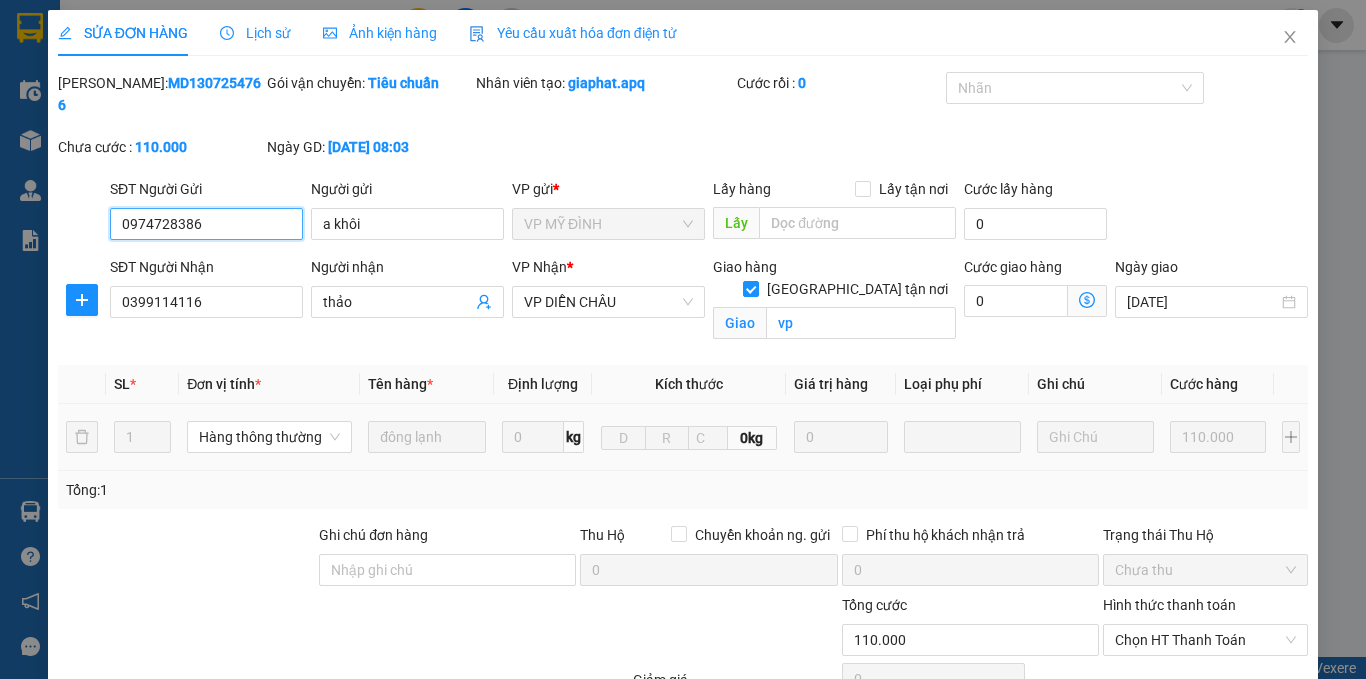 scroll, scrollTop: 0, scrollLeft: 0, axis: both 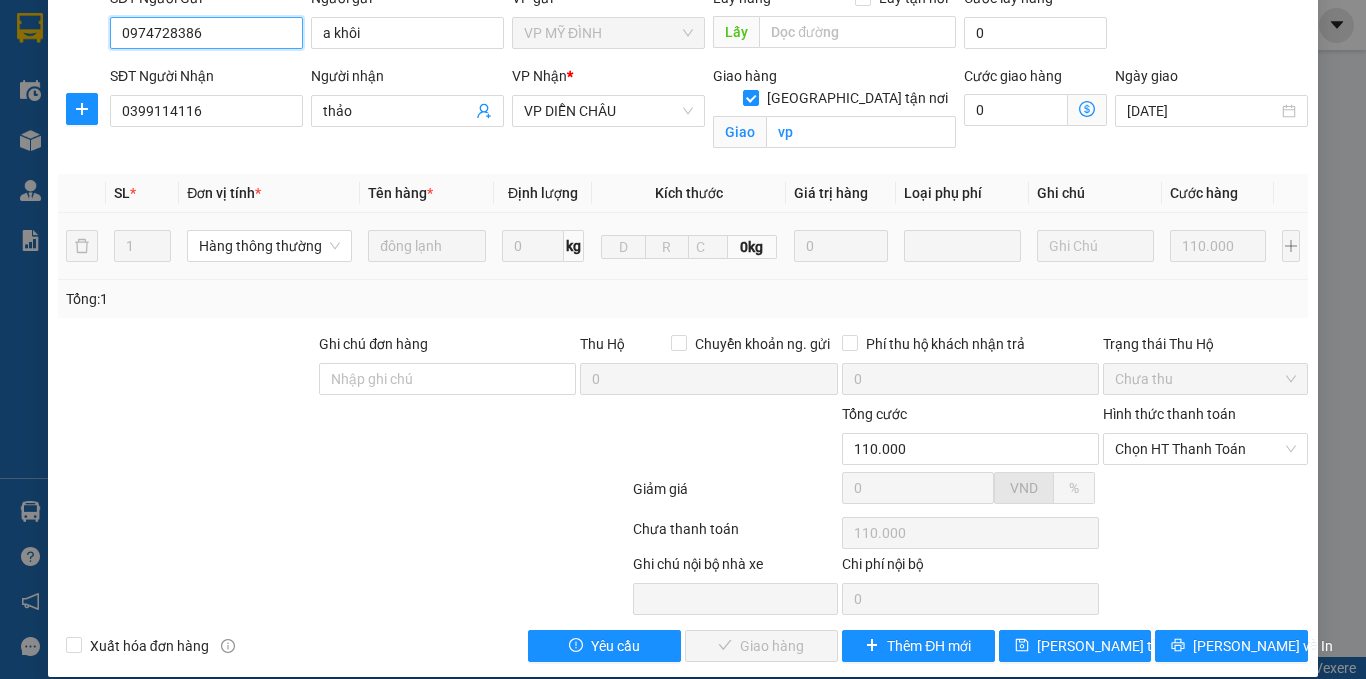 drag, startPoint x: 1190, startPoint y: 427, endPoint x: 1154, endPoint y: 444, distance: 39.812057 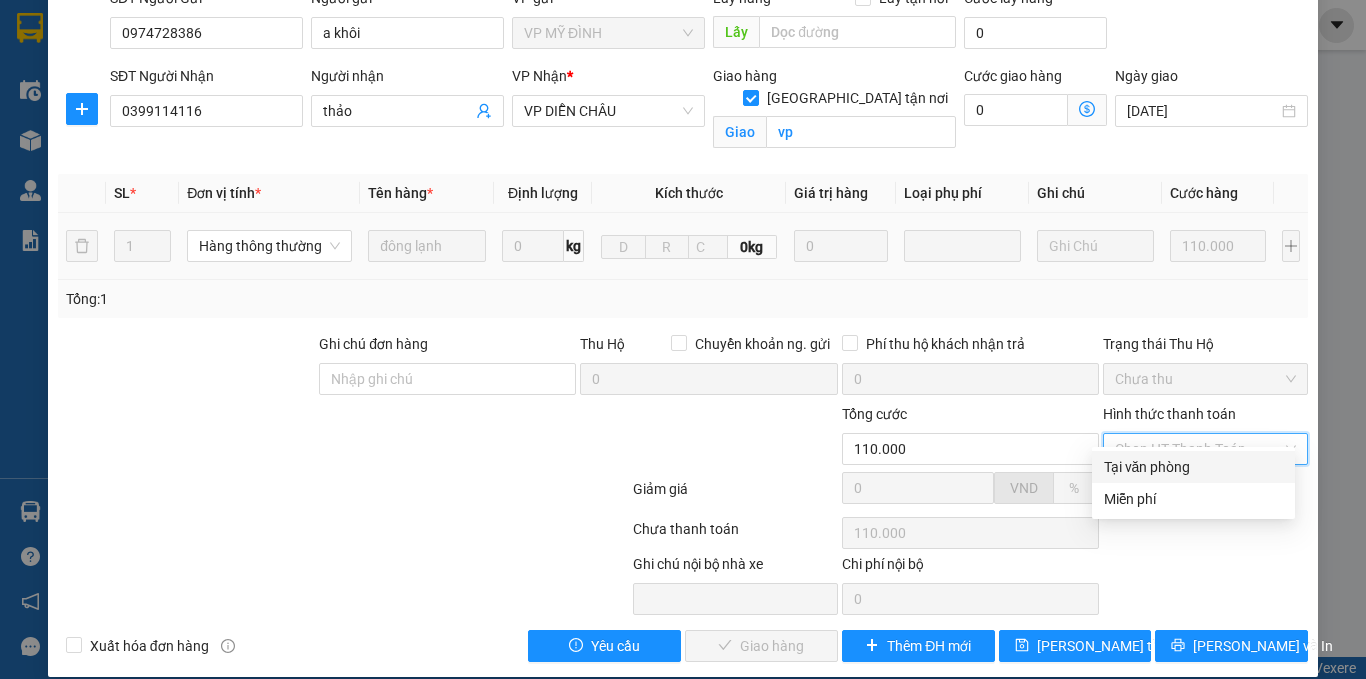 click on "Tại văn phòng" at bounding box center [1193, 467] 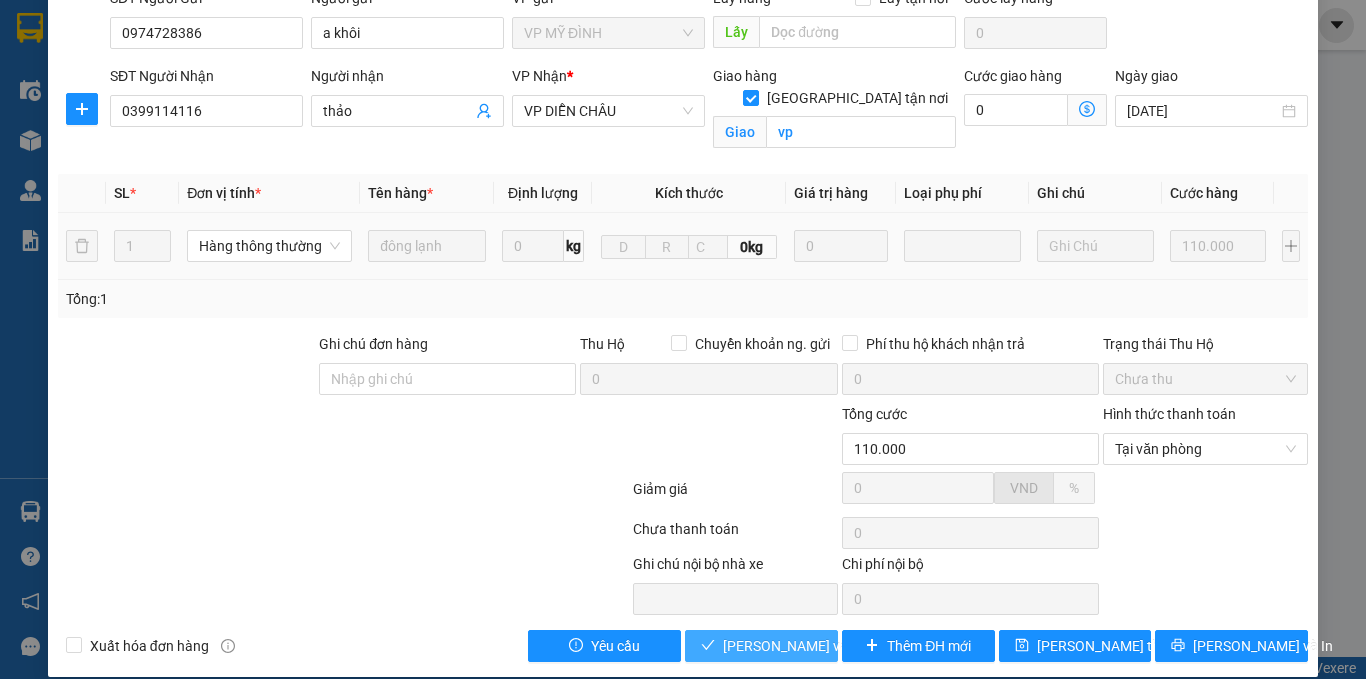 drag, startPoint x: 766, startPoint y: 621, endPoint x: 634, endPoint y: 576, distance: 139.45967 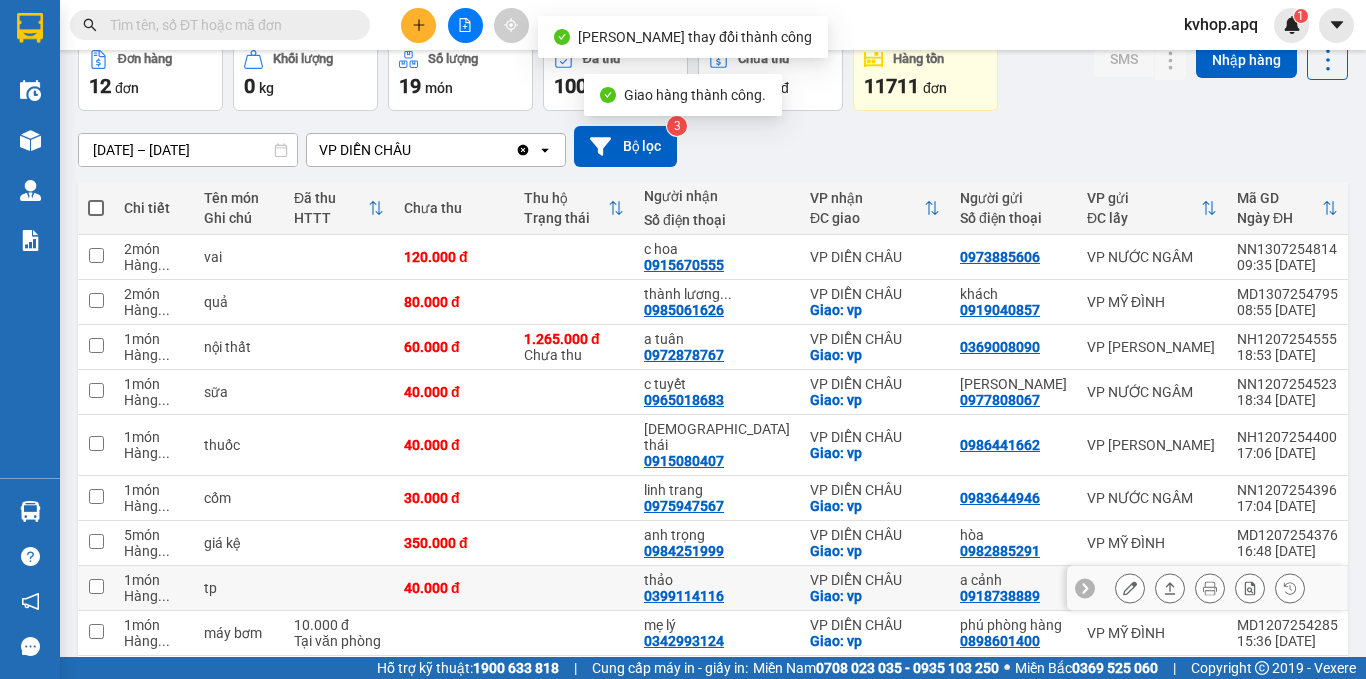 scroll, scrollTop: 200, scrollLeft: 0, axis: vertical 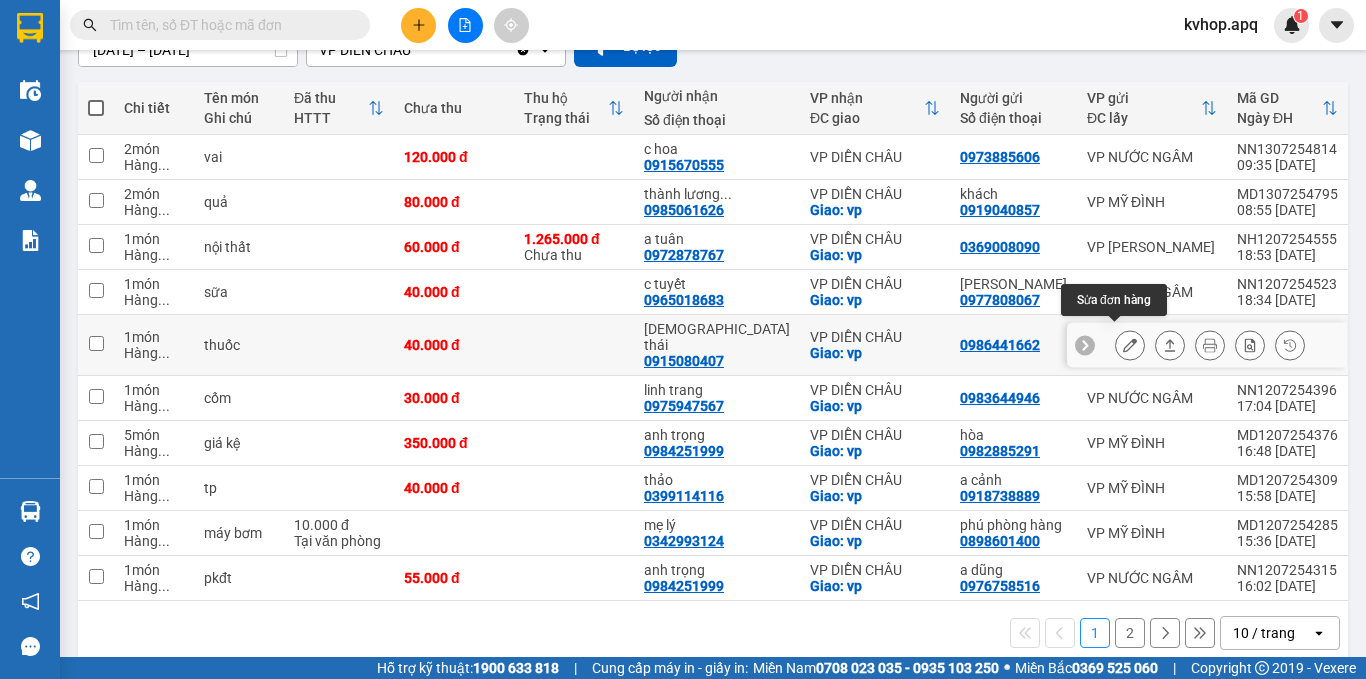 click 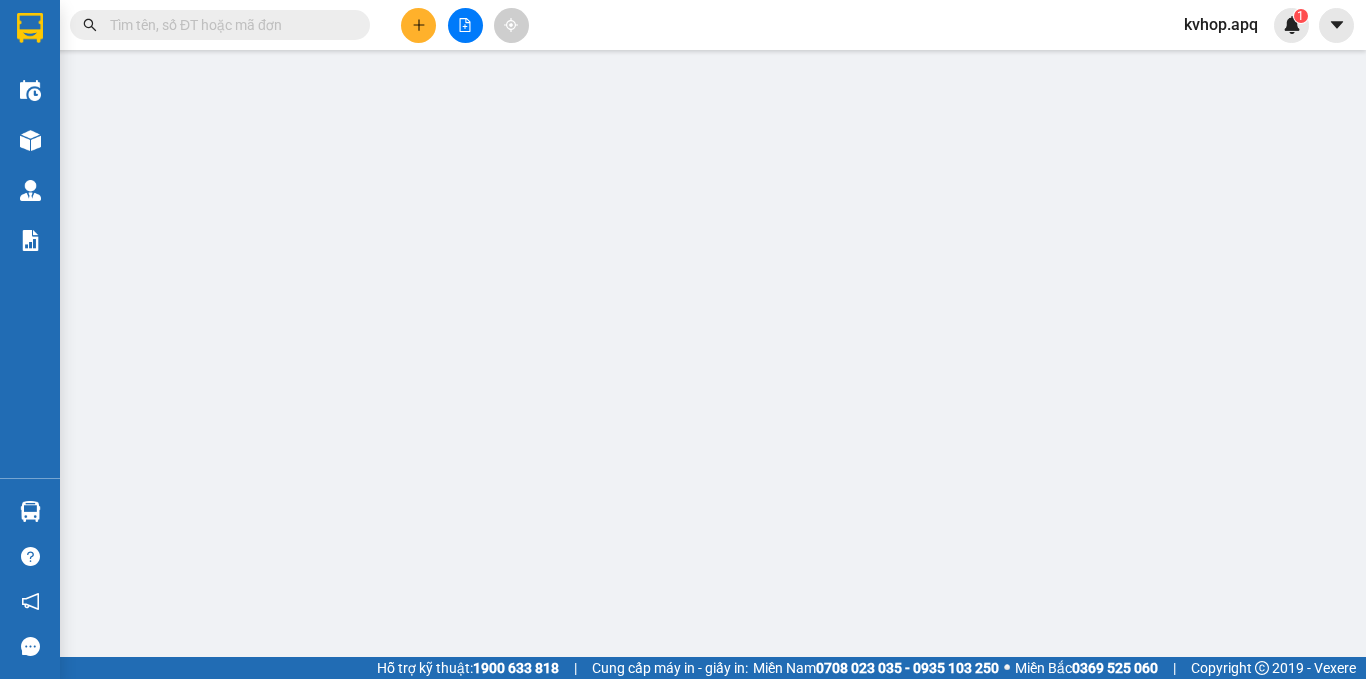 scroll, scrollTop: 0, scrollLeft: 0, axis: both 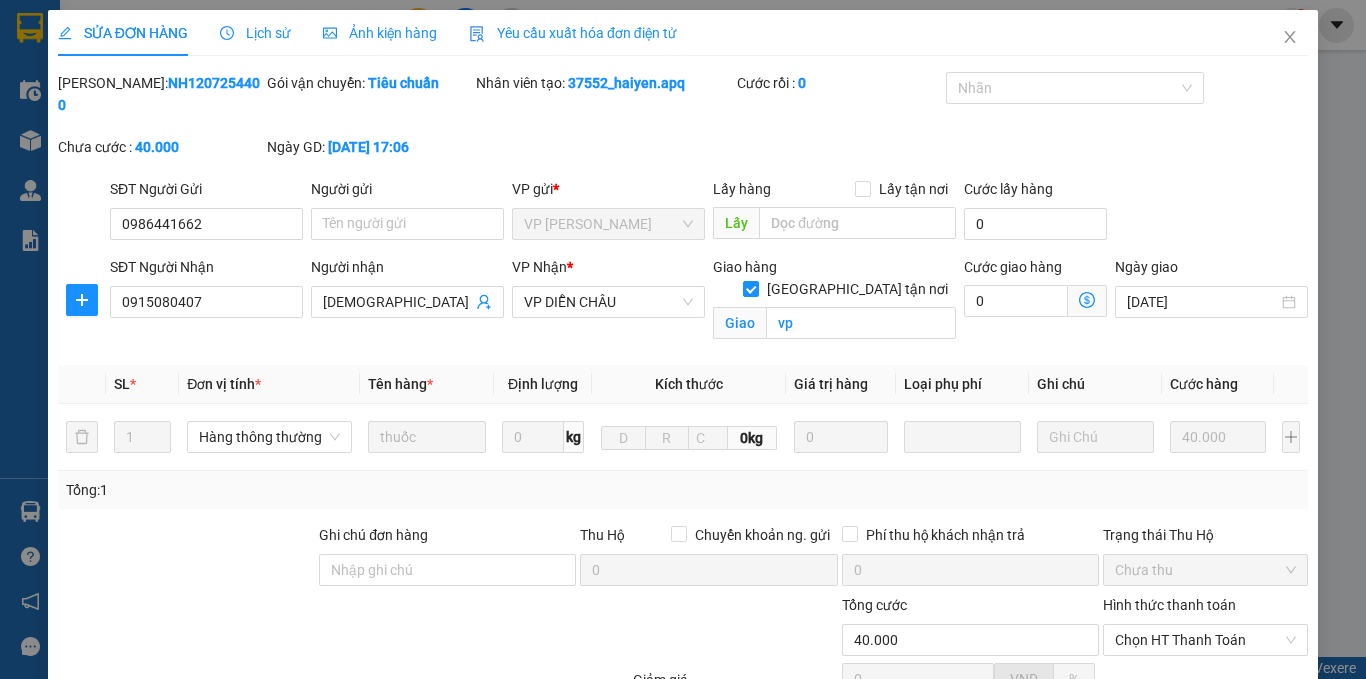 type on "0986441662" 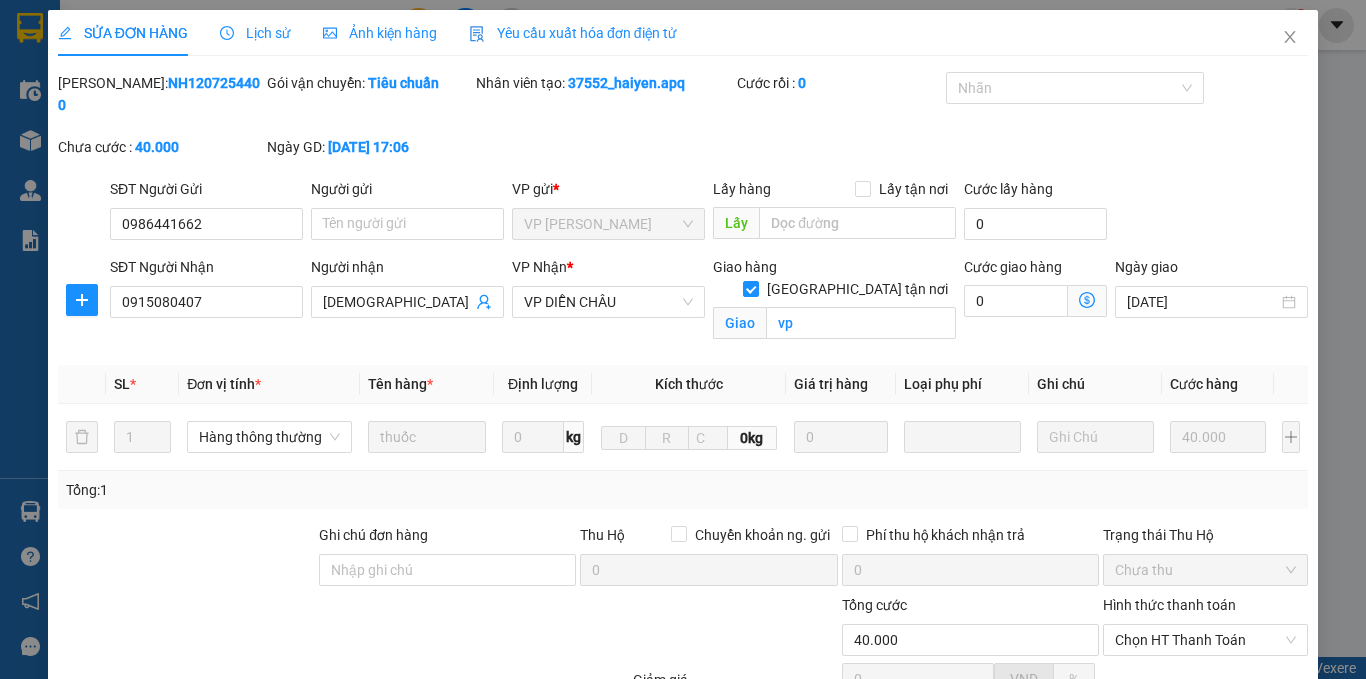 type on "0915080407" 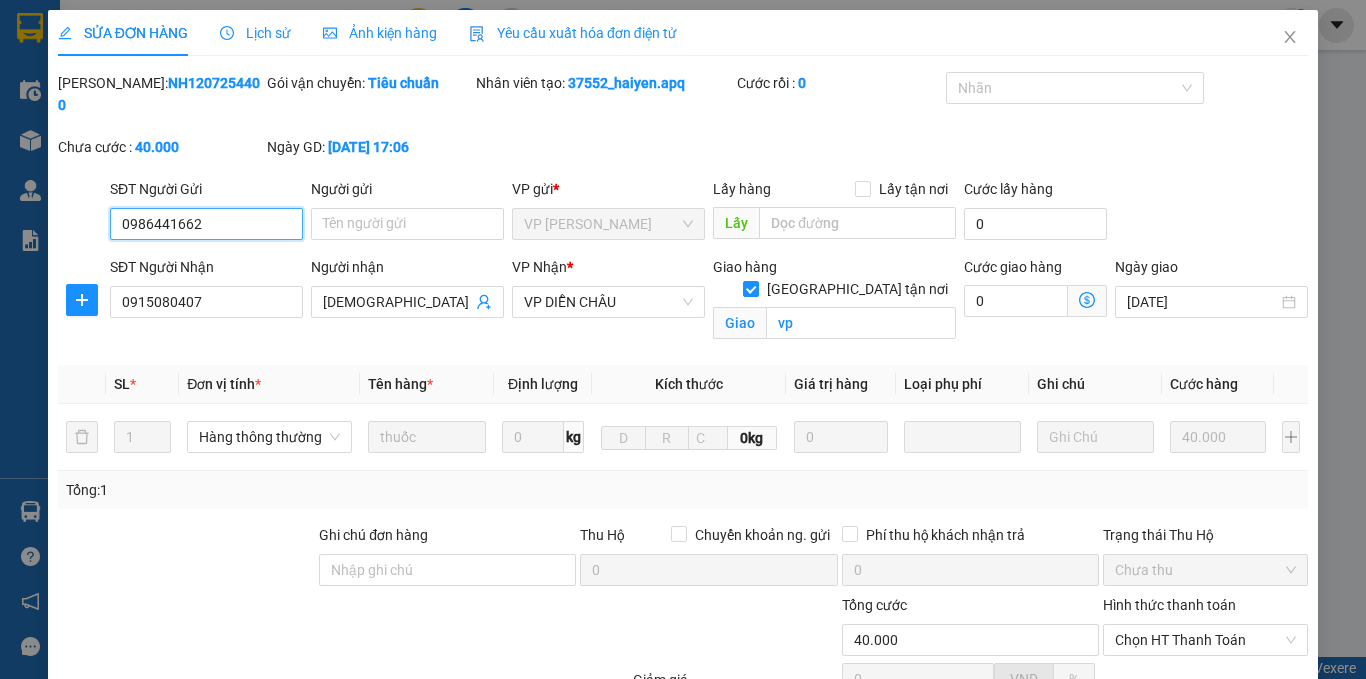 scroll, scrollTop: 191, scrollLeft: 0, axis: vertical 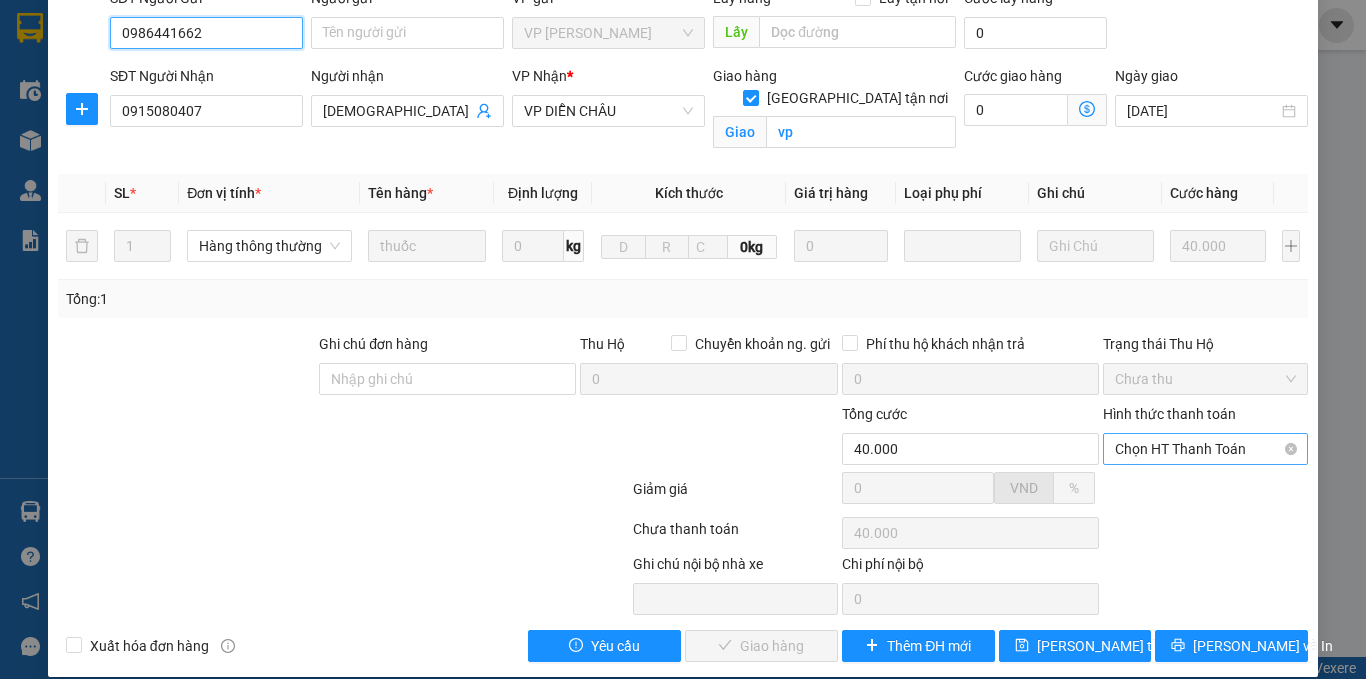 click on "Chọn HT Thanh Toán" at bounding box center (1205, 449) 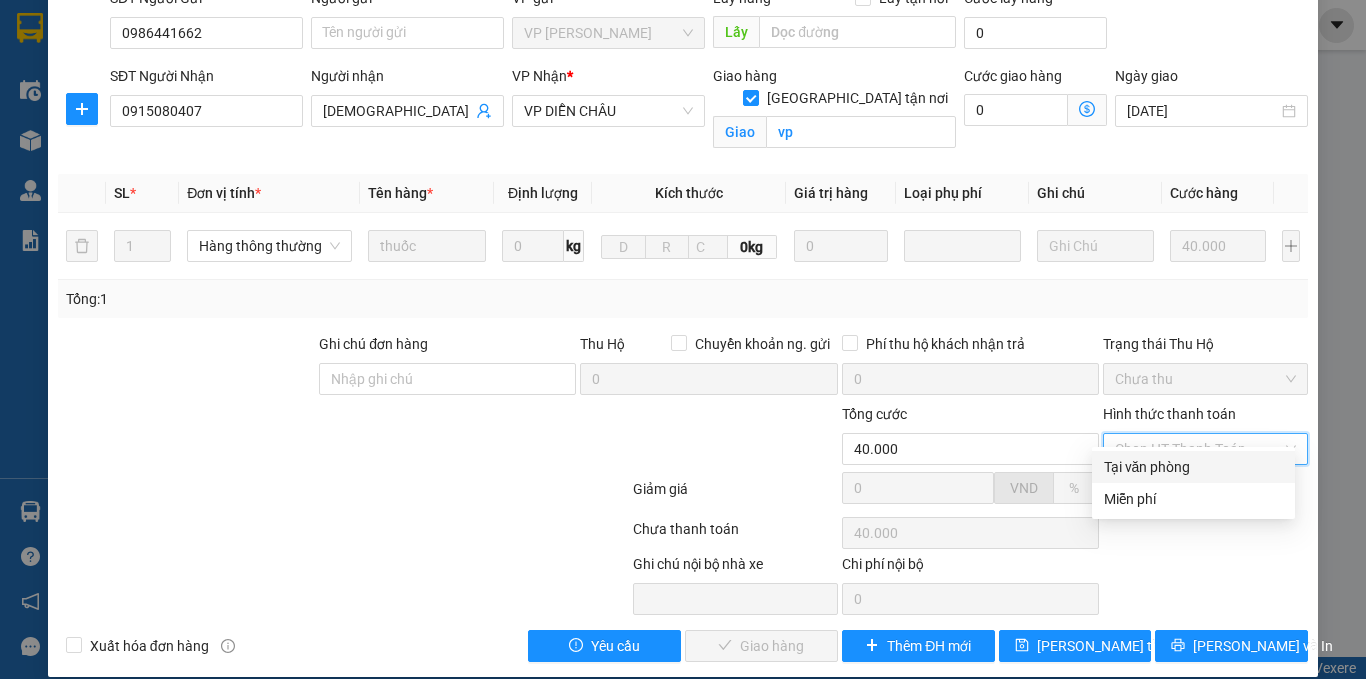 click on "Tại văn phòng" at bounding box center (1193, 467) 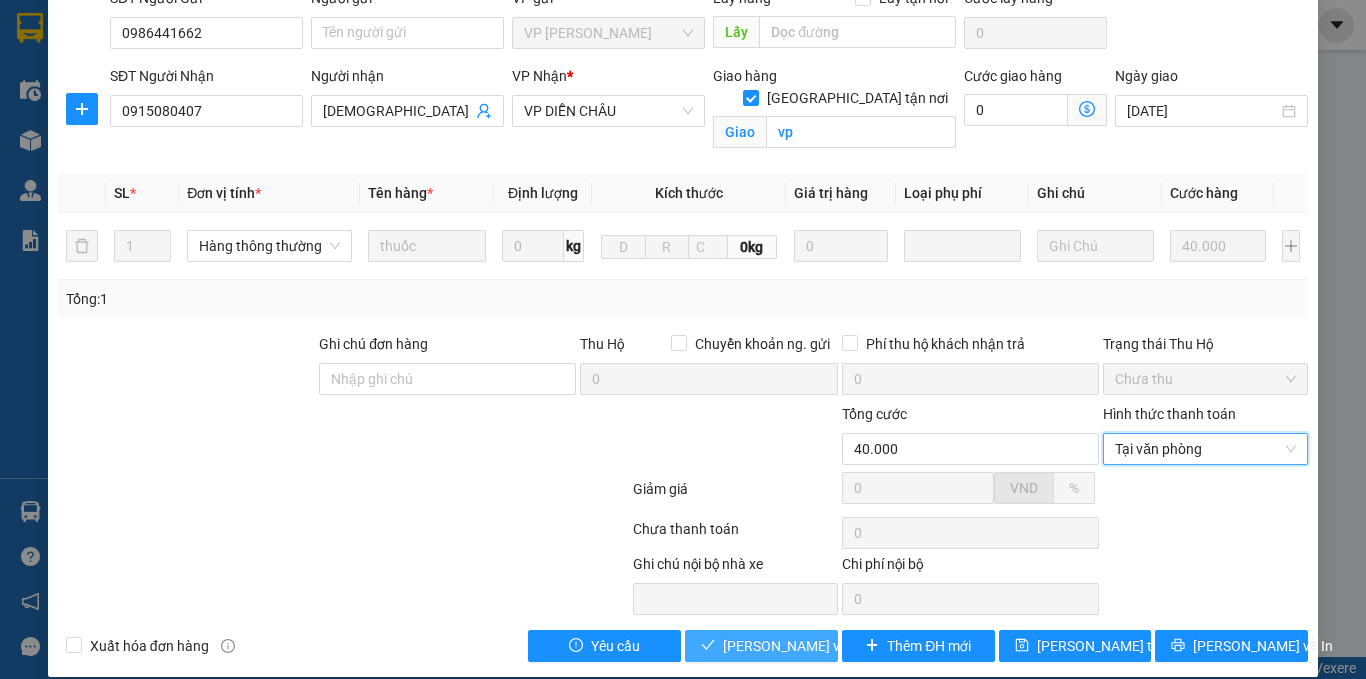 click on "[PERSON_NAME] và Giao hàng" at bounding box center [761, 646] 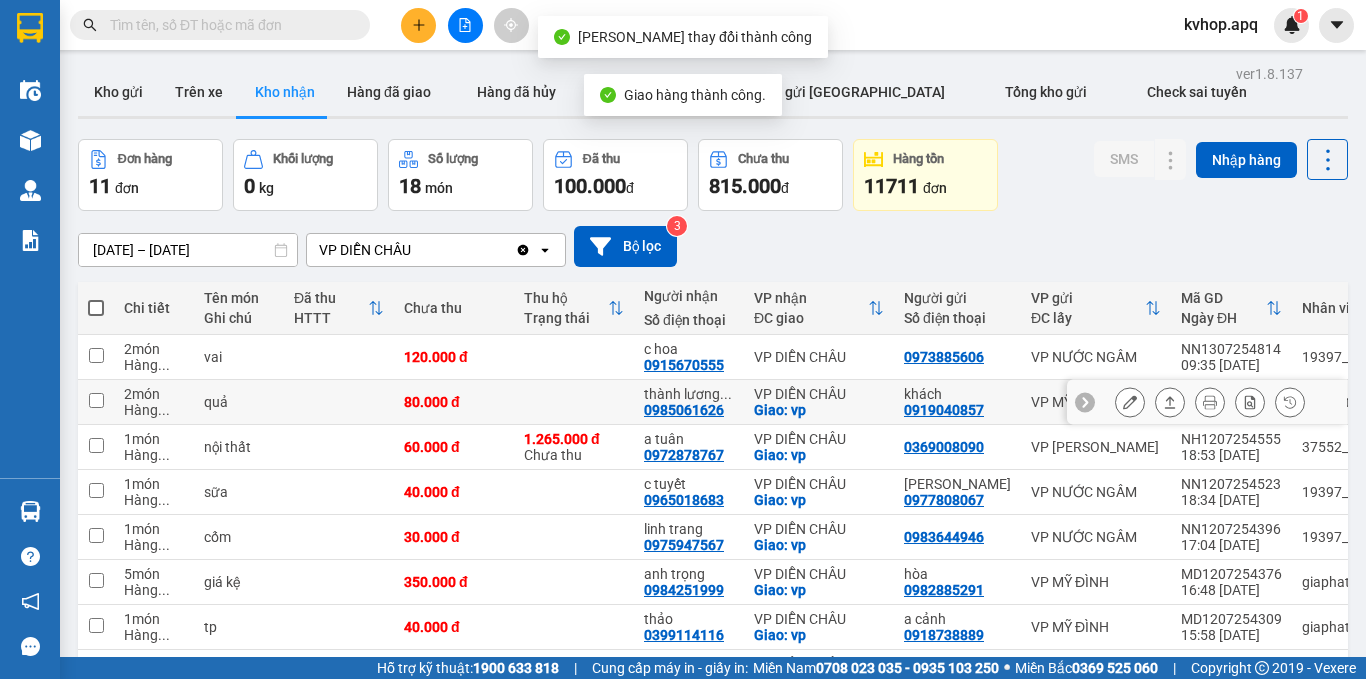 scroll, scrollTop: 200, scrollLeft: 0, axis: vertical 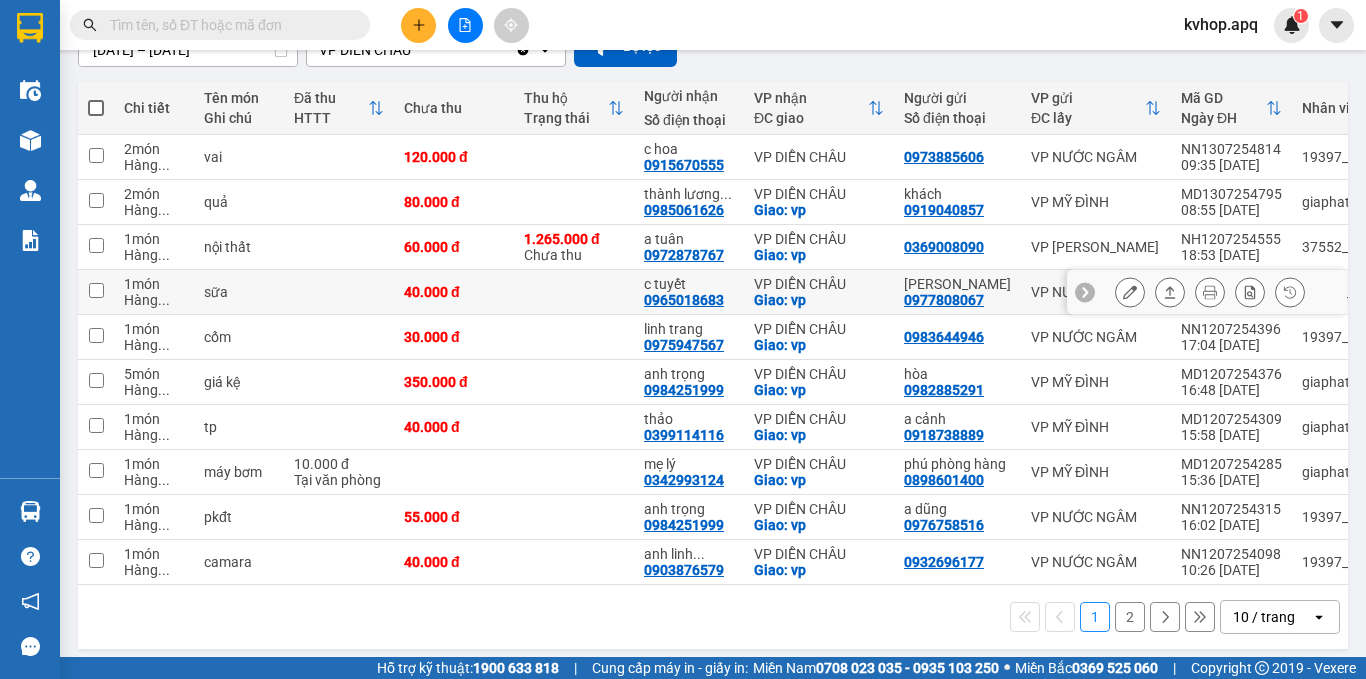 click at bounding box center (1130, 292) 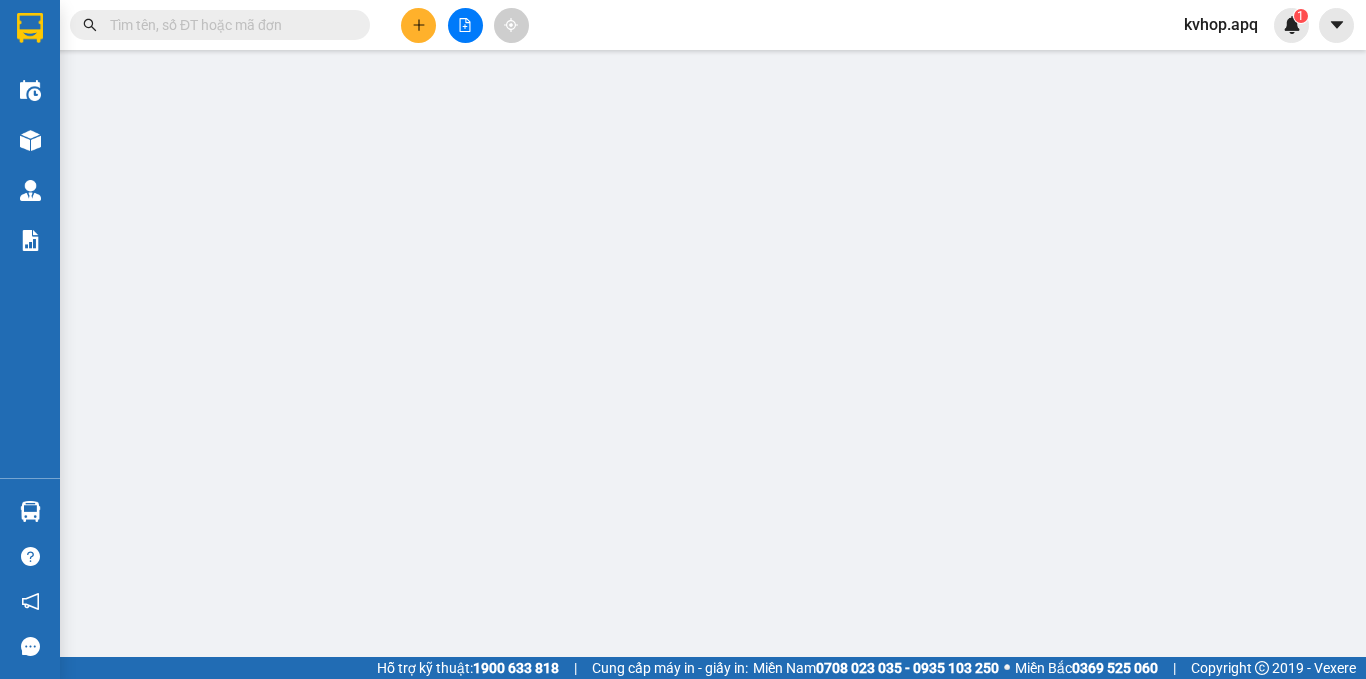 scroll, scrollTop: 0, scrollLeft: 0, axis: both 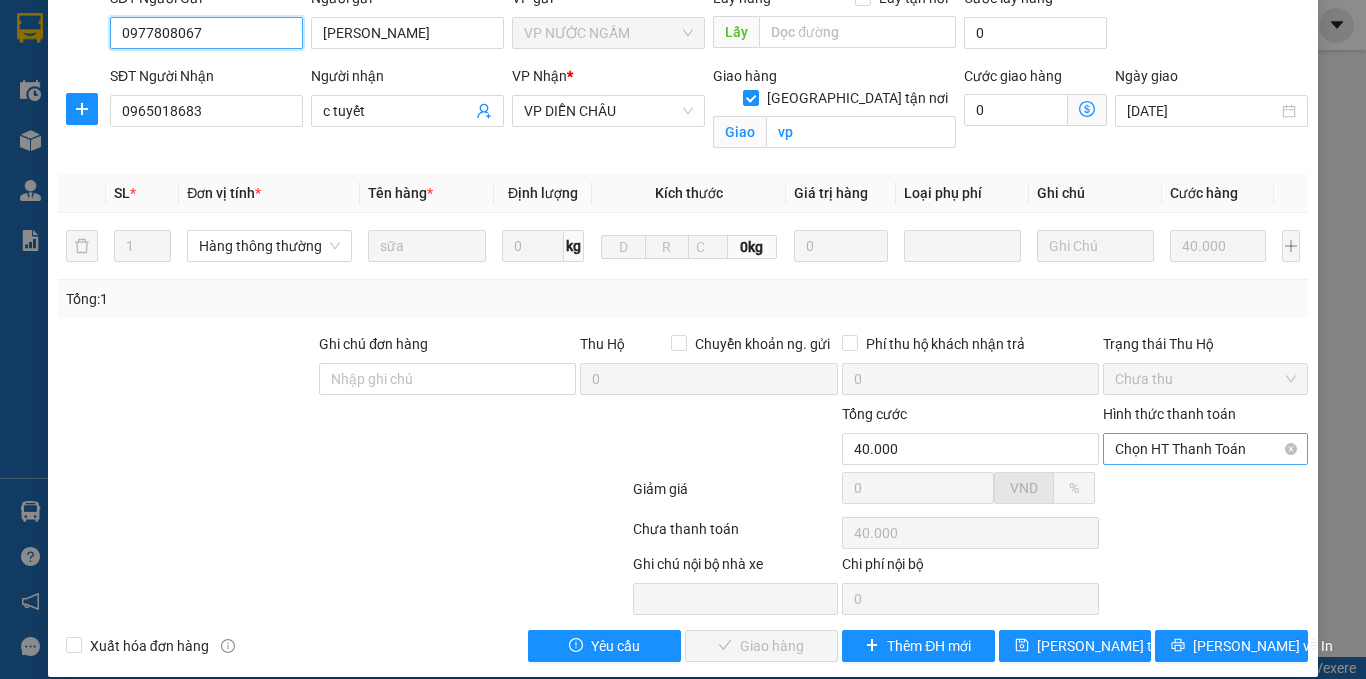 click on "Chọn HT Thanh Toán" at bounding box center [1205, 449] 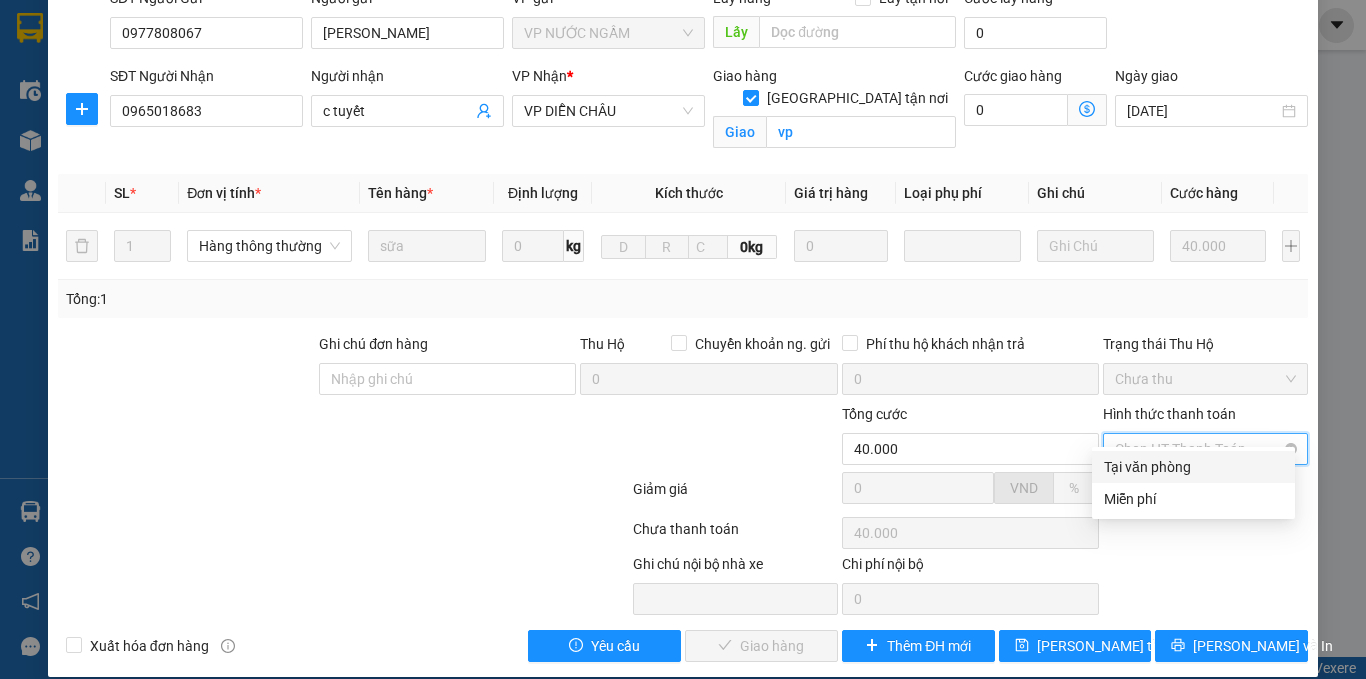 click on "Tại văn phòng" at bounding box center [1193, 467] 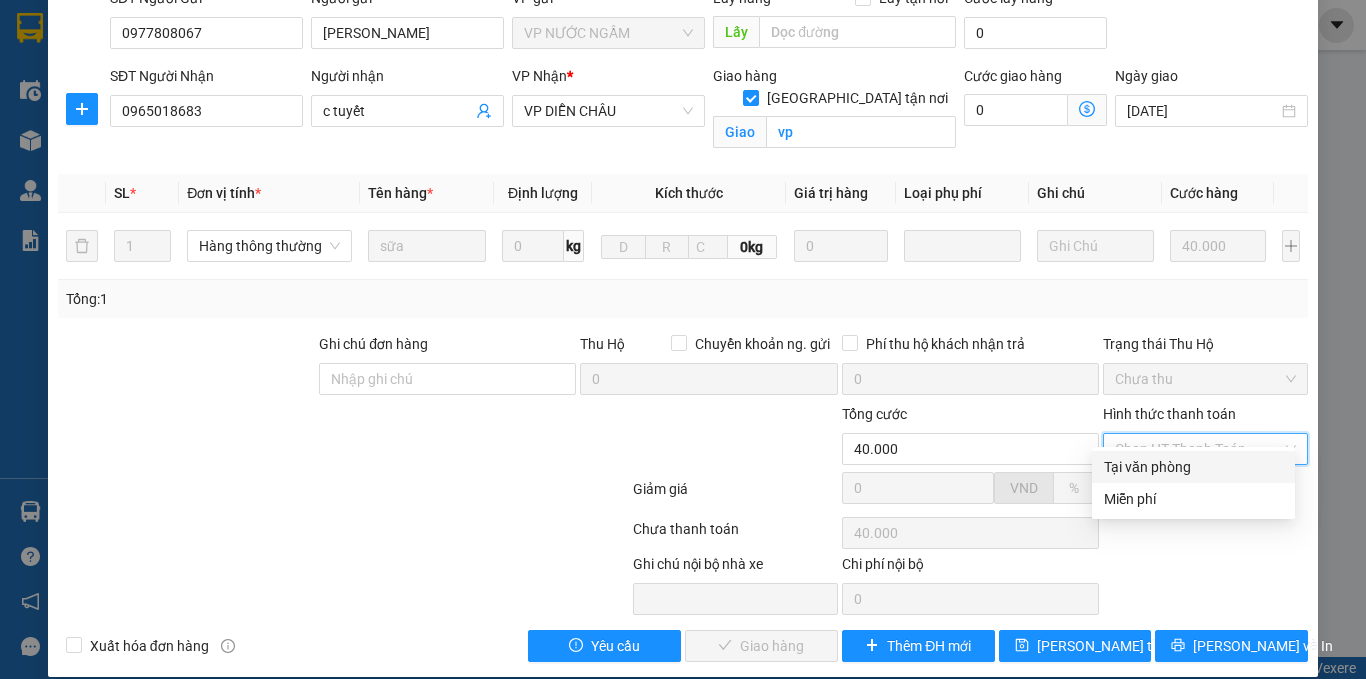 type on "0" 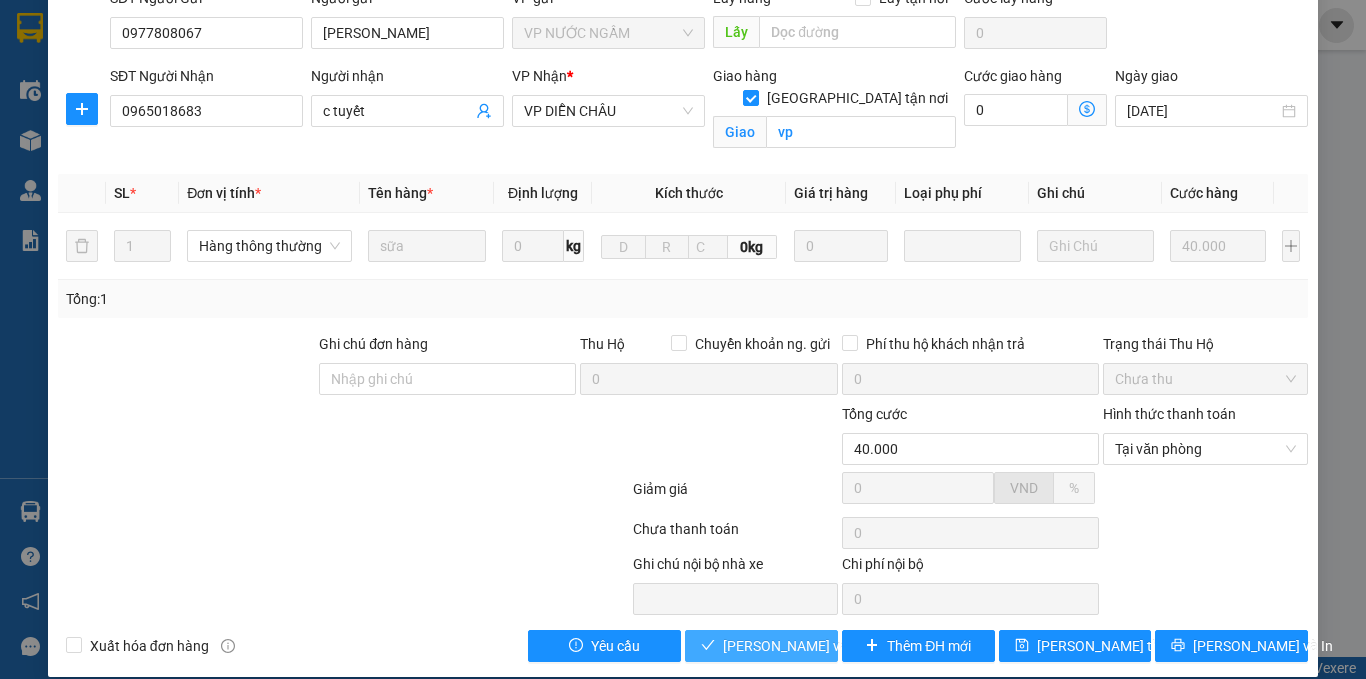 click on "[PERSON_NAME] và Giao hàng" at bounding box center [819, 646] 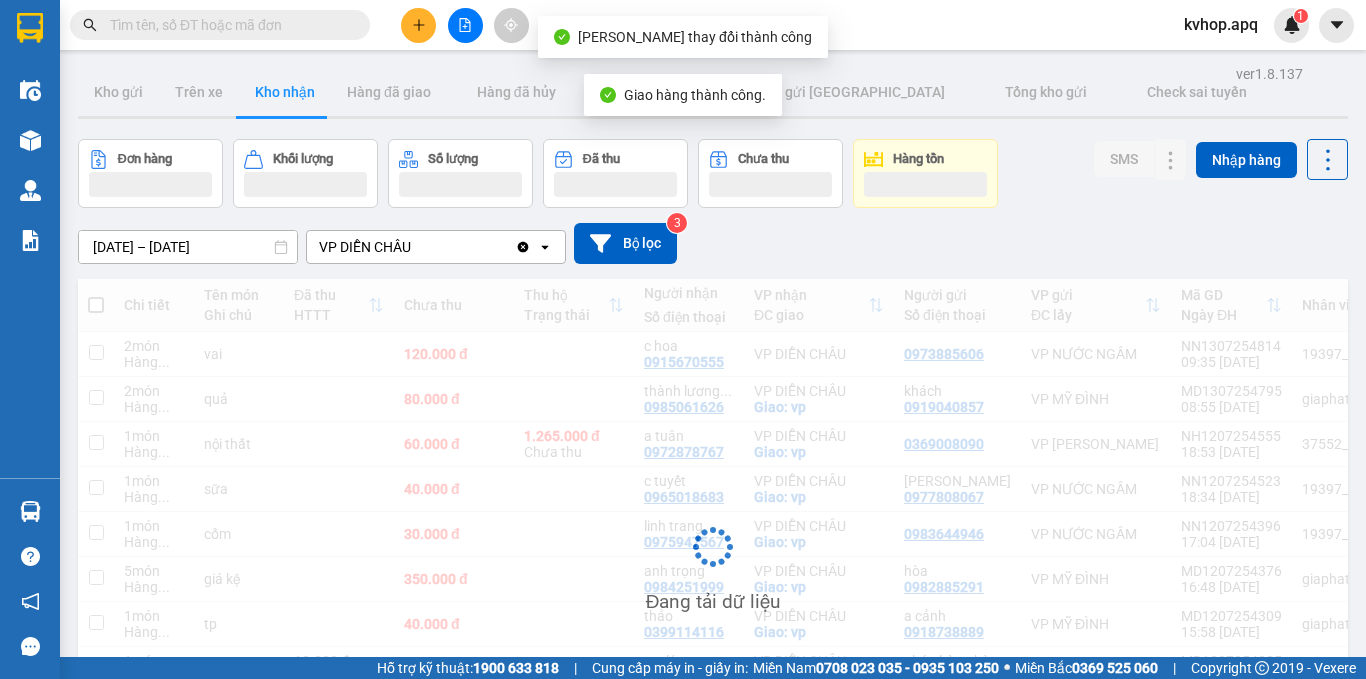 scroll, scrollTop: 200, scrollLeft: 0, axis: vertical 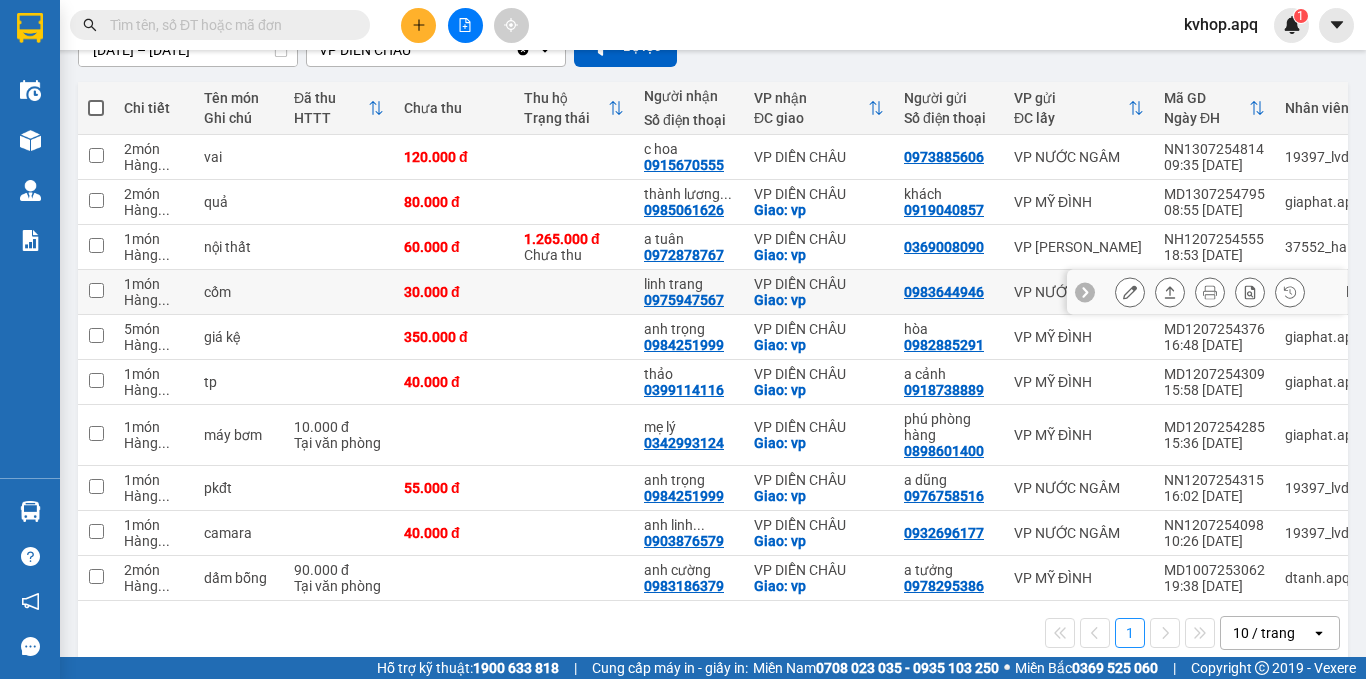 click 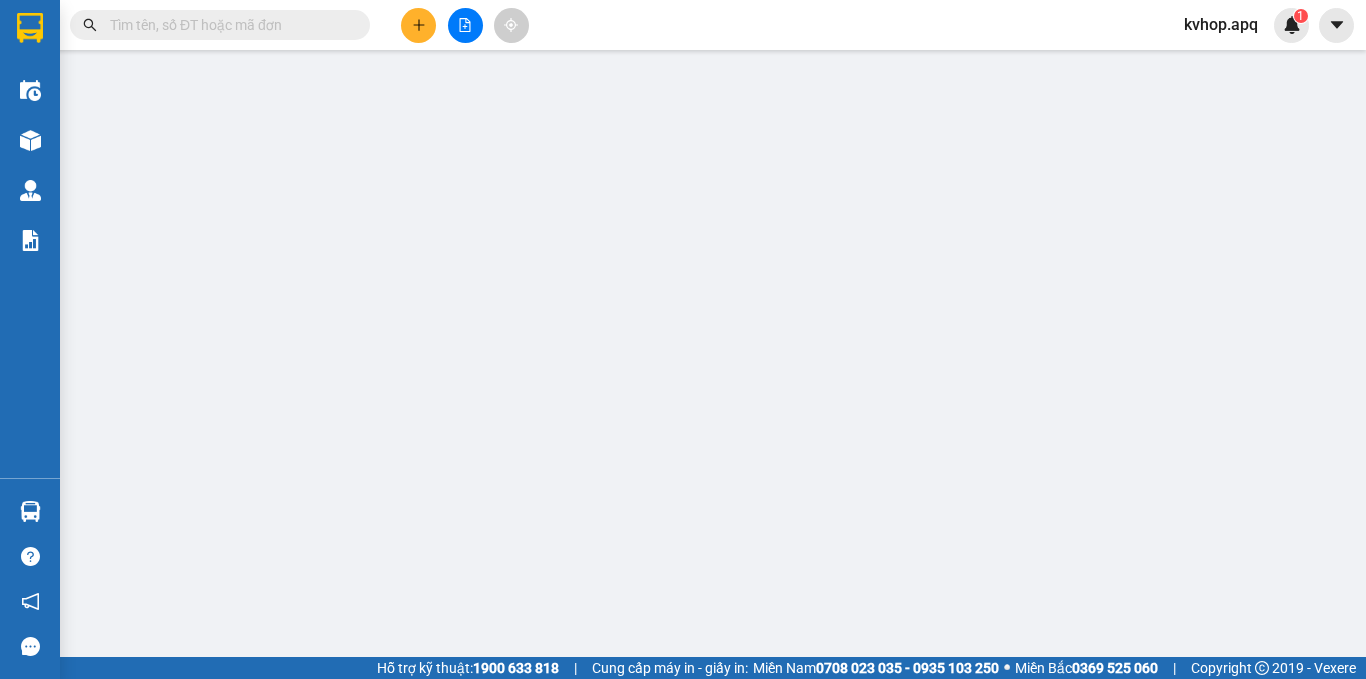 scroll, scrollTop: 0, scrollLeft: 0, axis: both 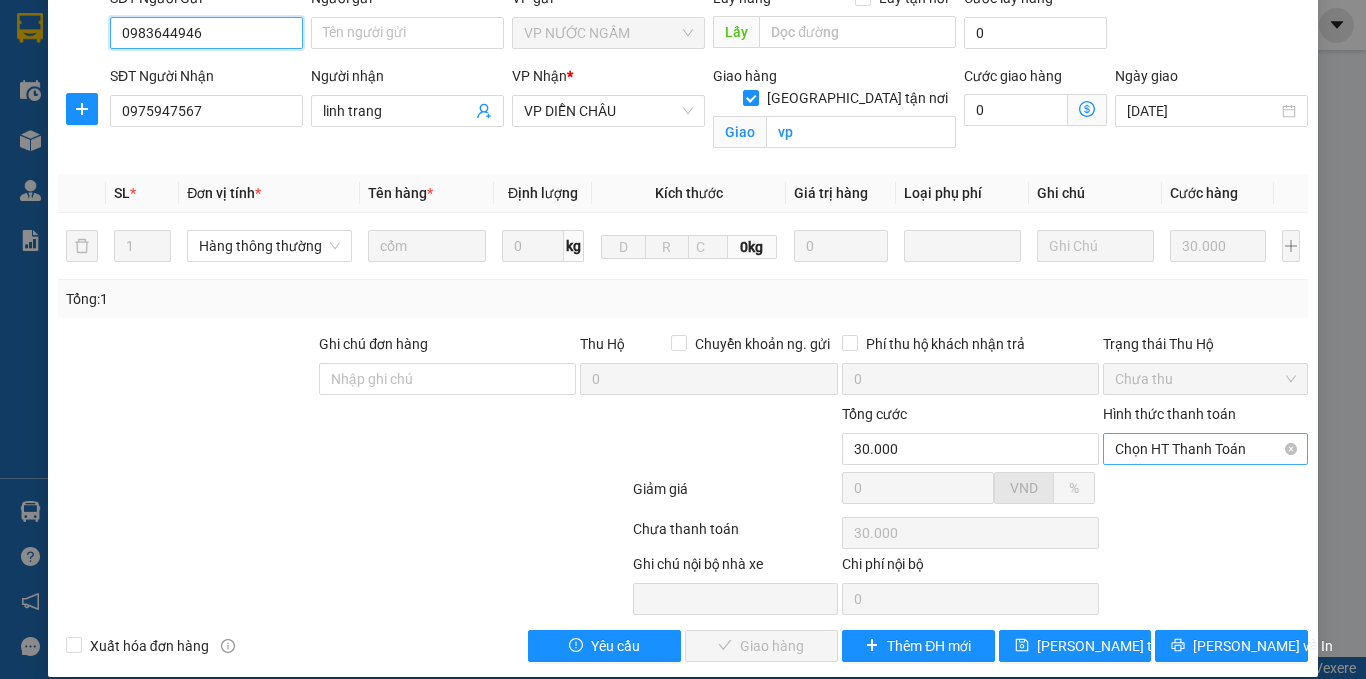 click on "Chọn HT Thanh Toán" at bounding box center (1205, 449) 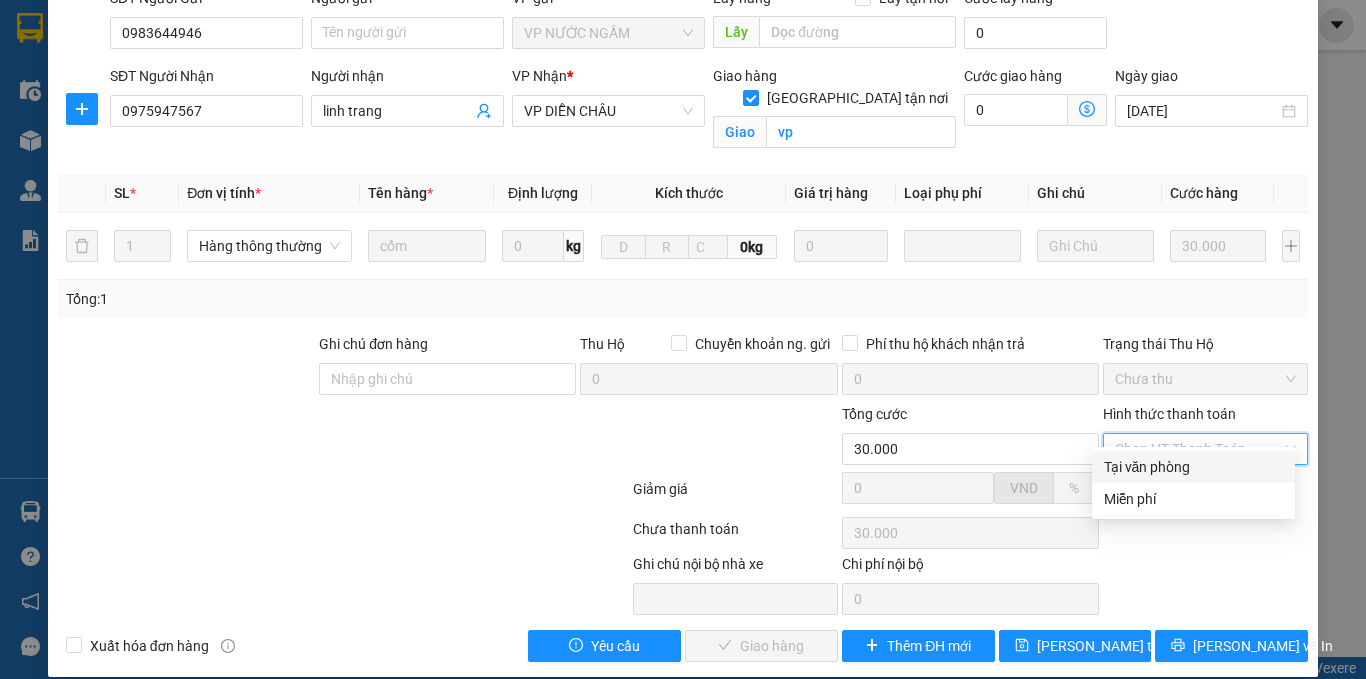 drag, startPoint x: 1147, startPoint y: 459, endPoint x: 1071, endPoint y: 511, distance: 92.086914 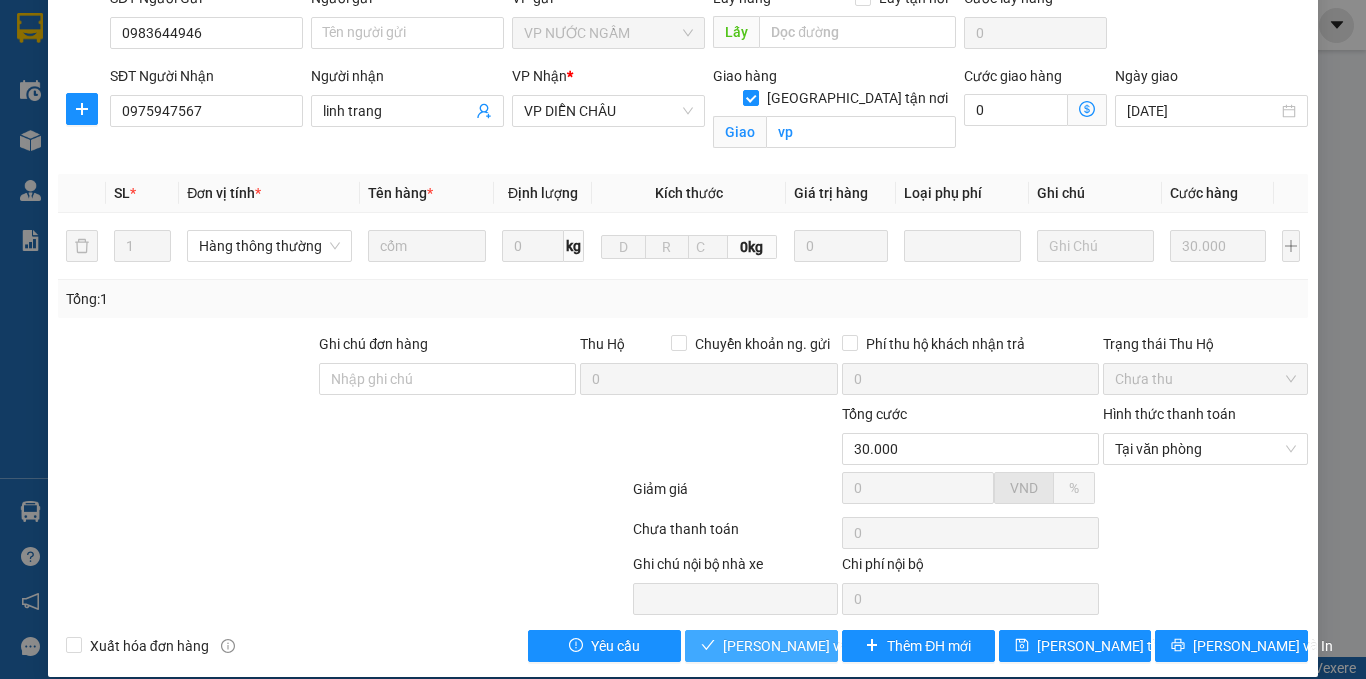 click on "[PERSON_NAME] và Giao hàng" at bounding box center (819, 646) 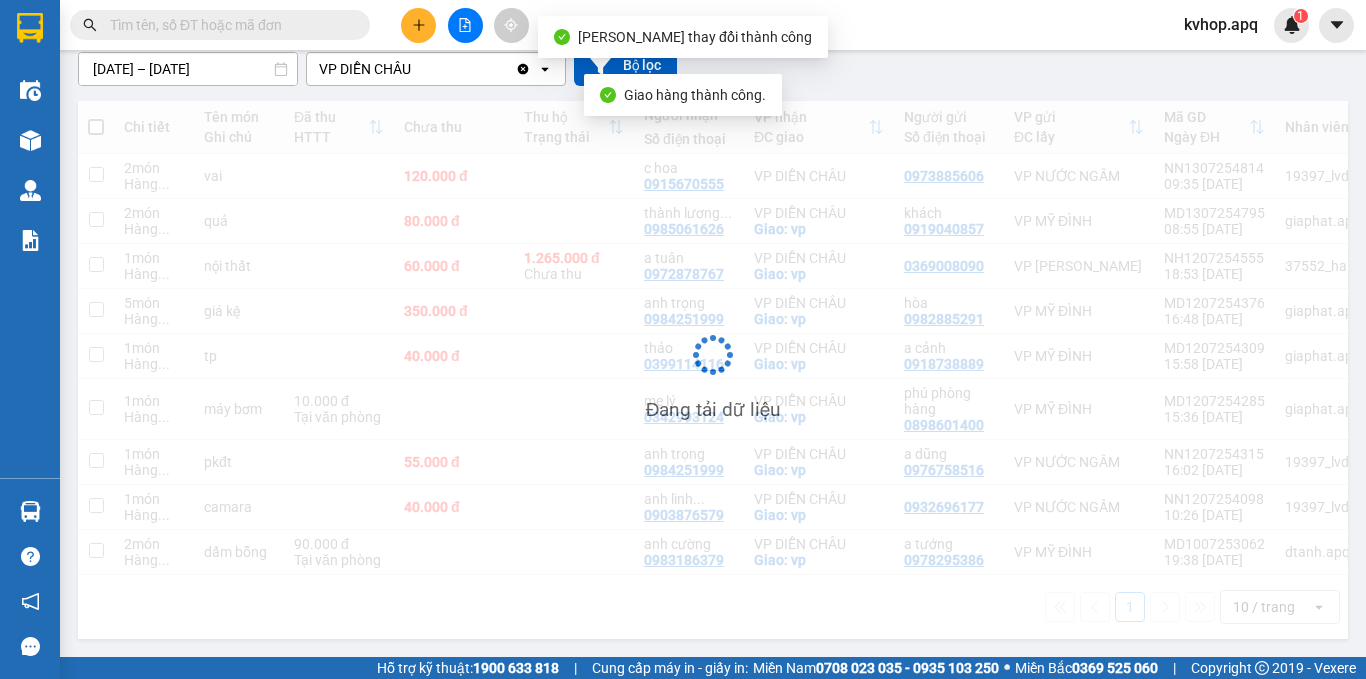 scroll, scrollTop: 189, scrollLeft: 0, axis: vertical 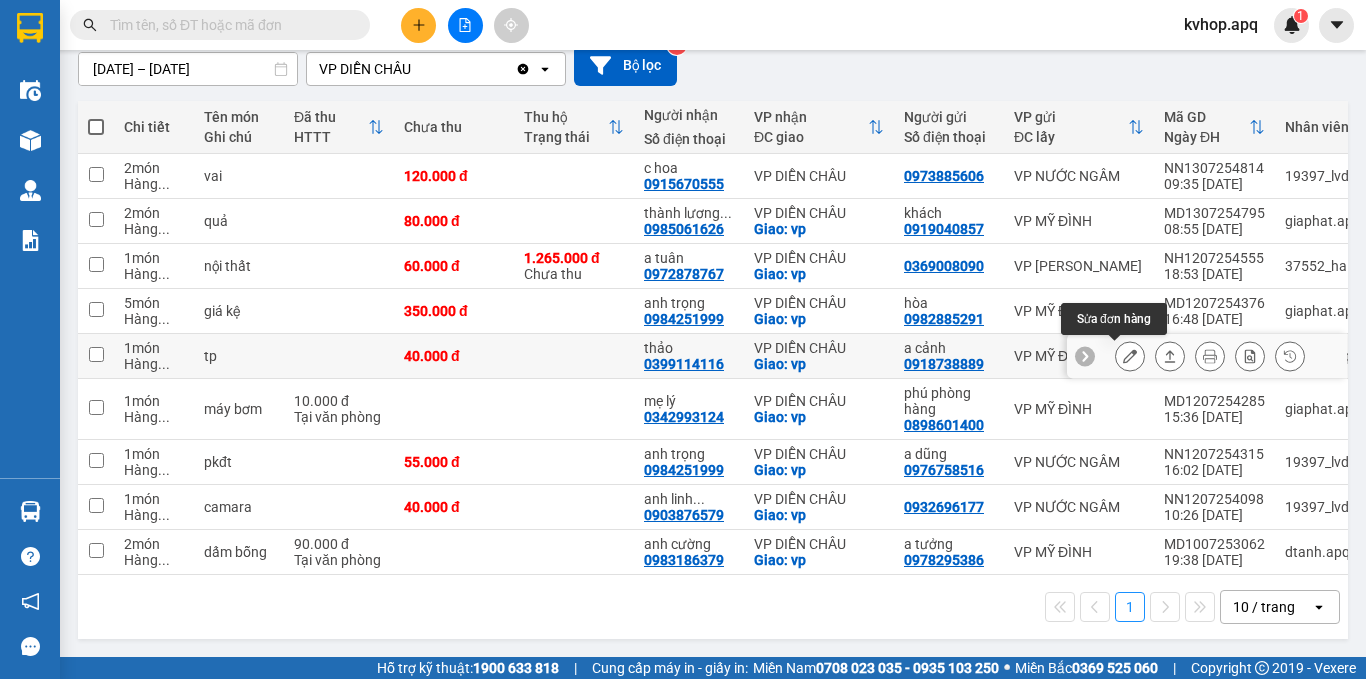 click at bounding box center [1130, 356] 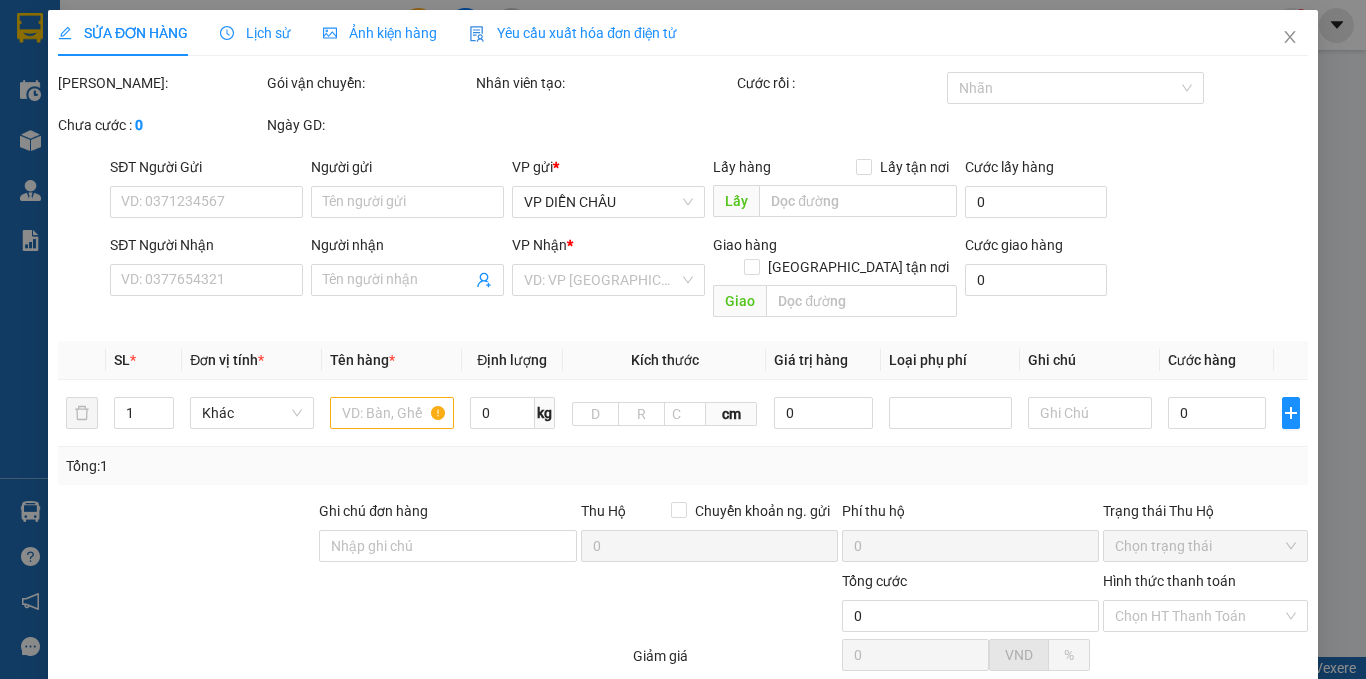 scroll, scrollTop: 0, scrollLeft: 0, axis: both 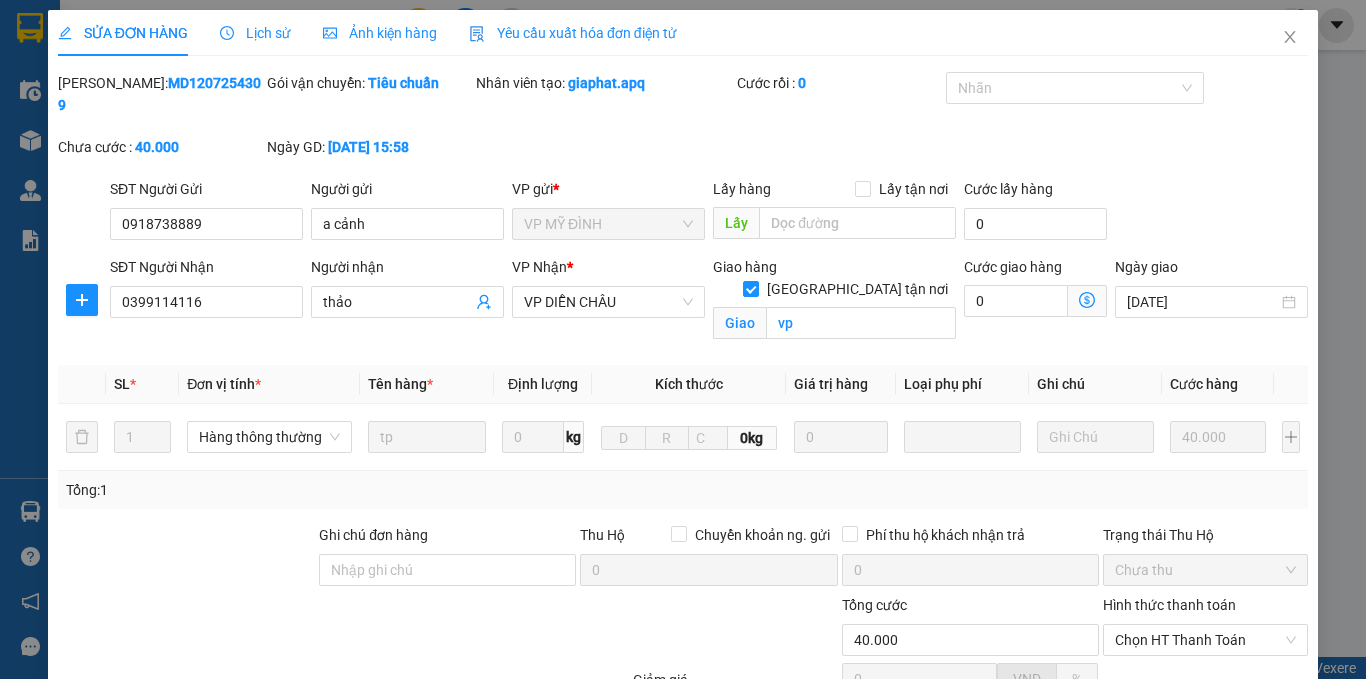 type on "0918738889" 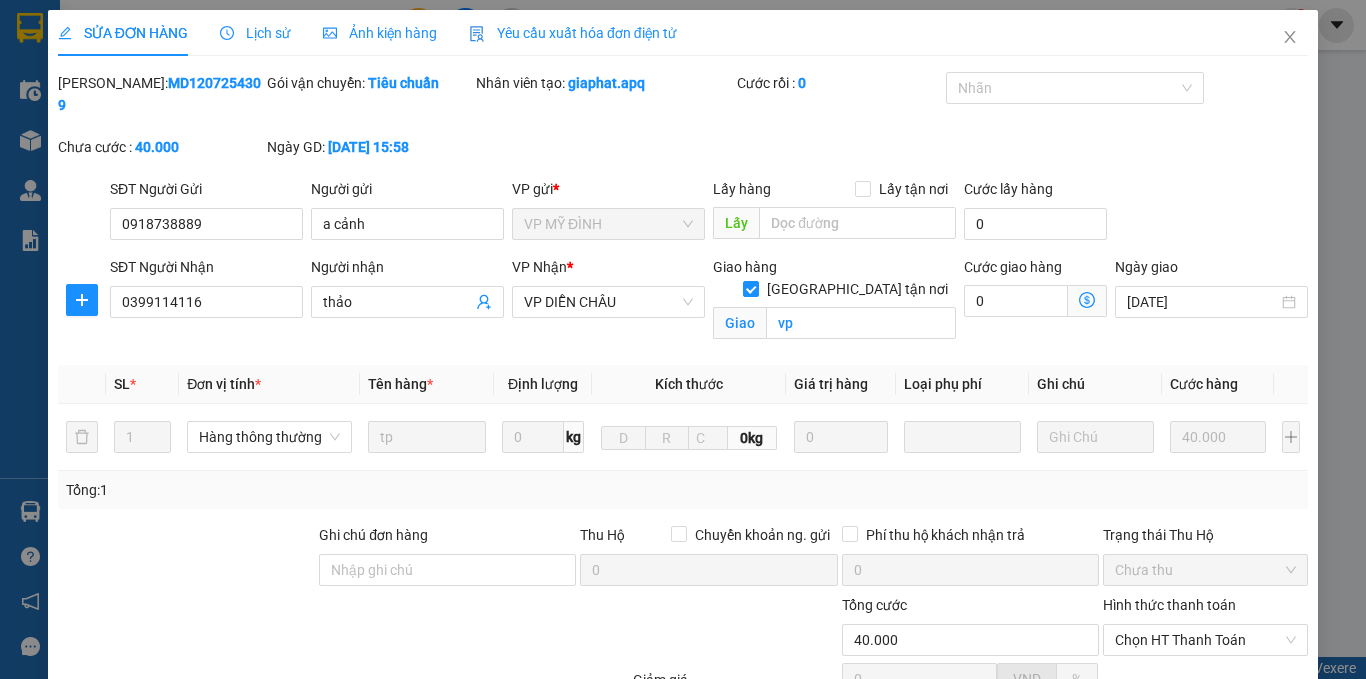 type on "a cảnh" 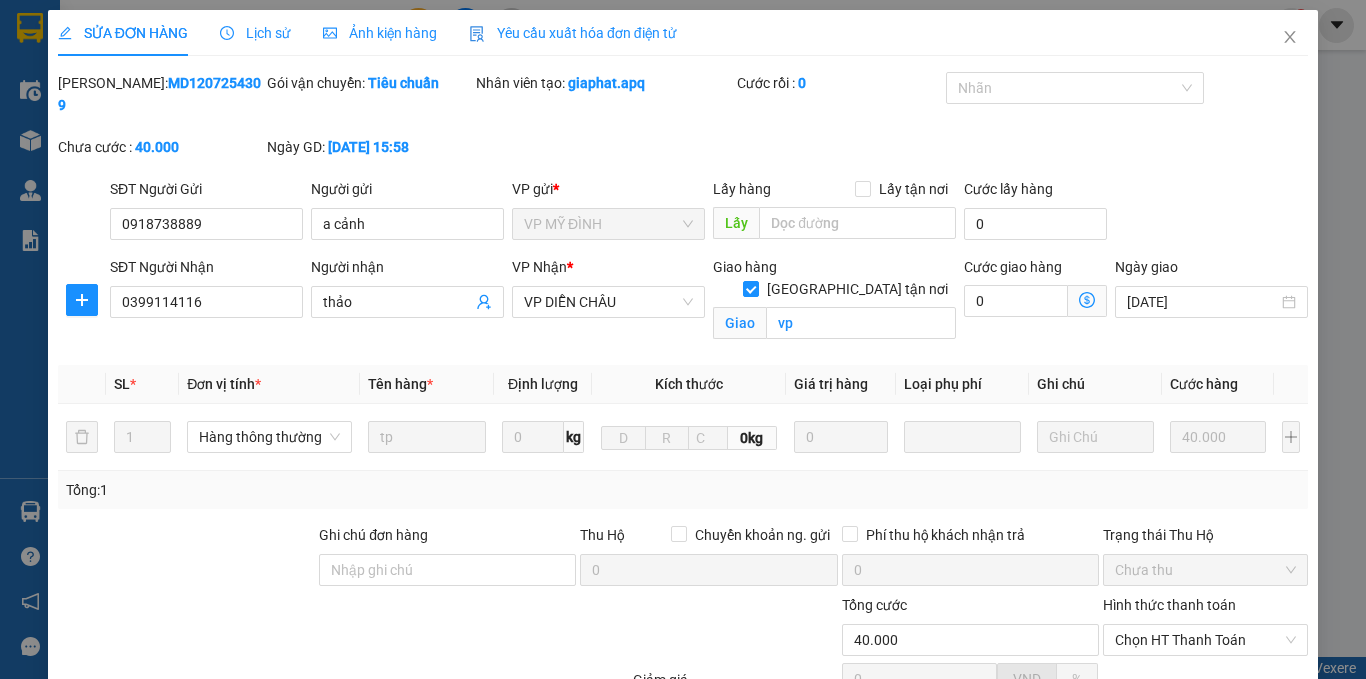 type on "40.000" 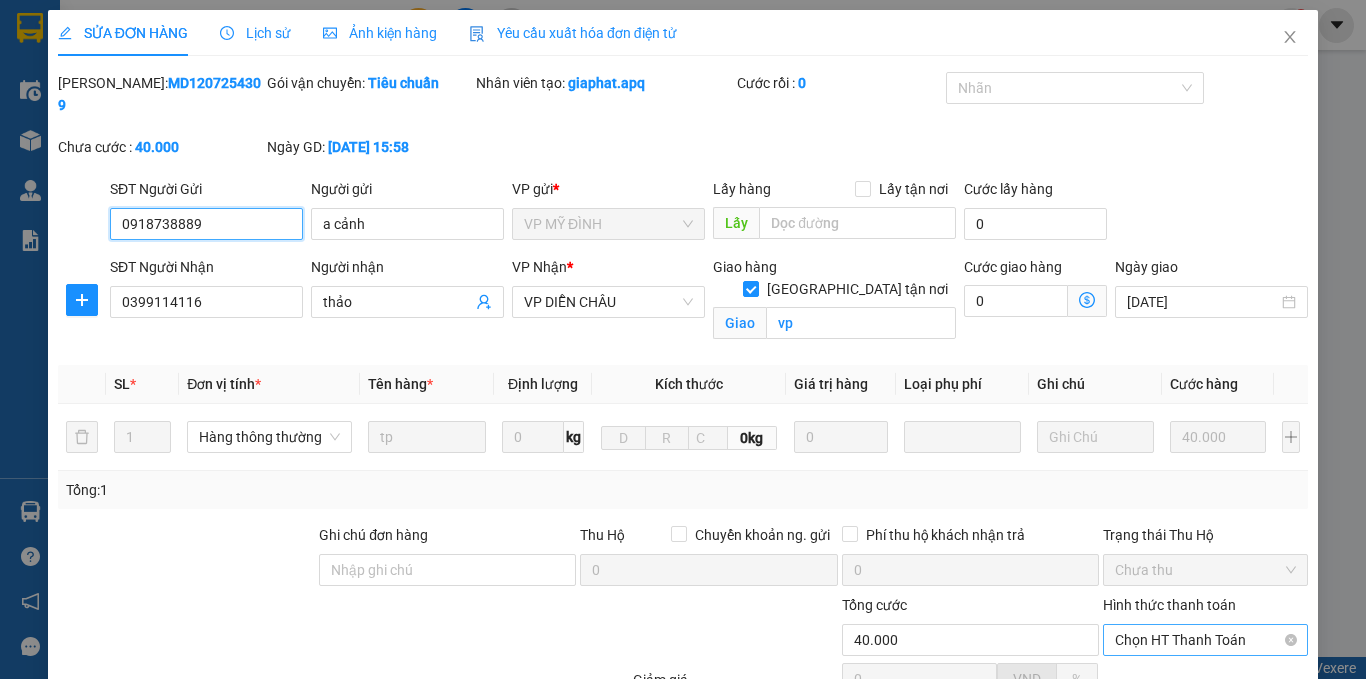 scroll, scrollTop: 186, scrollLeft: 0, axis: vertical 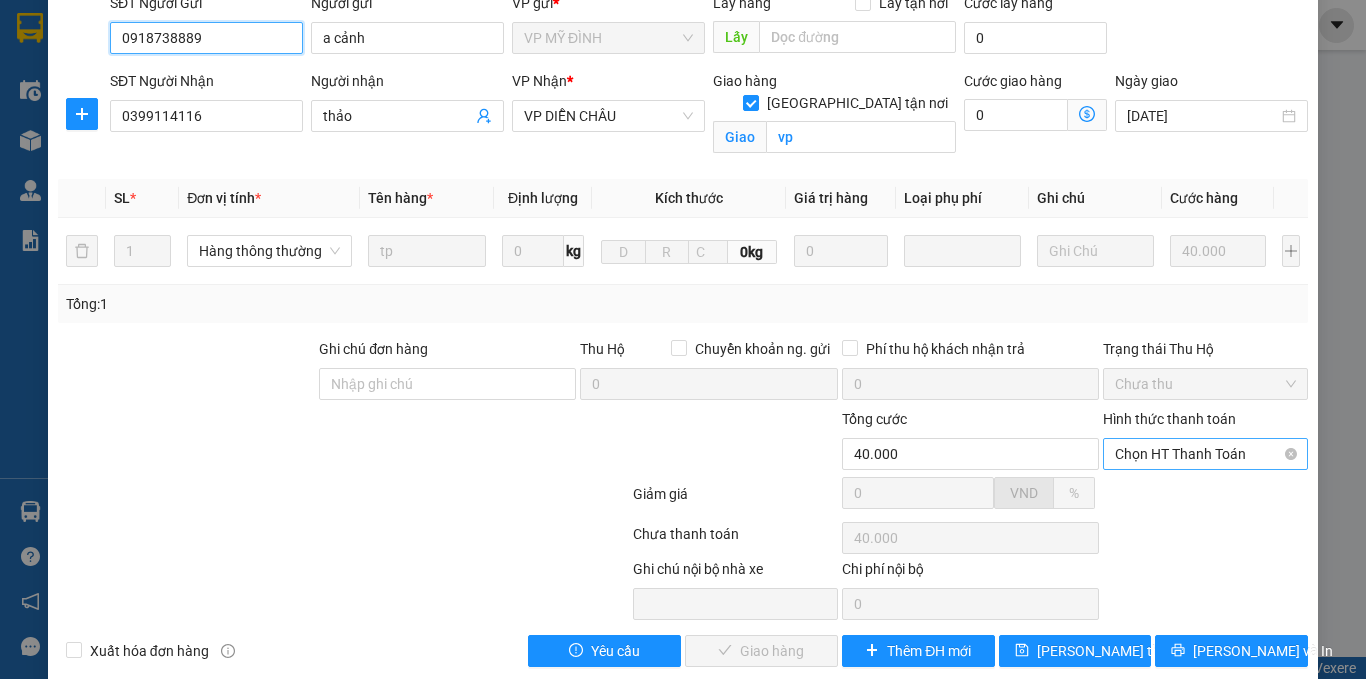 click on "Chọn HT Thanh Toán" at bounding box center (1205, 454) 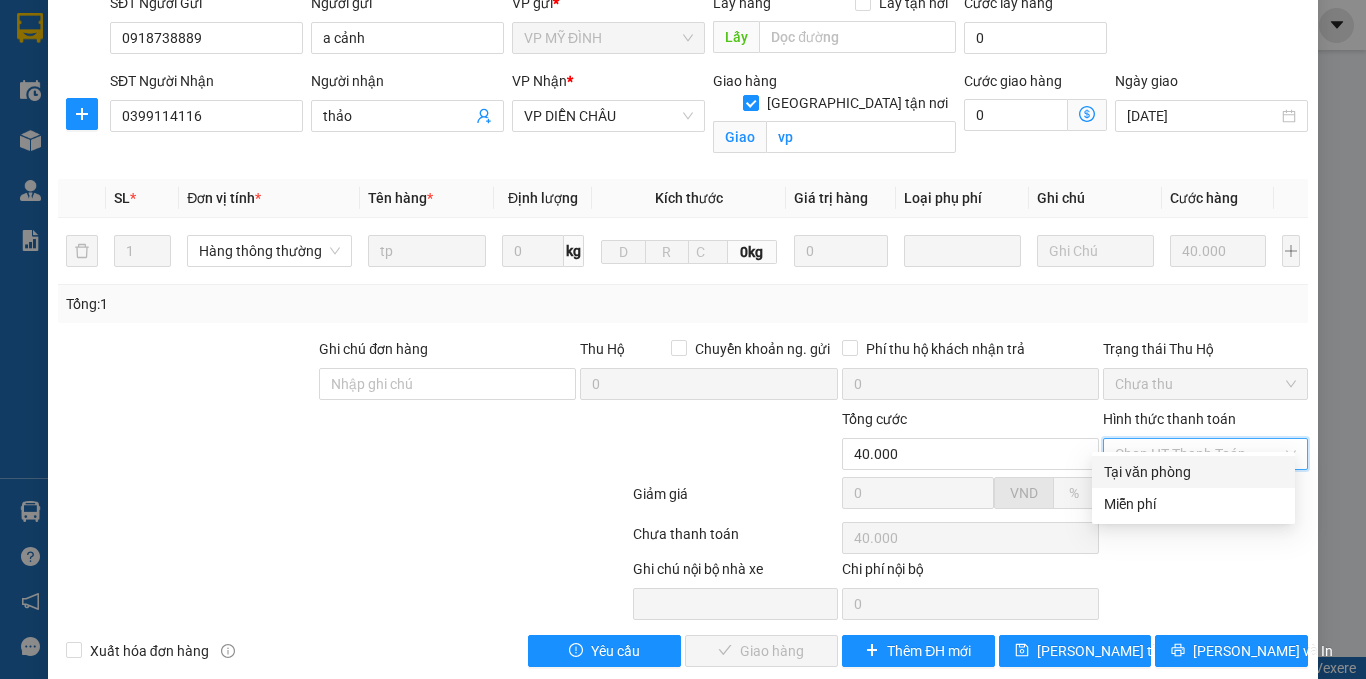 click on "Tại văn phòng" at bounding box center [1193, 472] 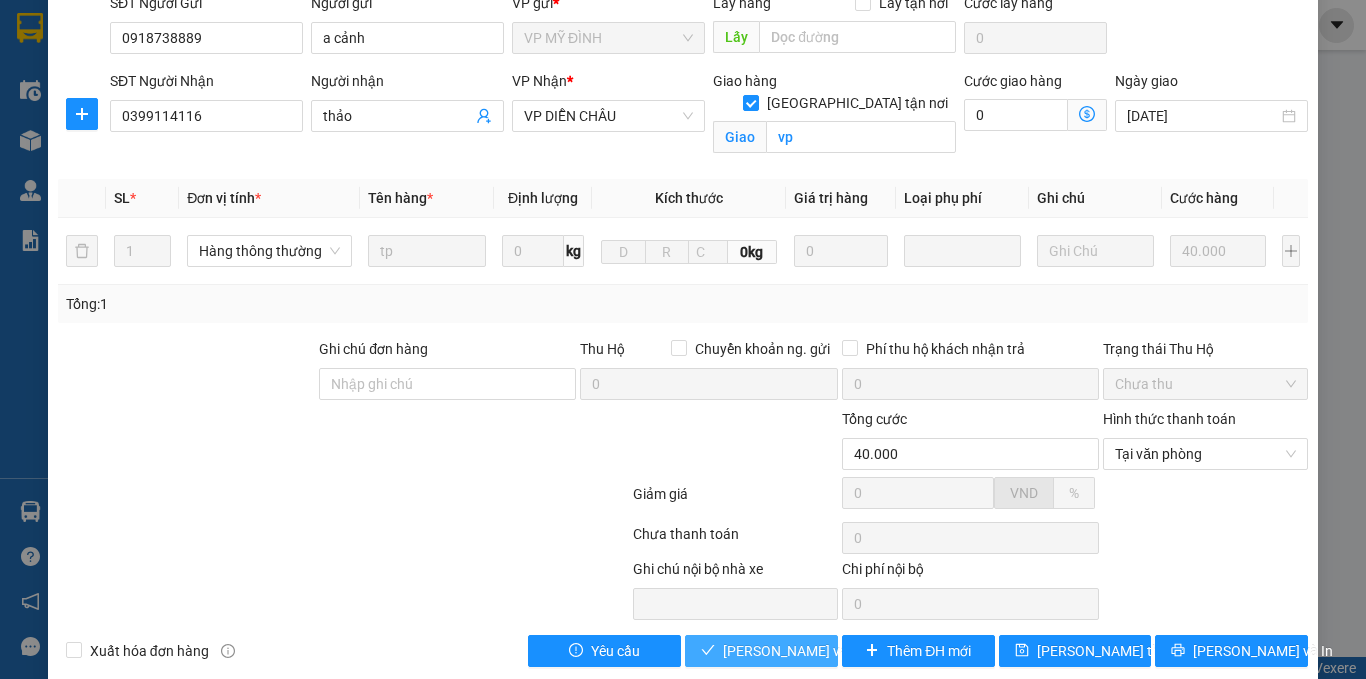 click on "[PERSON_NAME] và Giao hàng" at bounding box center (761, 651) 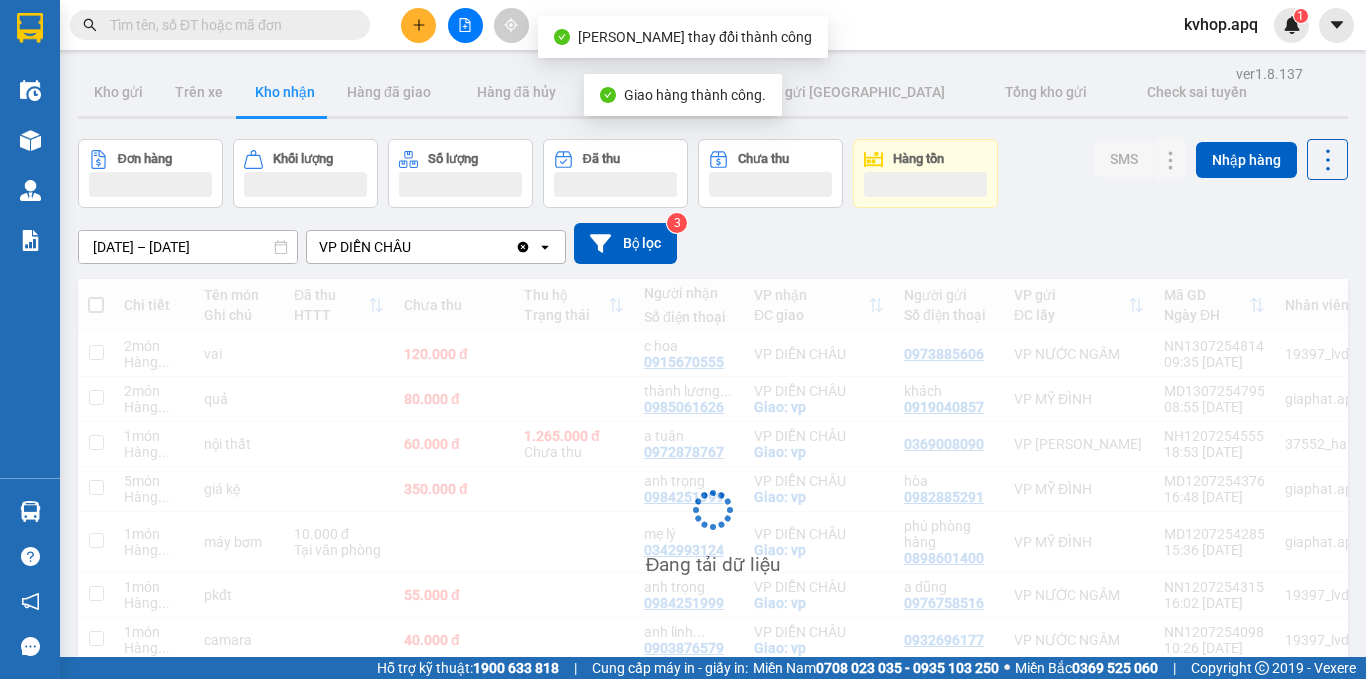 scroll, scrollTop: 141, scrollLeft: 0, axis: vertical 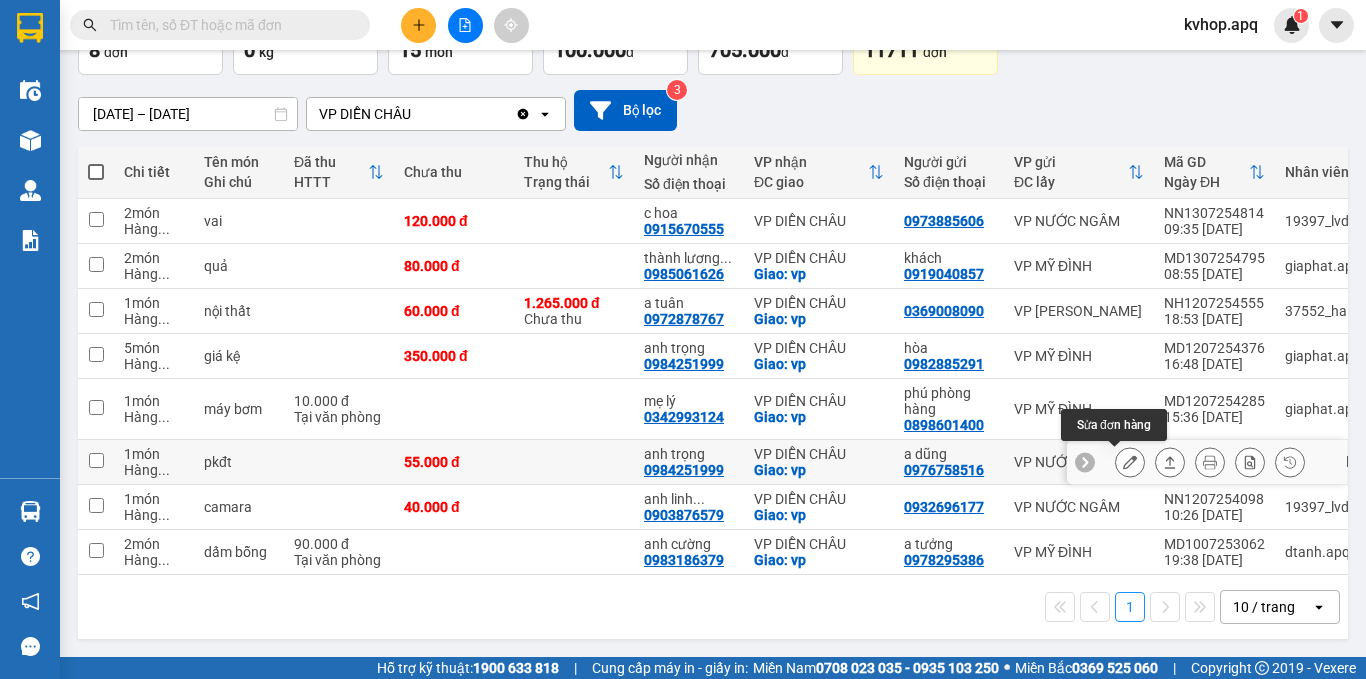 click at bounding box center (1130, 462) 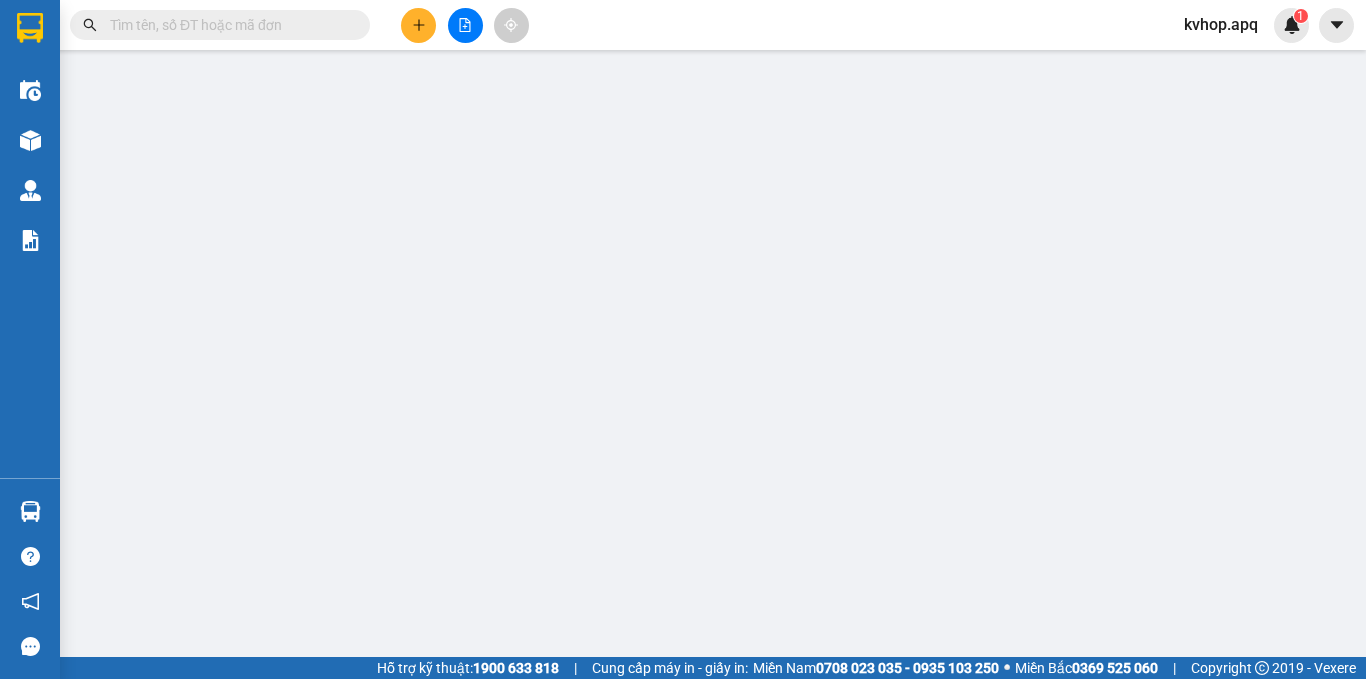 scroll, scrollTop: 0, scrollLeft: 0, axis: both 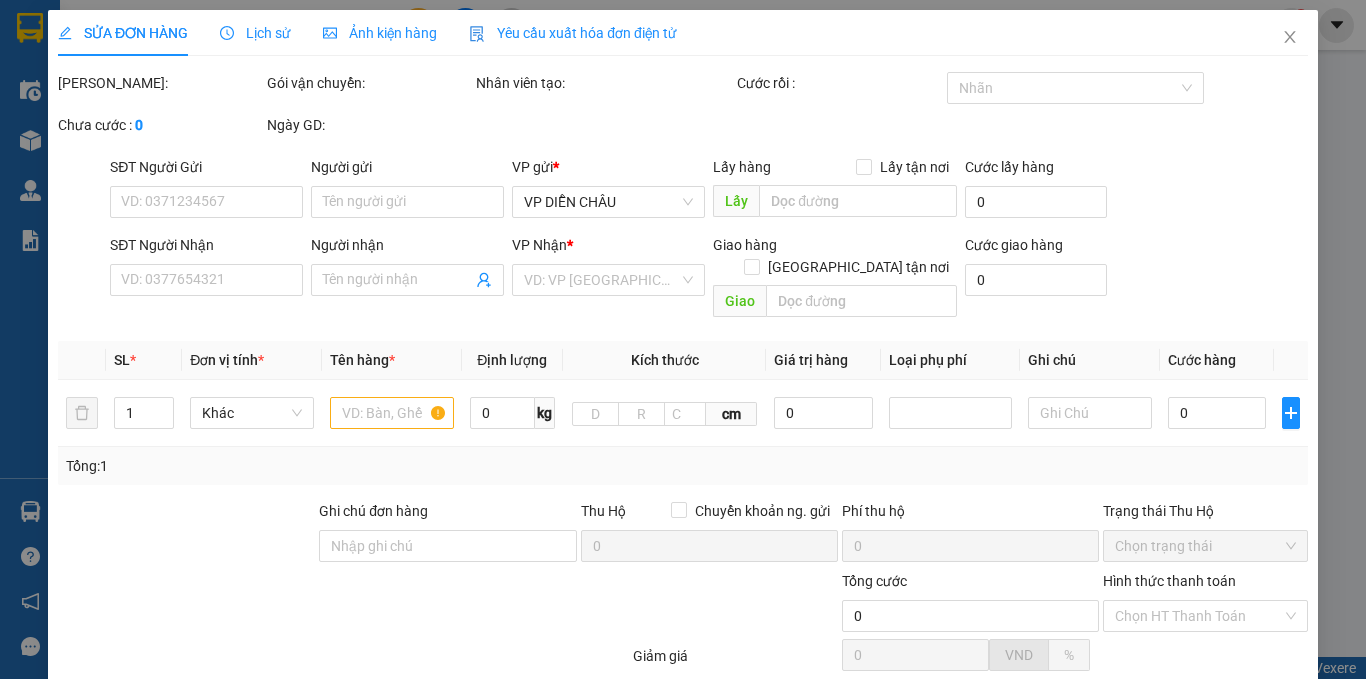 type on "0976758516" 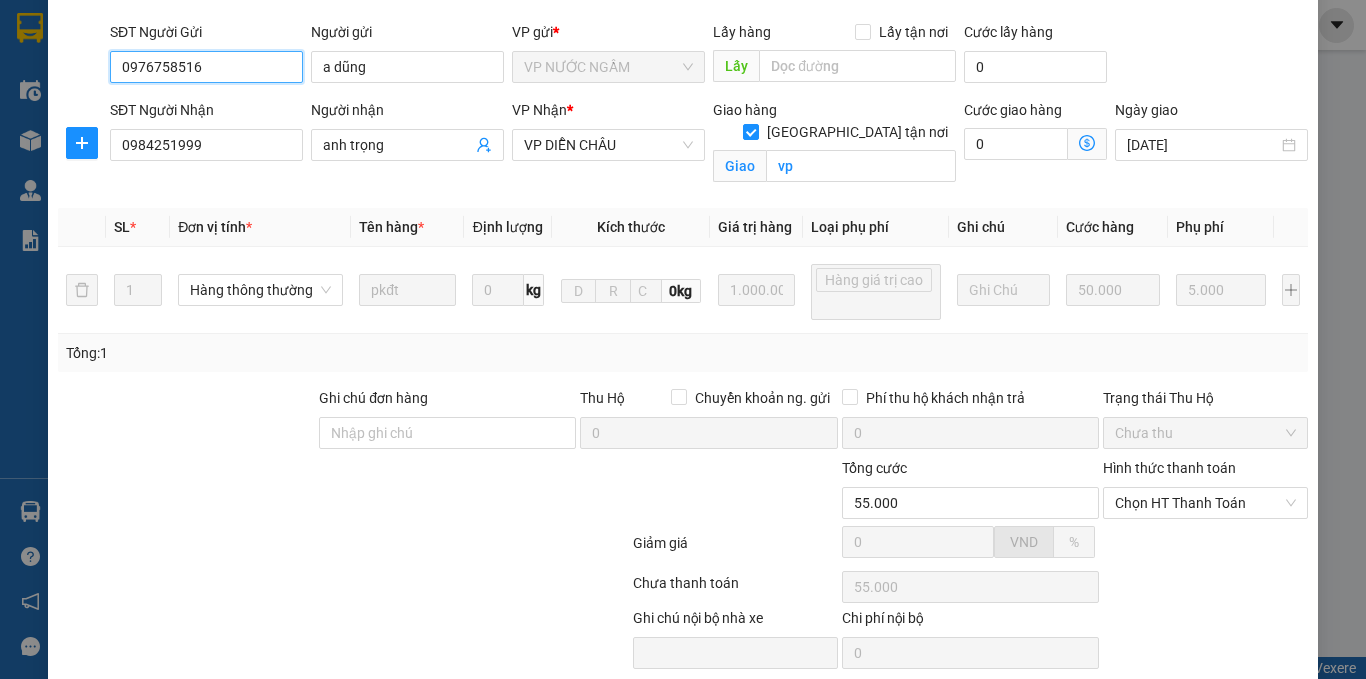 scroll, scrollTop: 233, scrollLeft: 0, axis: vertical 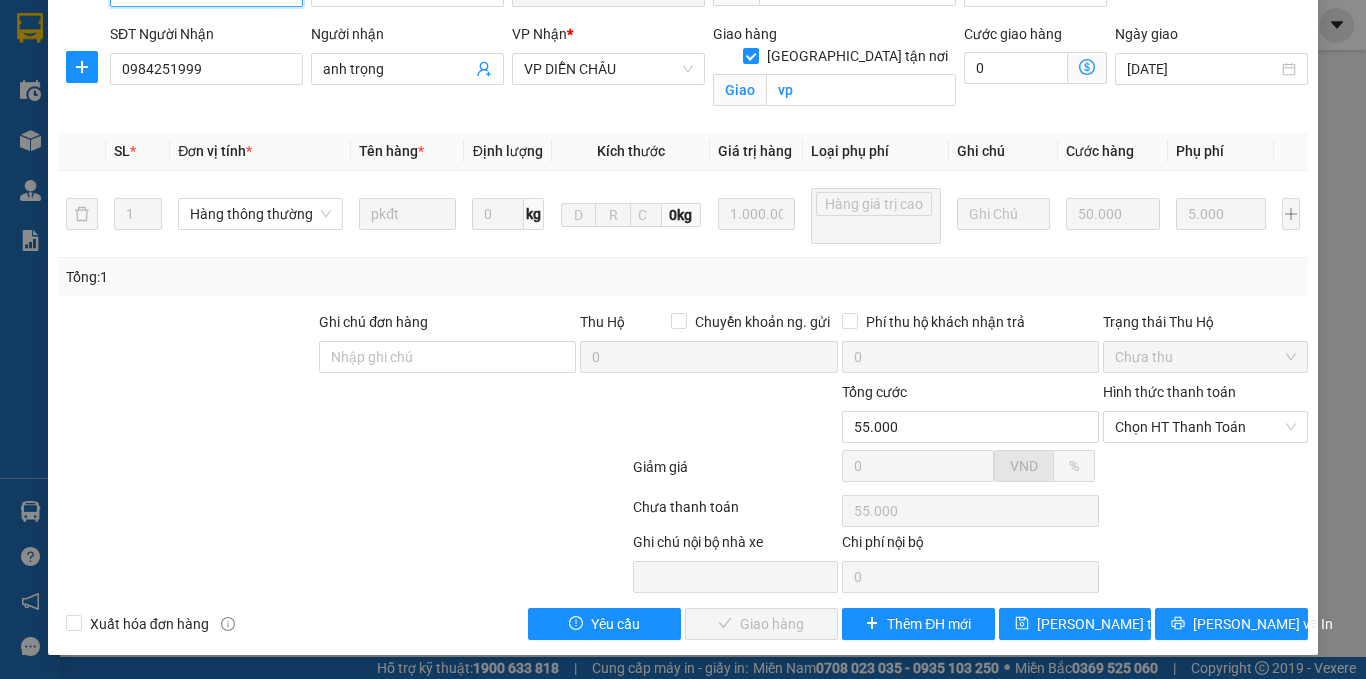 drag, startPoint x: 1161, startPoint y: 431, endPoint x: 1161, endPoint y: 445, distance: 14 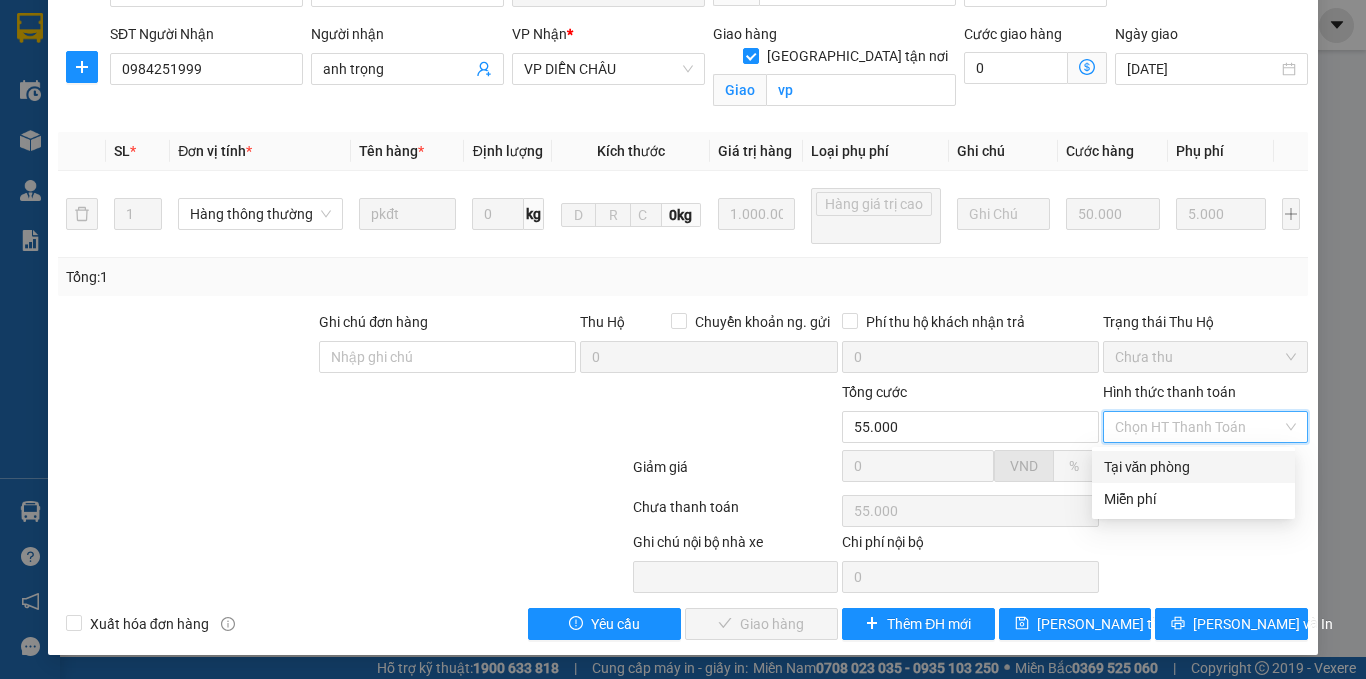 click on "Tại văn phòng" at bounding box center [1193, 467] 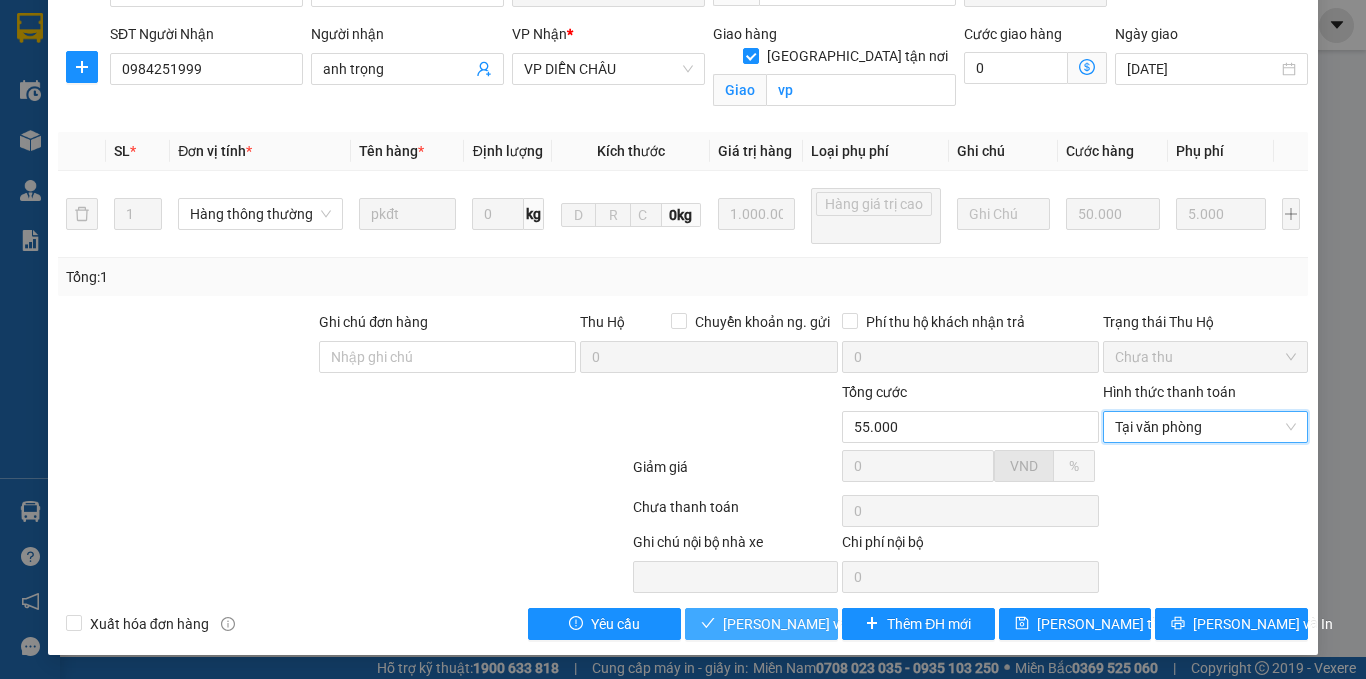 click on "[PERSON_NAME] và Giao hàng" at bounding box center (819, 624) 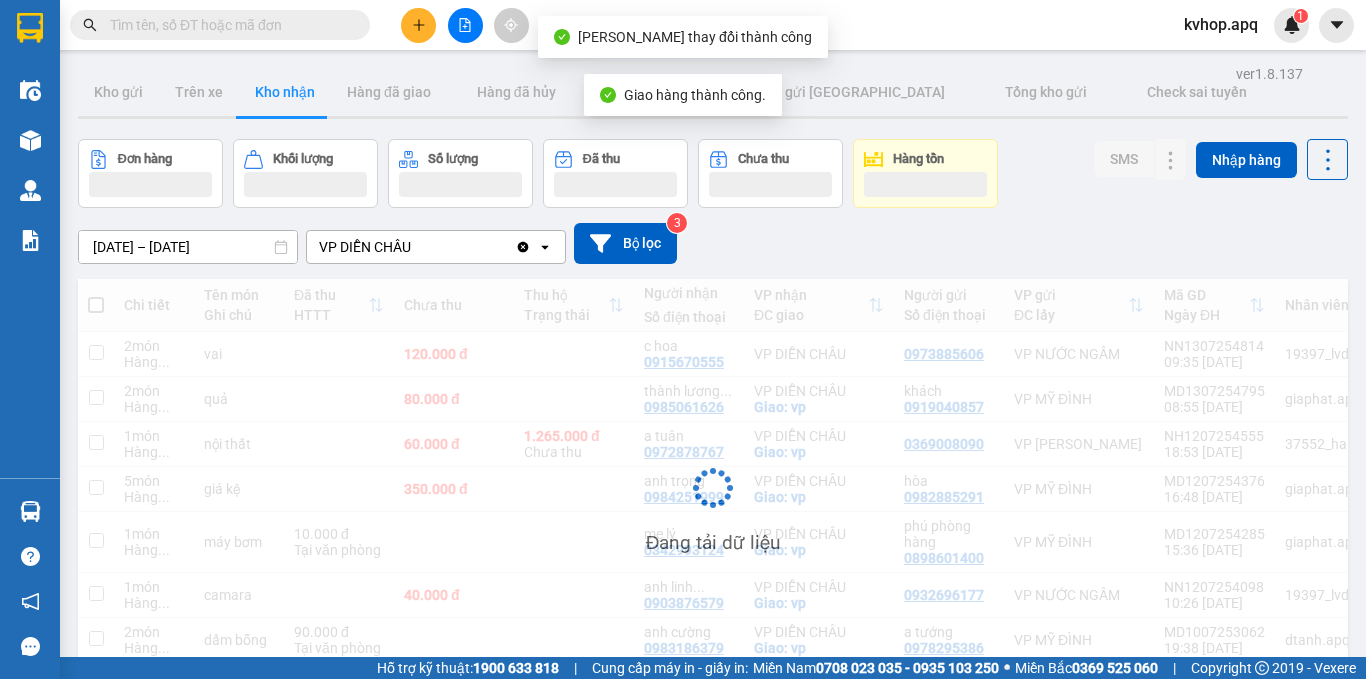 scroll, scrollTop: 96, scrollLeft: 0, axis: vertical 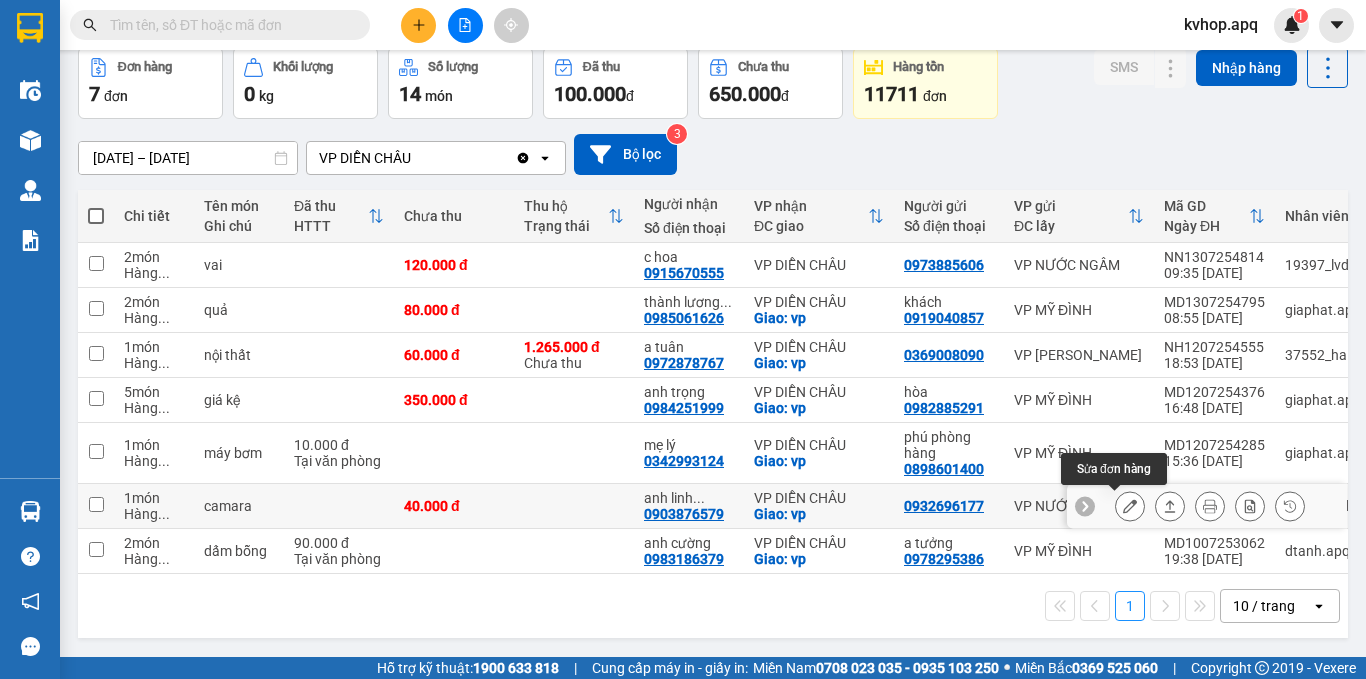 click 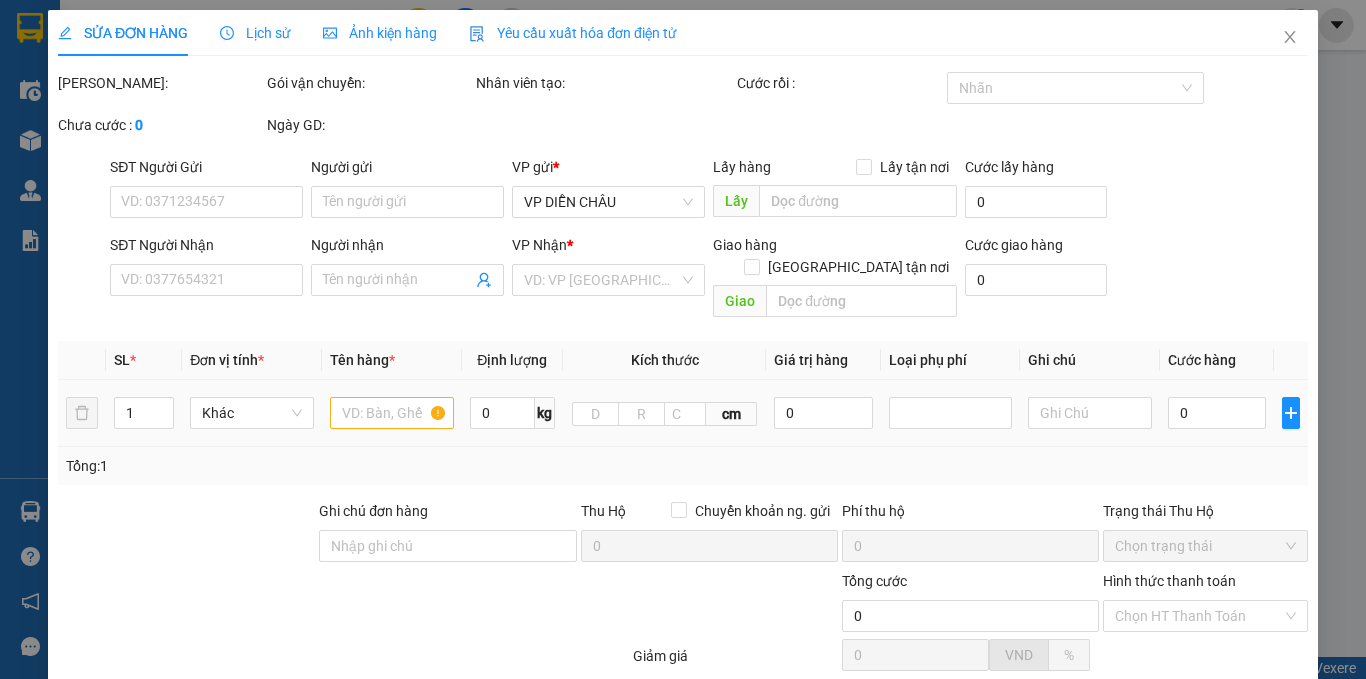 scroll, scrollTop: 0, scrollLeft: 0, axis: both 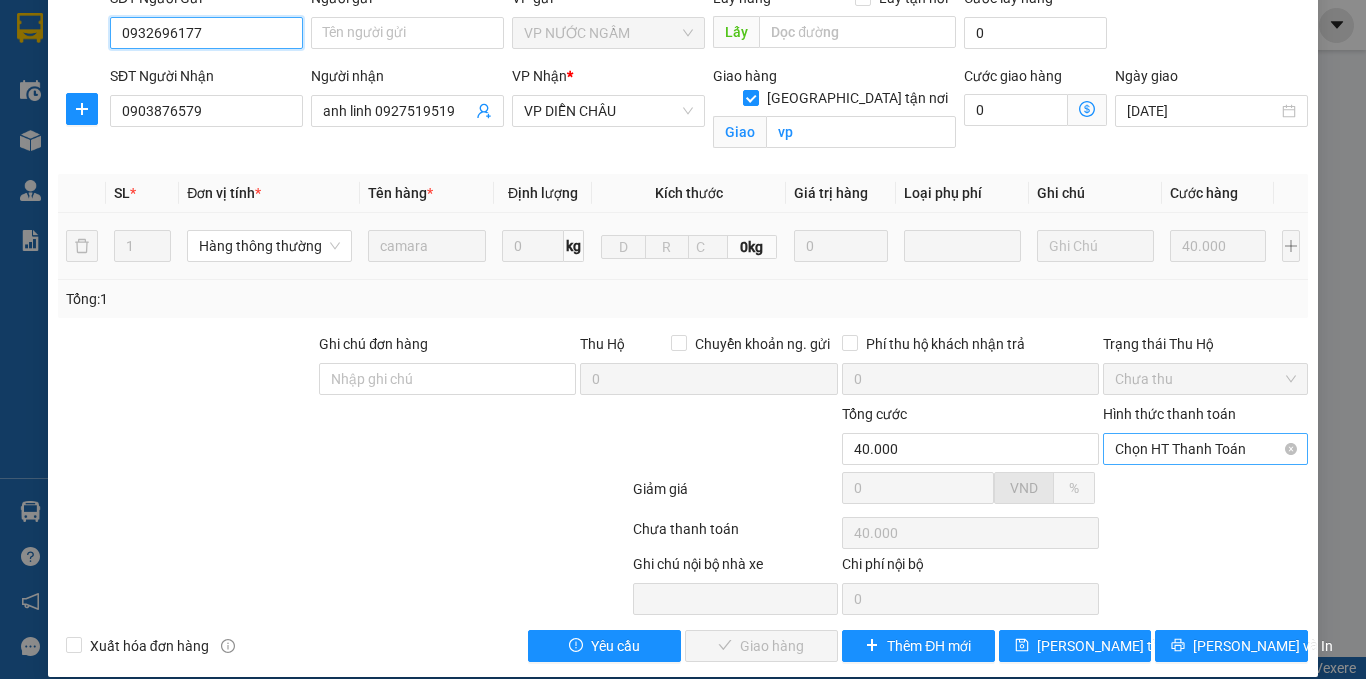 click on "Chọn HT Thanh Toán" at bounding box center [1205, 449] 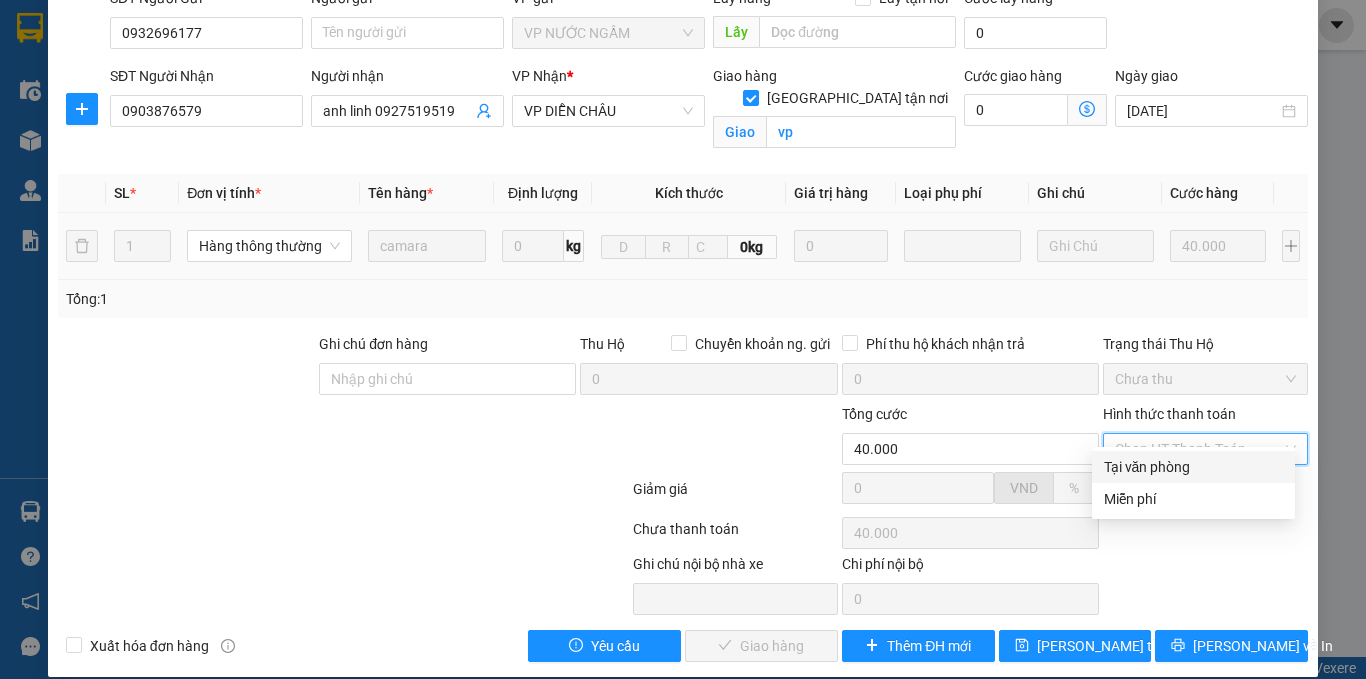 drag, startPoint x: 1131, startPoint y: 464, endPoint x: 1053, endPoint y: 522, distance: 97.20082 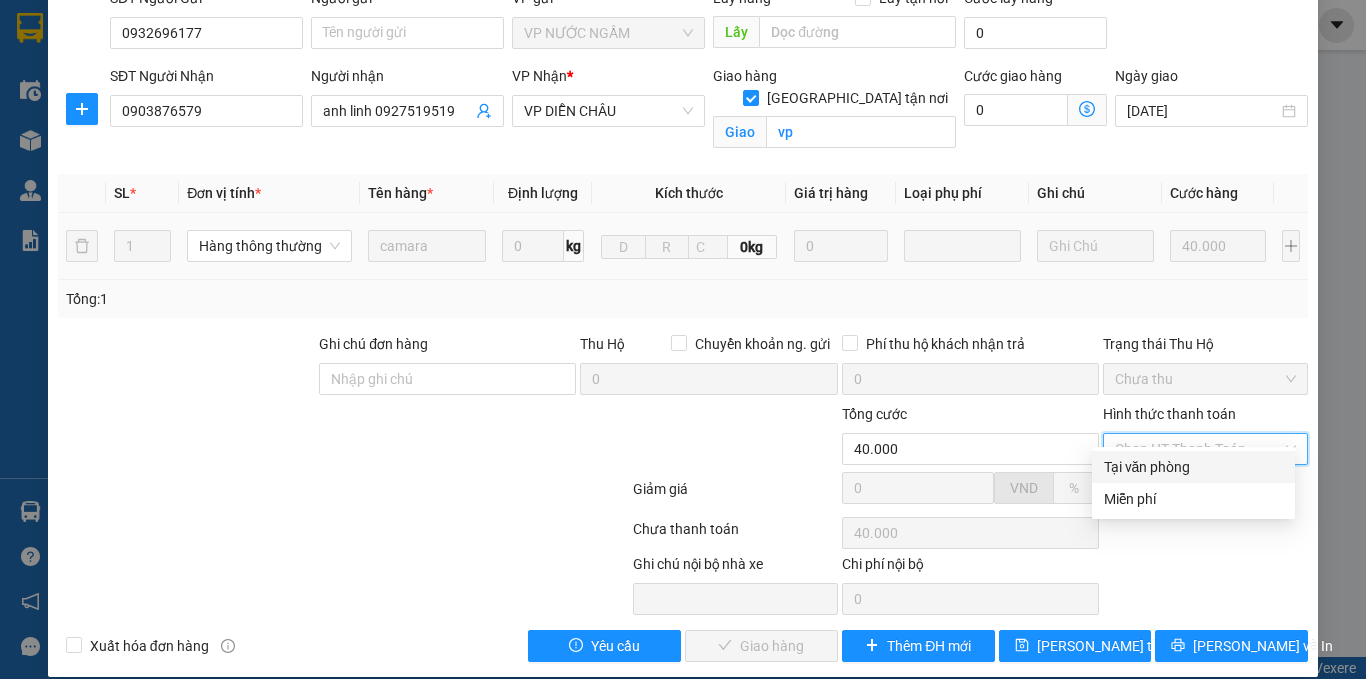 click on "Tại văn phòng" at bounding box center [1193, 467] 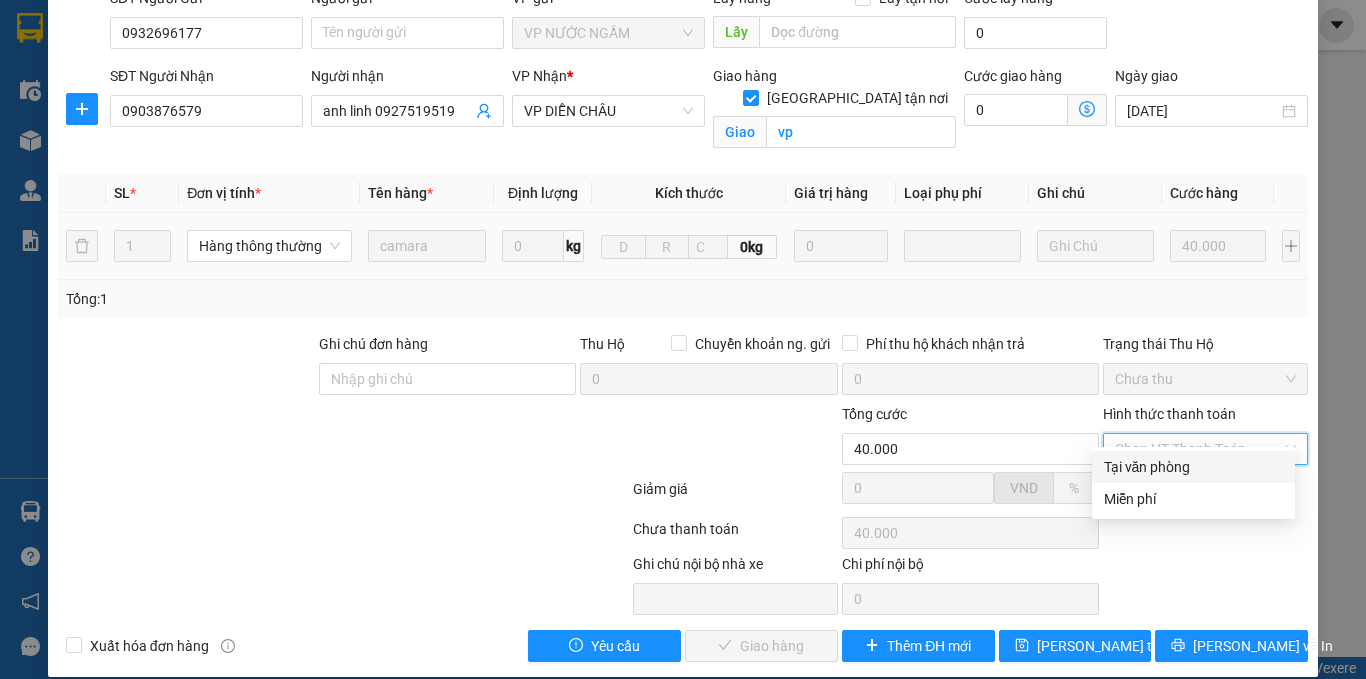 type on "0" 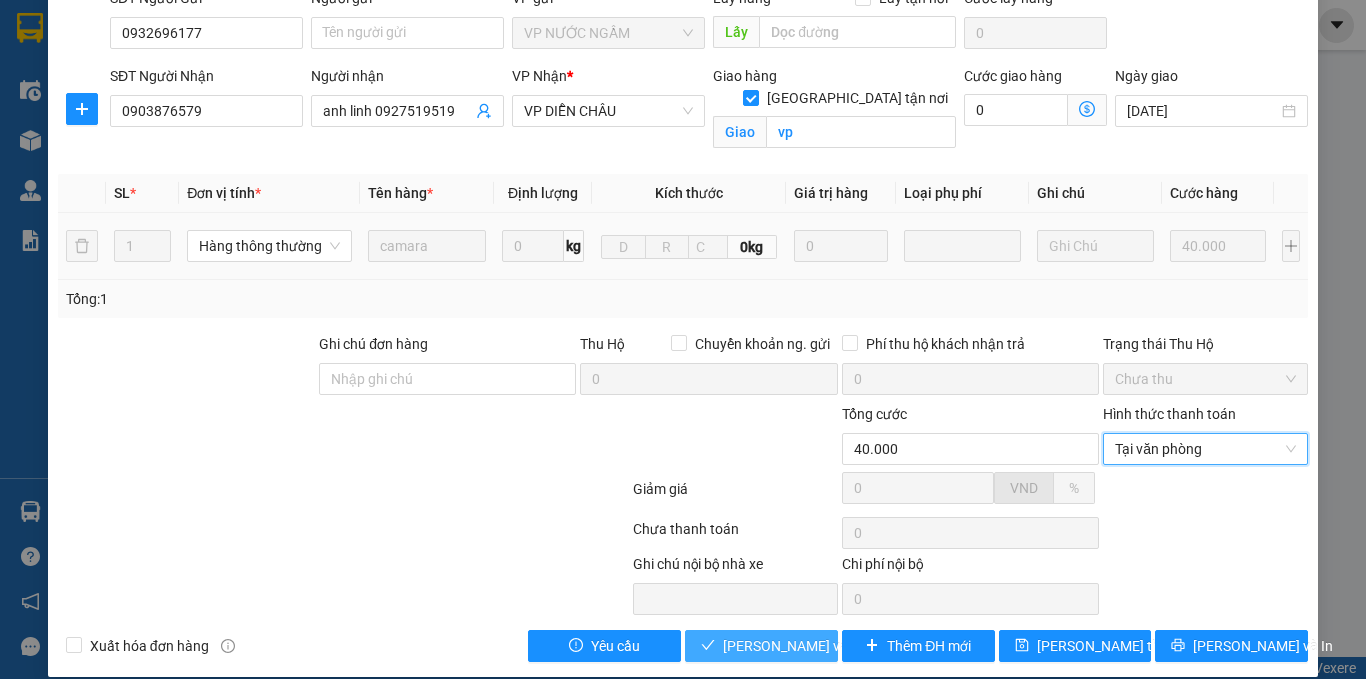 click on "[PERSON_NAME] và Giao hàng" at bounding box center [819, 646] 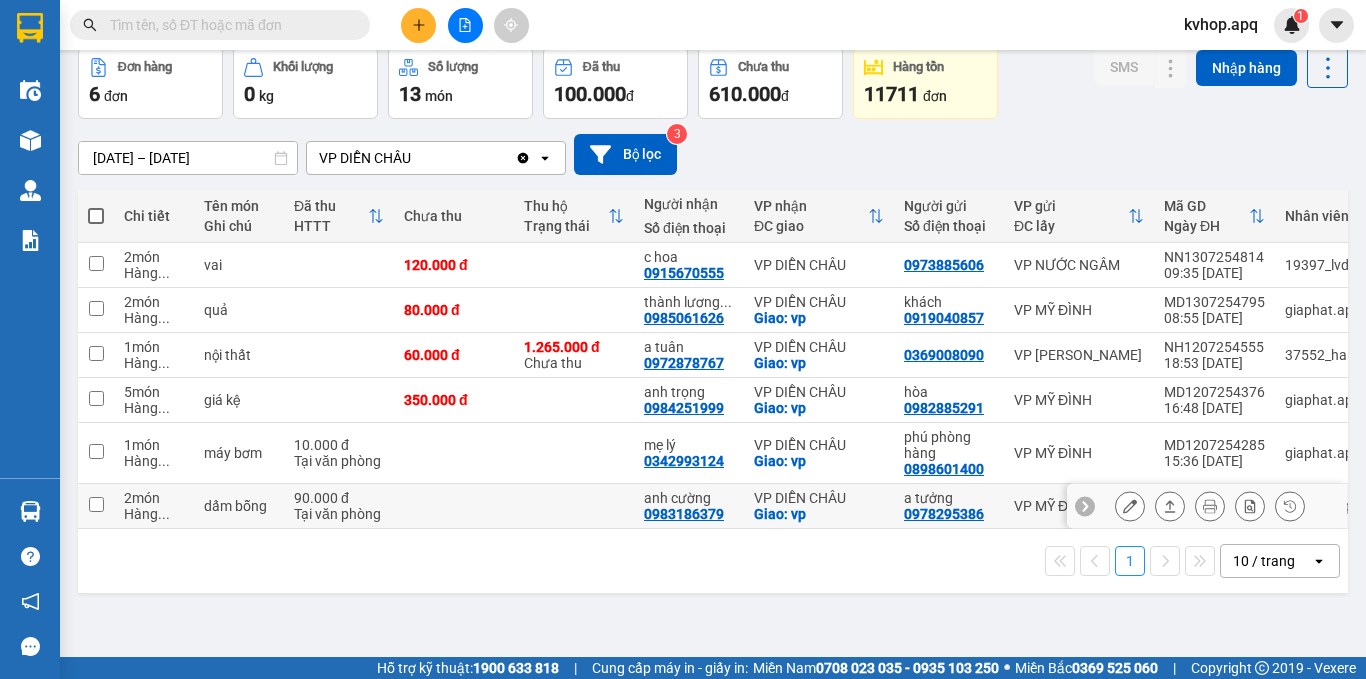 scroll, scrollTop: 0, scrollLeft: 0, axis: both 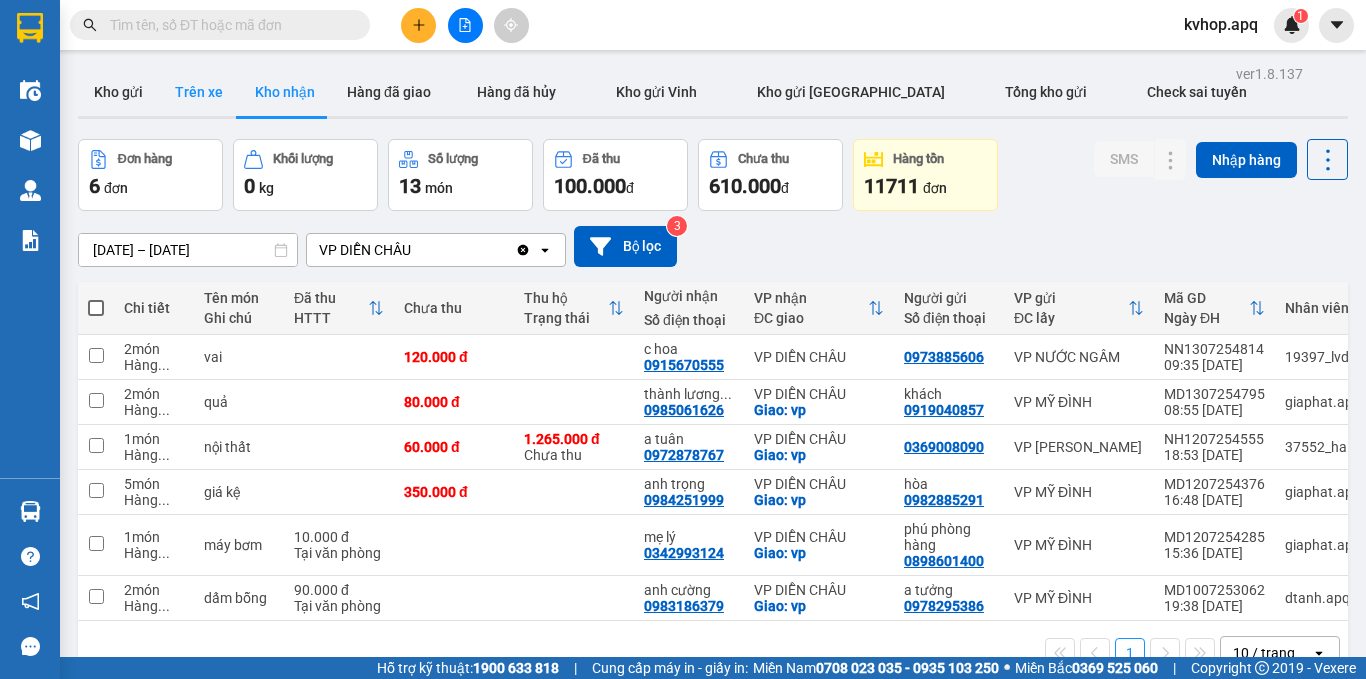 click on "Trên xe" at bounding box center [199, 92] 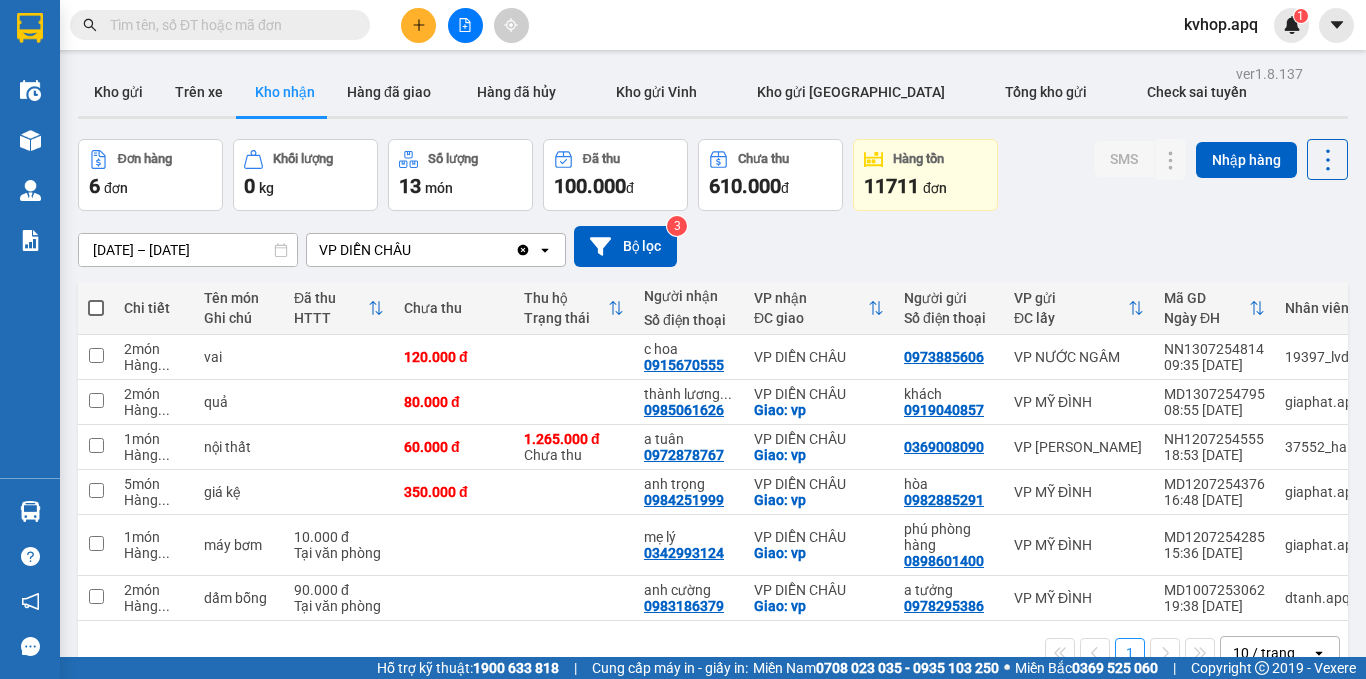type on "[DATE] – [DATE]" 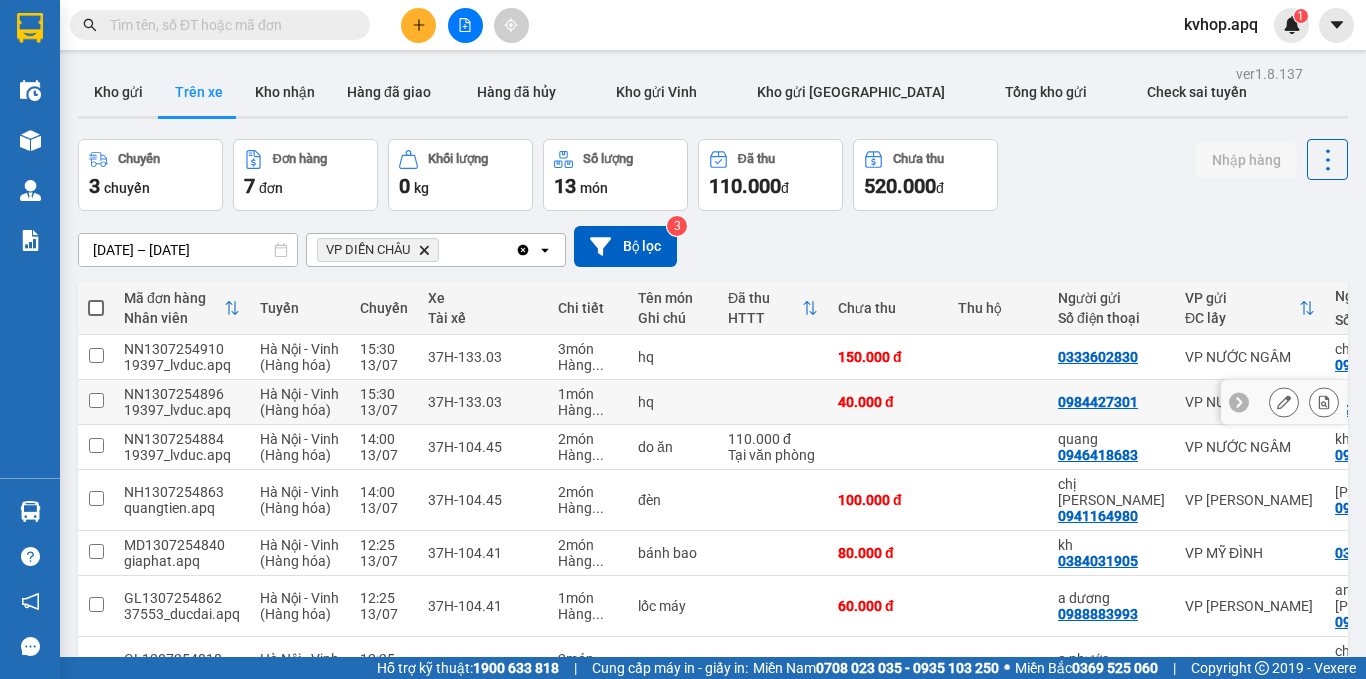 scroll, scrollTop: 195, scrollLeft: 0, axis: vertical 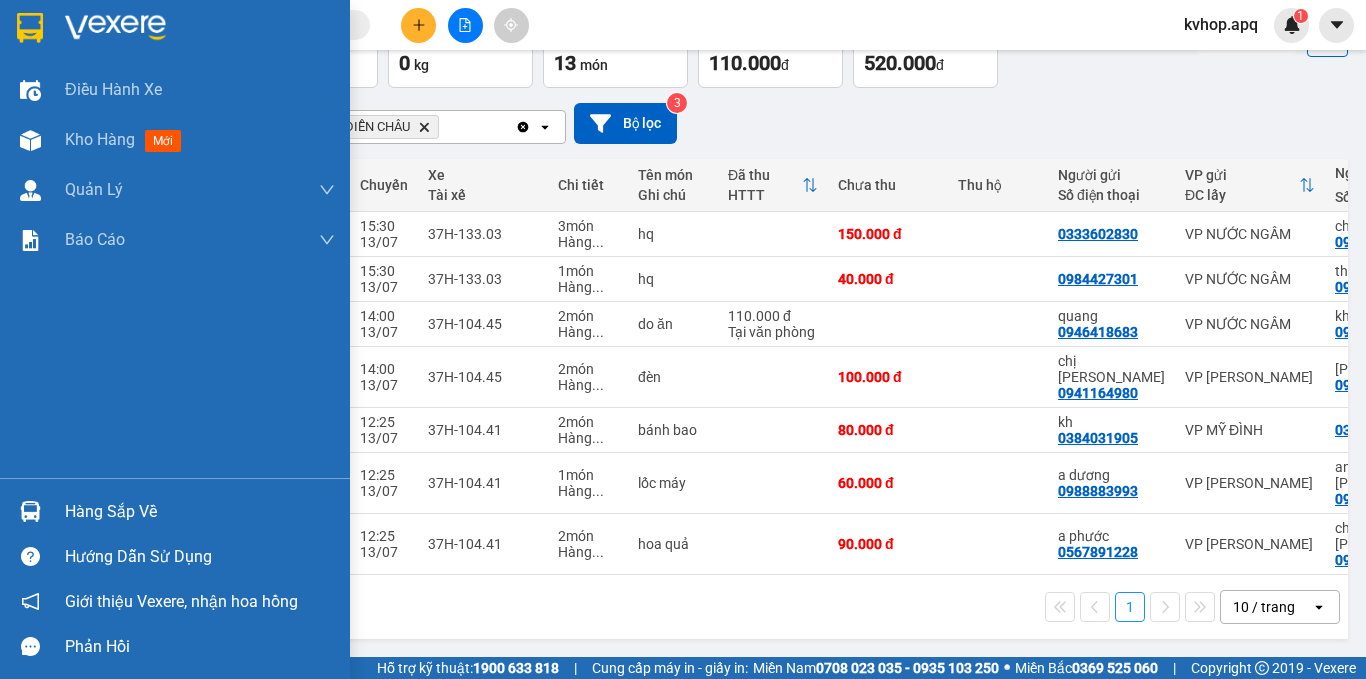 drag, startPoint x: 104, startPoint y: 504, endPoint x: 148, endPoint y: 505, distance: 44.011364 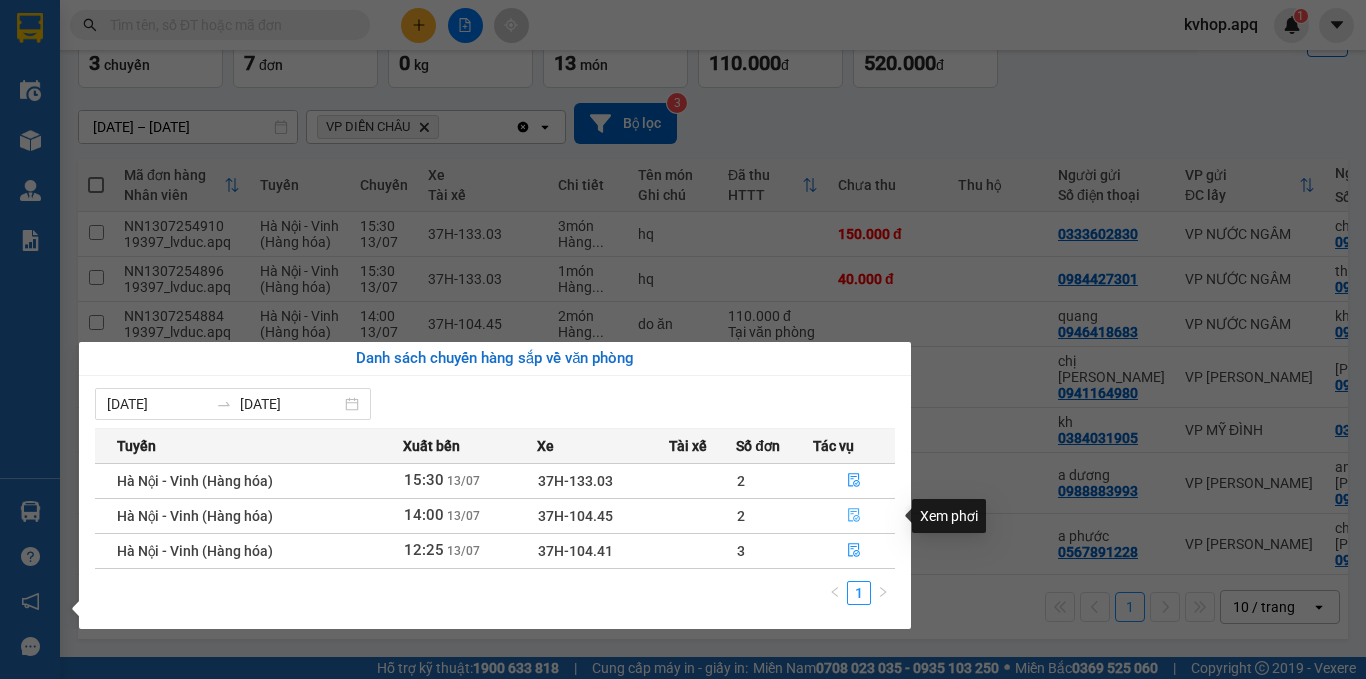 click 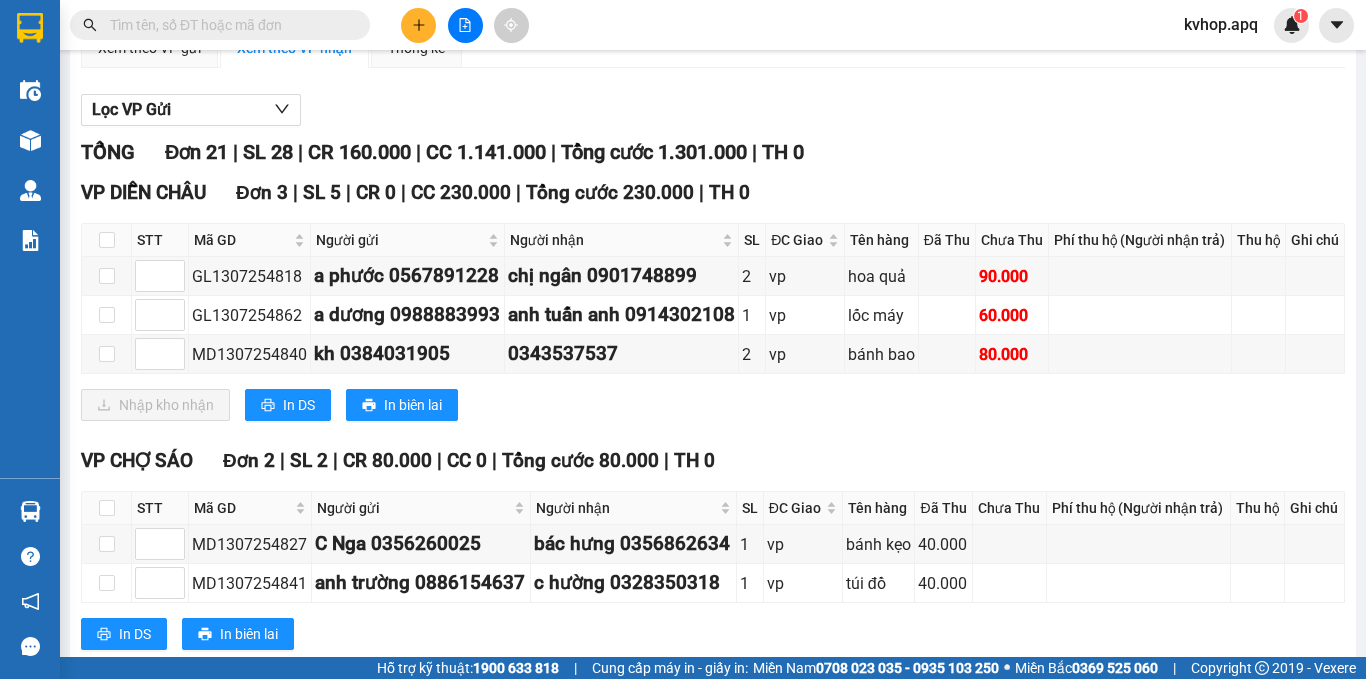scroll, scrollTop: 0, scrollLeft: 0, axis: both 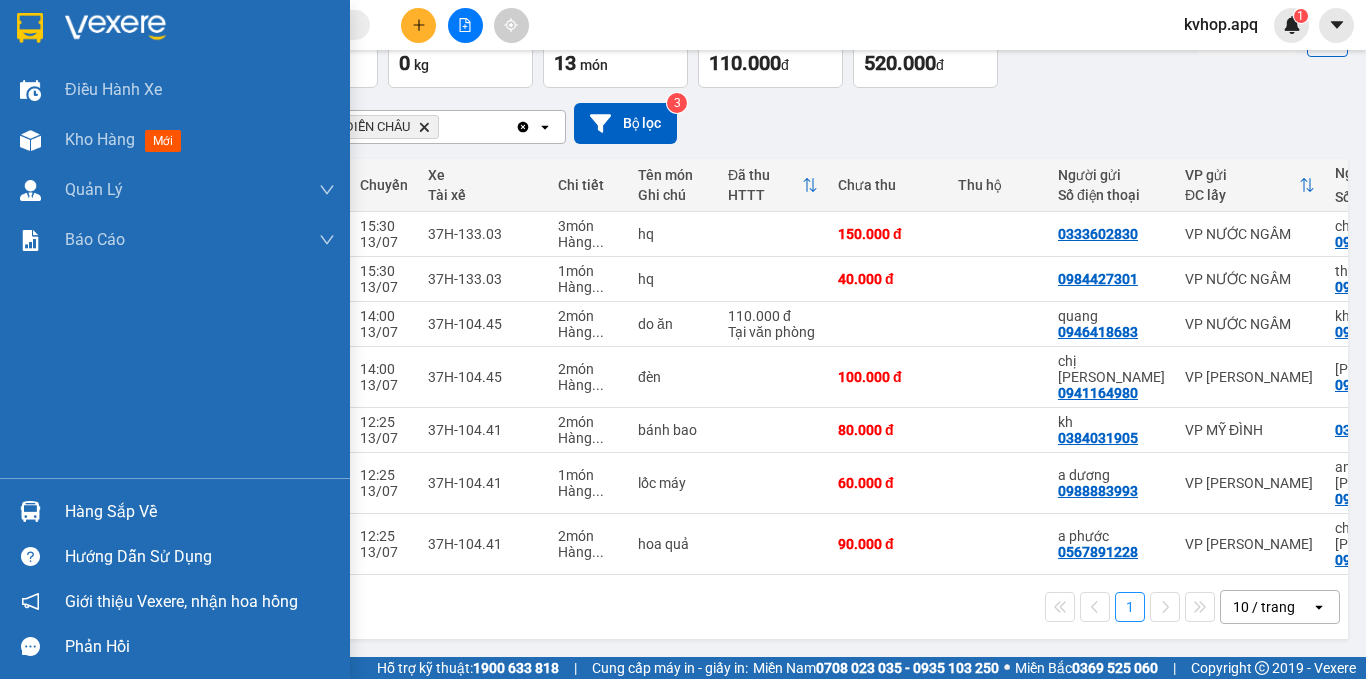 click on "Hàng sắp về" at bounding box center [200, 512] 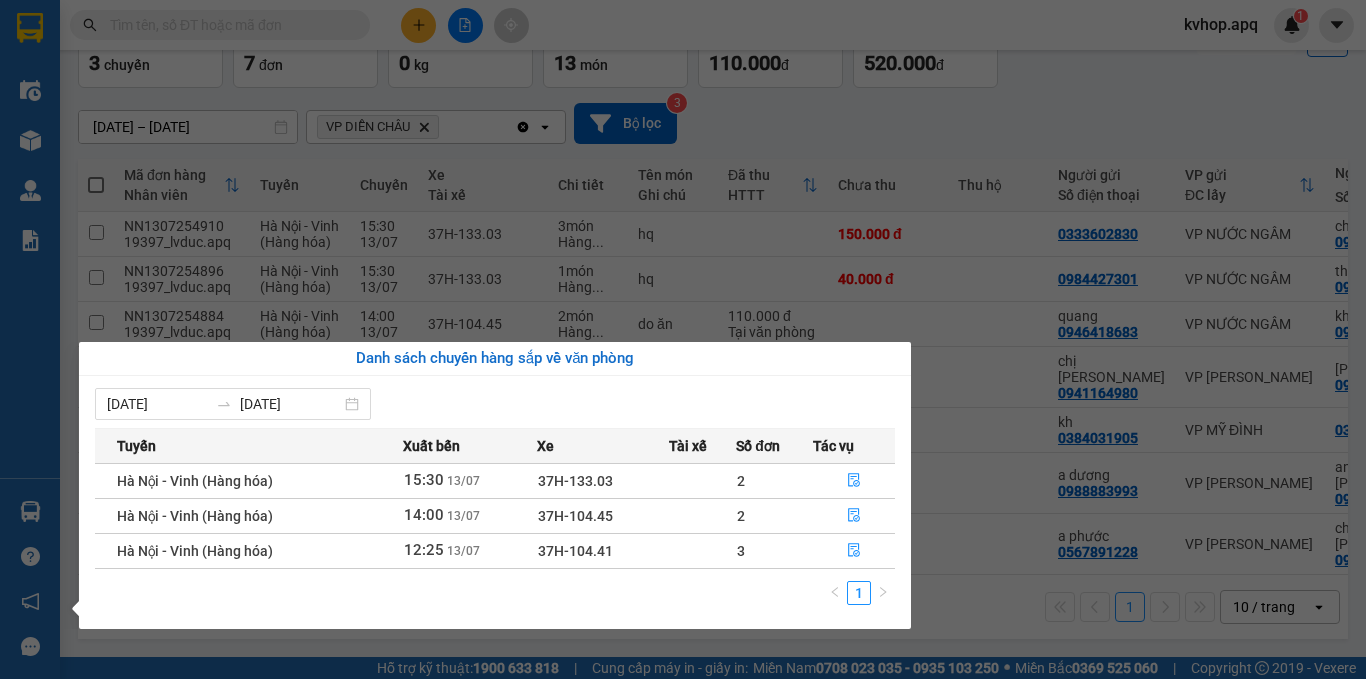 click on "Kết quả tìm kiếm ( 0 )  Bộ lọc  No Data kvhop.apq 1     Điều hành xe     Kho hàng mới     Quản [PERSON_NAME] lý thu hộ Quản lý chuyến Quản lý giao nhận mới Quản lý kiểm kho     Báo cáo 1. Báo cáo nộp tiền từng văn phòng 12. Thống kê đơn đối tác 2. Báo cáo doanh thu các văn phòng ( không có công nợ - tính theo ngày lên hàng) 2. Báo cáo doanh thu từng văn phòng ( không có công nợ ) 3. Thống kê hàng về từng văn phòng 5. Báo cáo COD đi hàng ngày 6. Doanh số theo xe, tài xế chi tiết Hàng sắp về Hướng dẫn sử dụng Giới thiệu Vexere, nhận hoa hồng Phản hồi Phần mềm hỗ trợ bạn tốt chứ? ver  1.8.137 Kho gửi Trên xe Kho nhận Hàng đã giao Hàng đã hủy Kho gửi Vinh Kho gửi Hà Nội Tổng kho gửi Check sai tuyến Chuyến 3 chuyến Đơn hàng 7 đơn Khối lượng 0 kg Số lượng 13 món Đã thu 110.000  đ Chưa thu 520.000  đ Nhập hàng Delete 3 3" at bounding box center [683, 339] 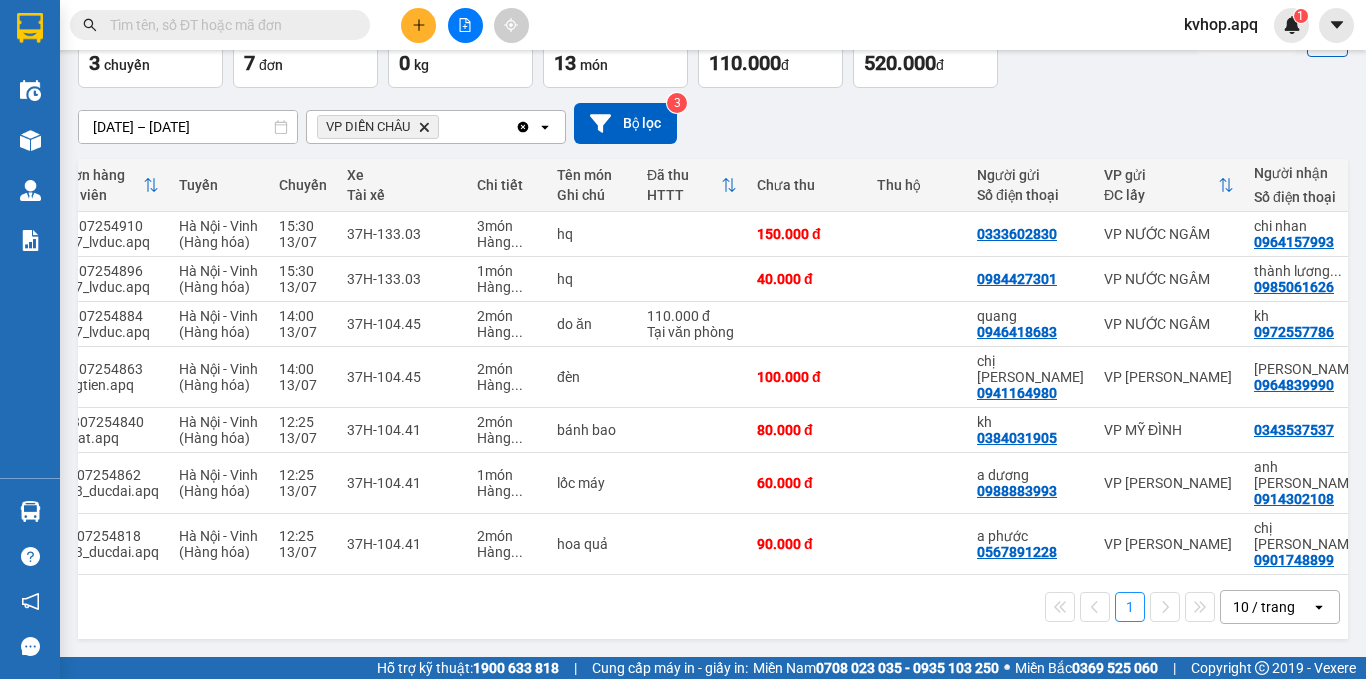 scroll, scrollTop: 0, scrollLeft: 83, axis: horizontal 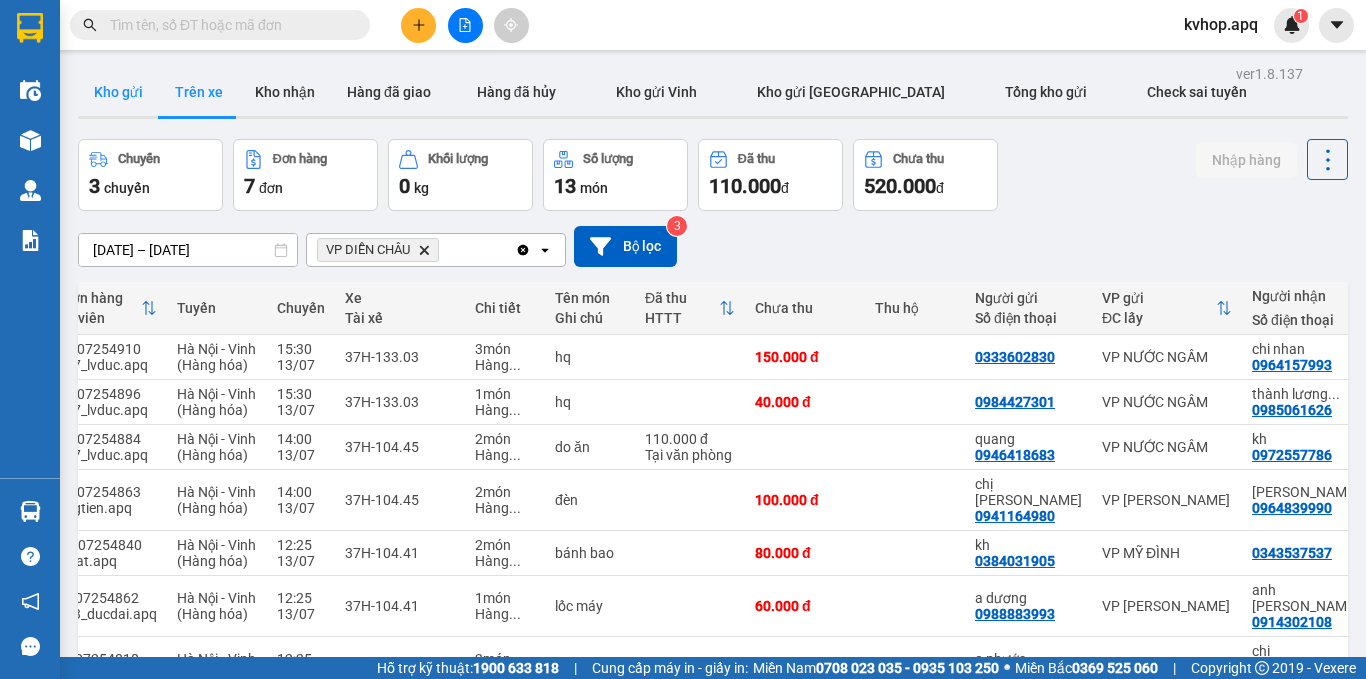 click on "Kho gửi" at bounding box center (118, 92) 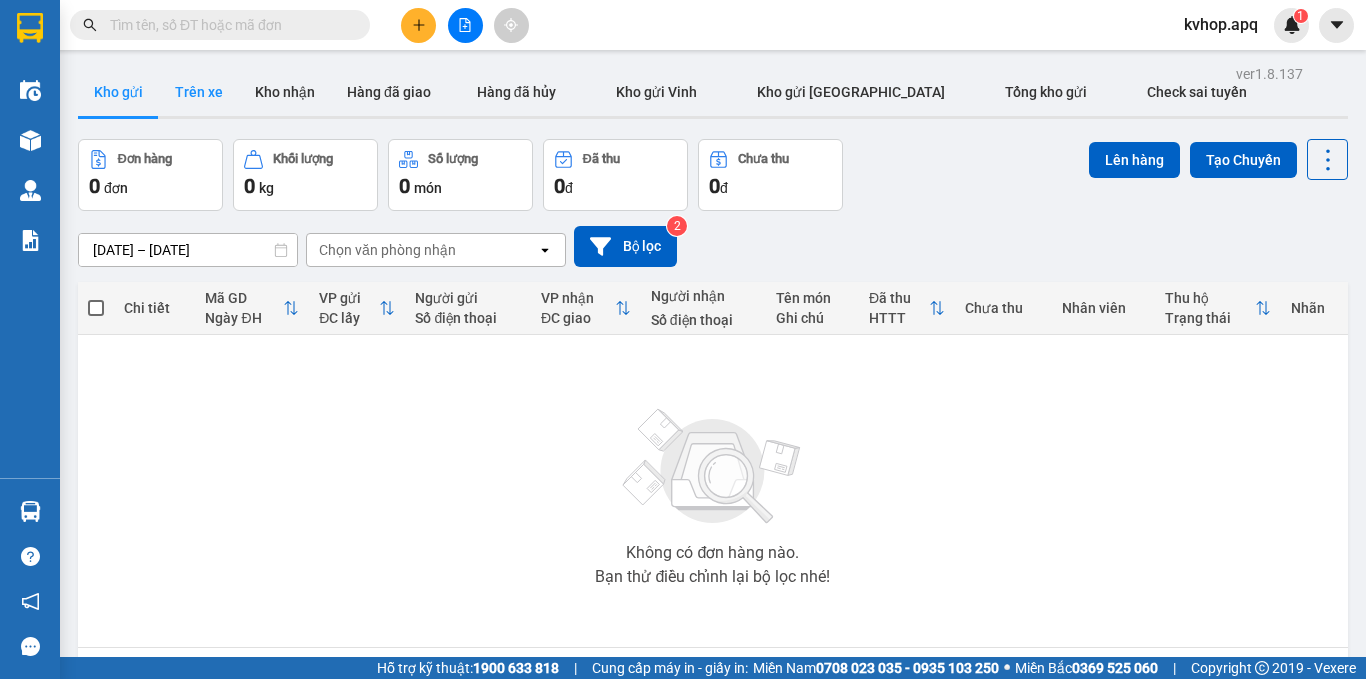 click on "Trên xe" at bounding box center (199, 92) 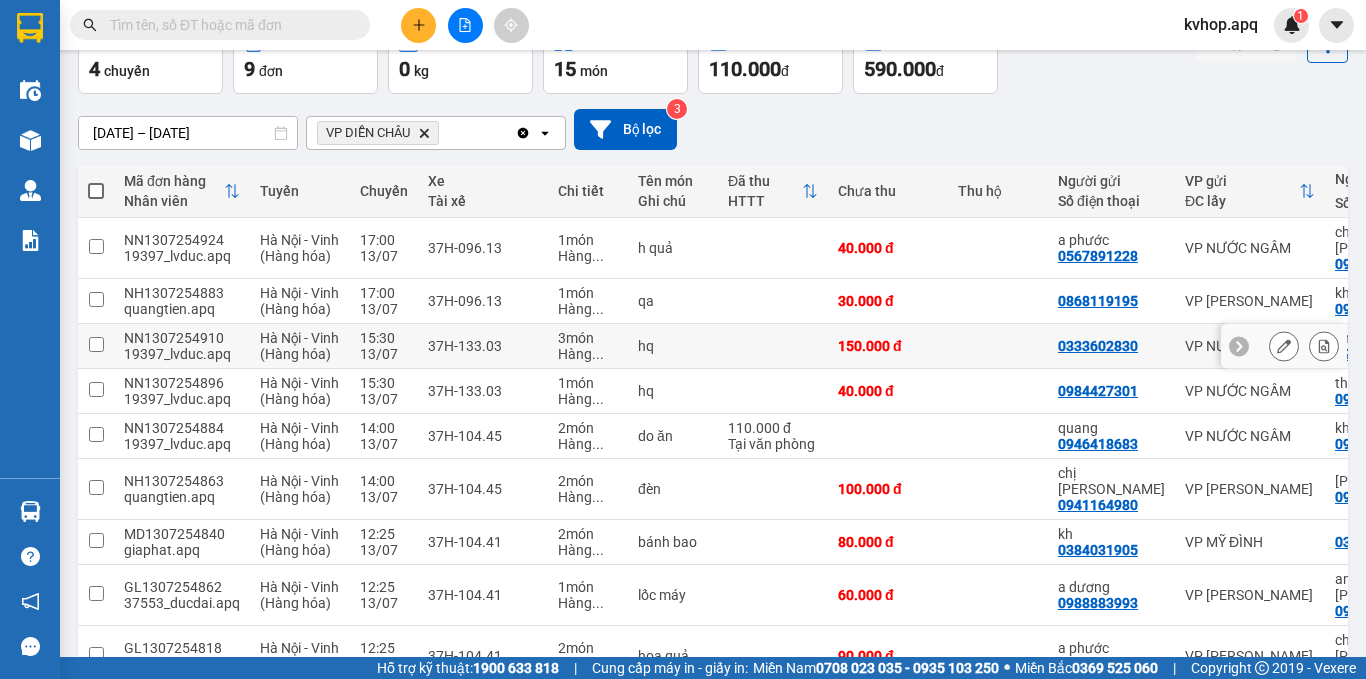 scroll, scrollTop: 0, scrollLeft: 0, axis: both 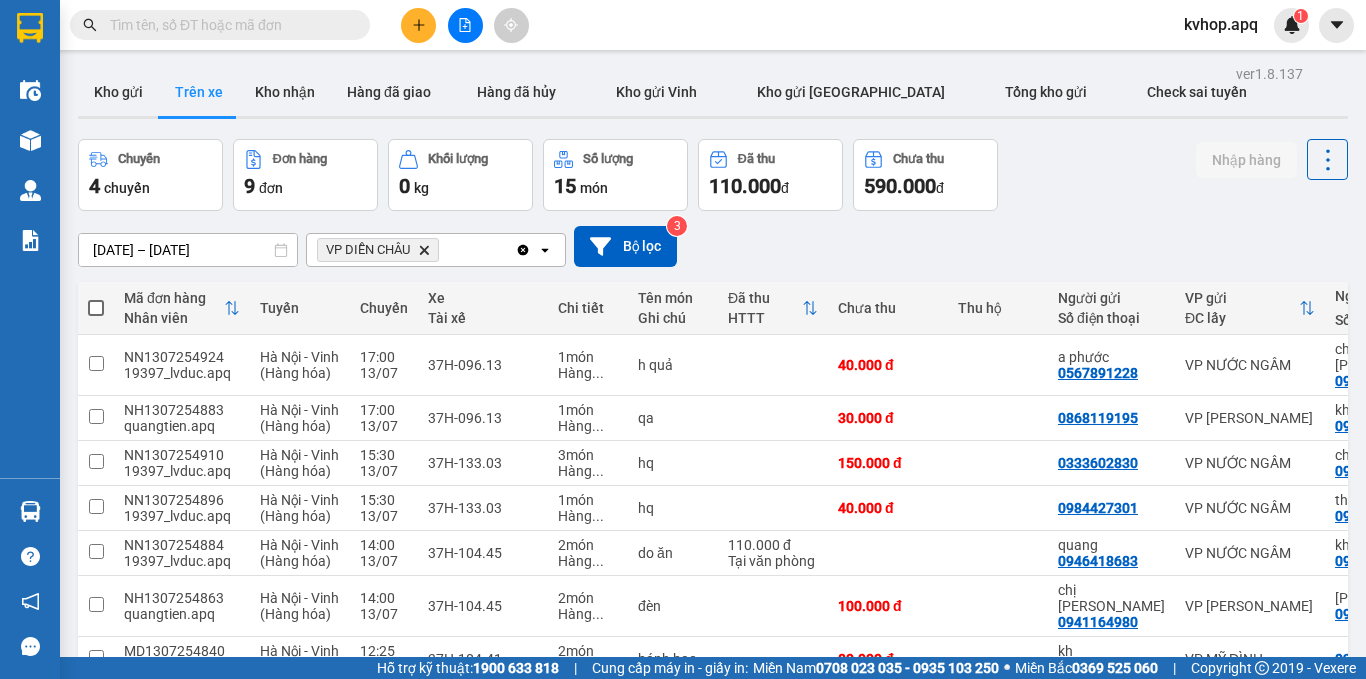 click at bounding box center (713, 117) 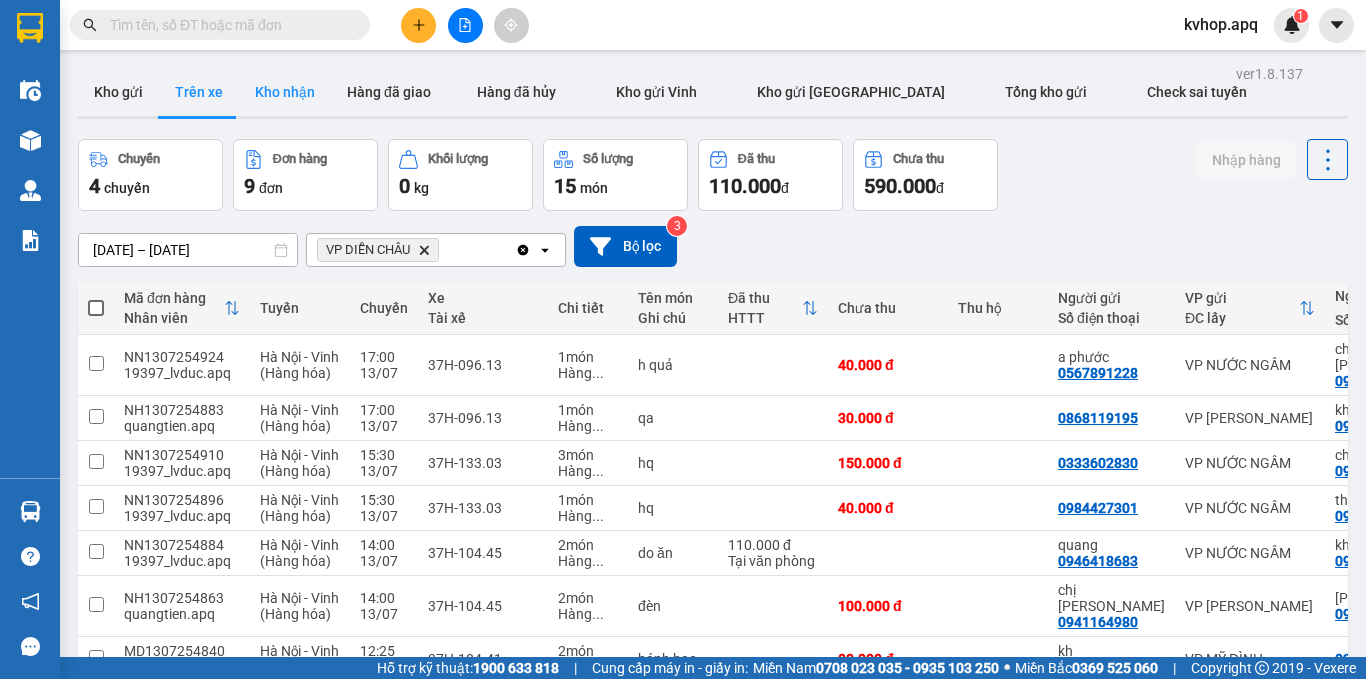 click on "Kho nhận" at bounding box center (285, 92) 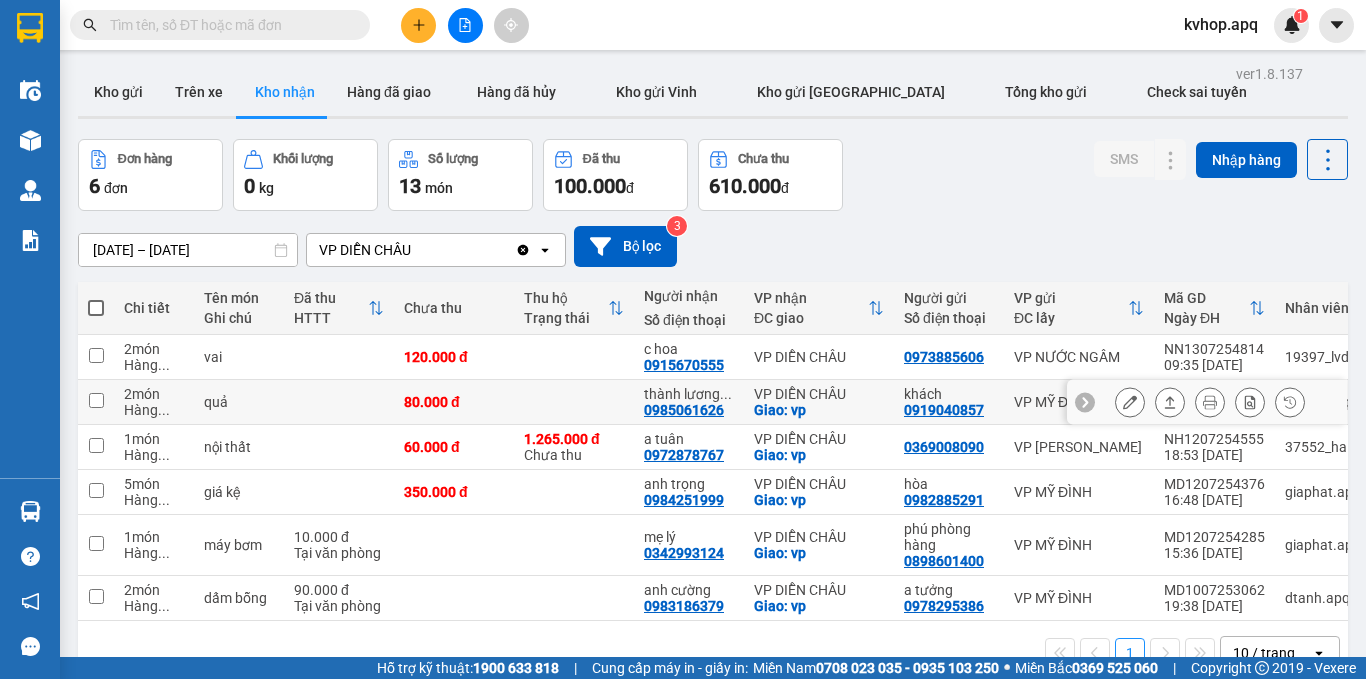 scroll, scrollTop: 92, scrollLeft: 0, axis: vertical 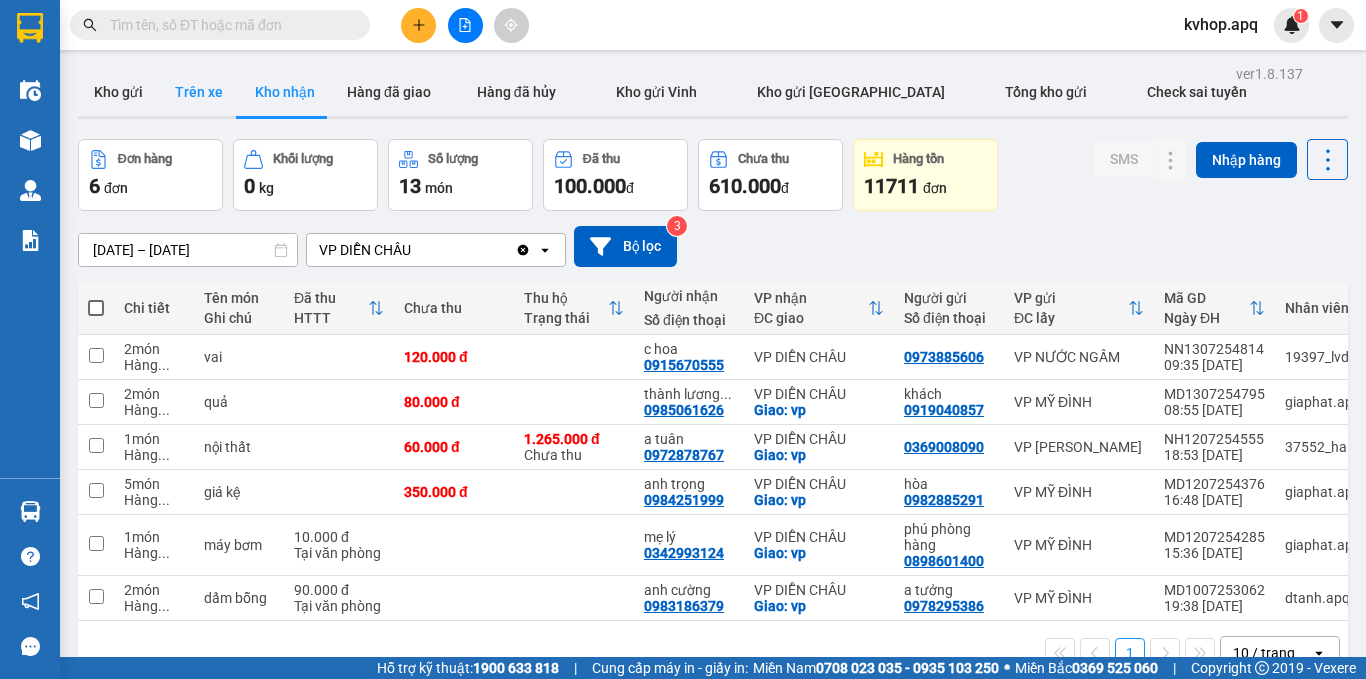 click on "Trên xe" at bounding box center (199, 92) 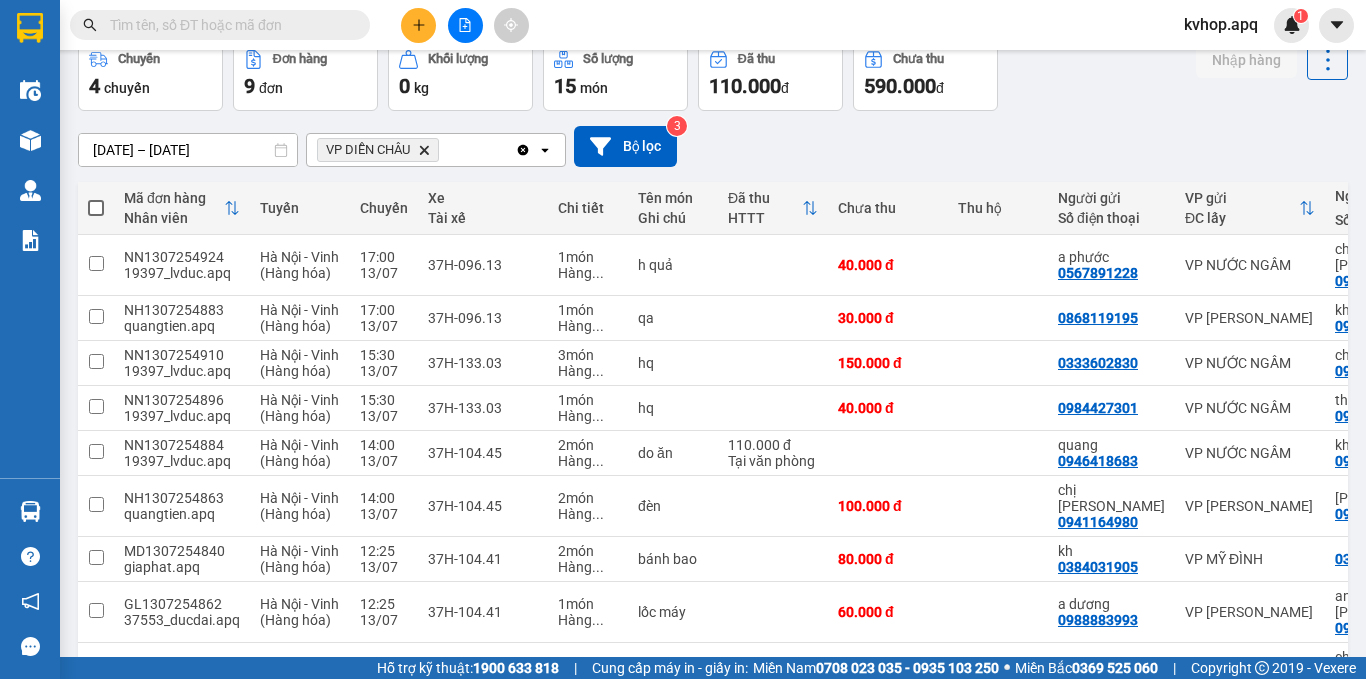 scroll, scrollTop: 0, scrollLeft: 0, axis: both 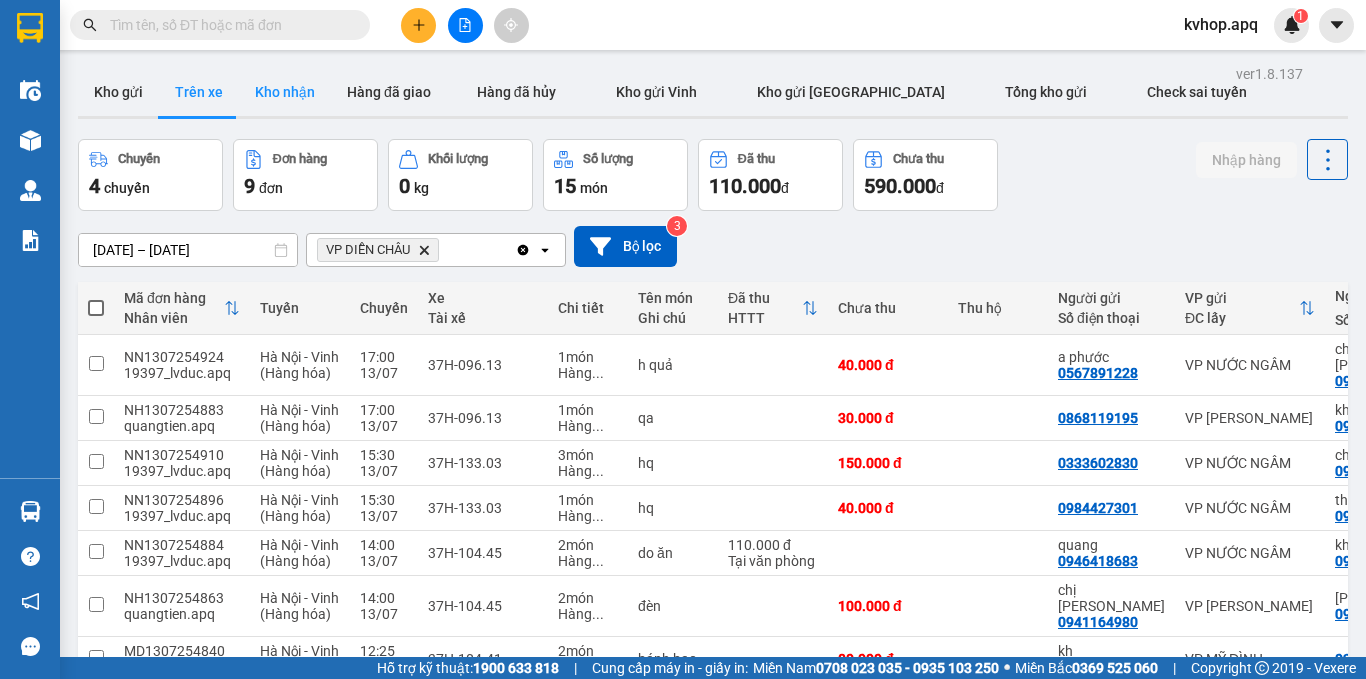 click on "Kho nhận" at bounding box center [285, 92] 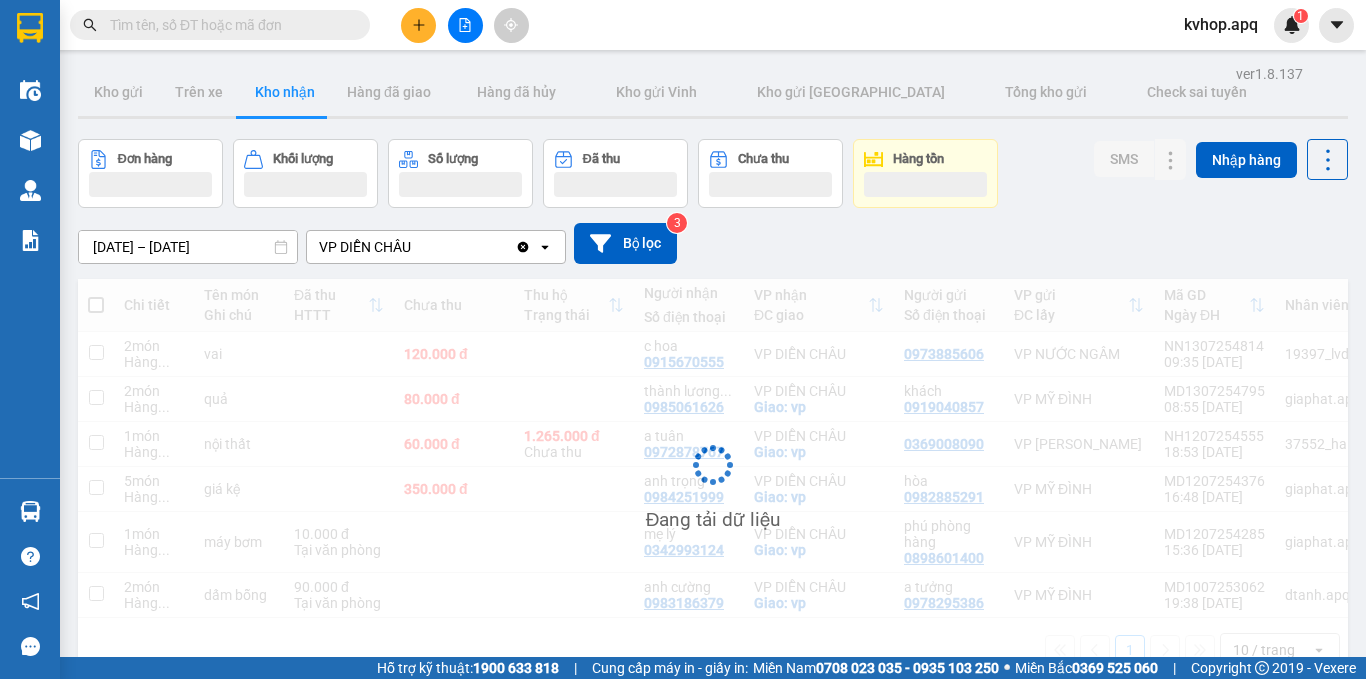 scroll, scrollTop: 92, scrollLeft: 0, axis: vertical 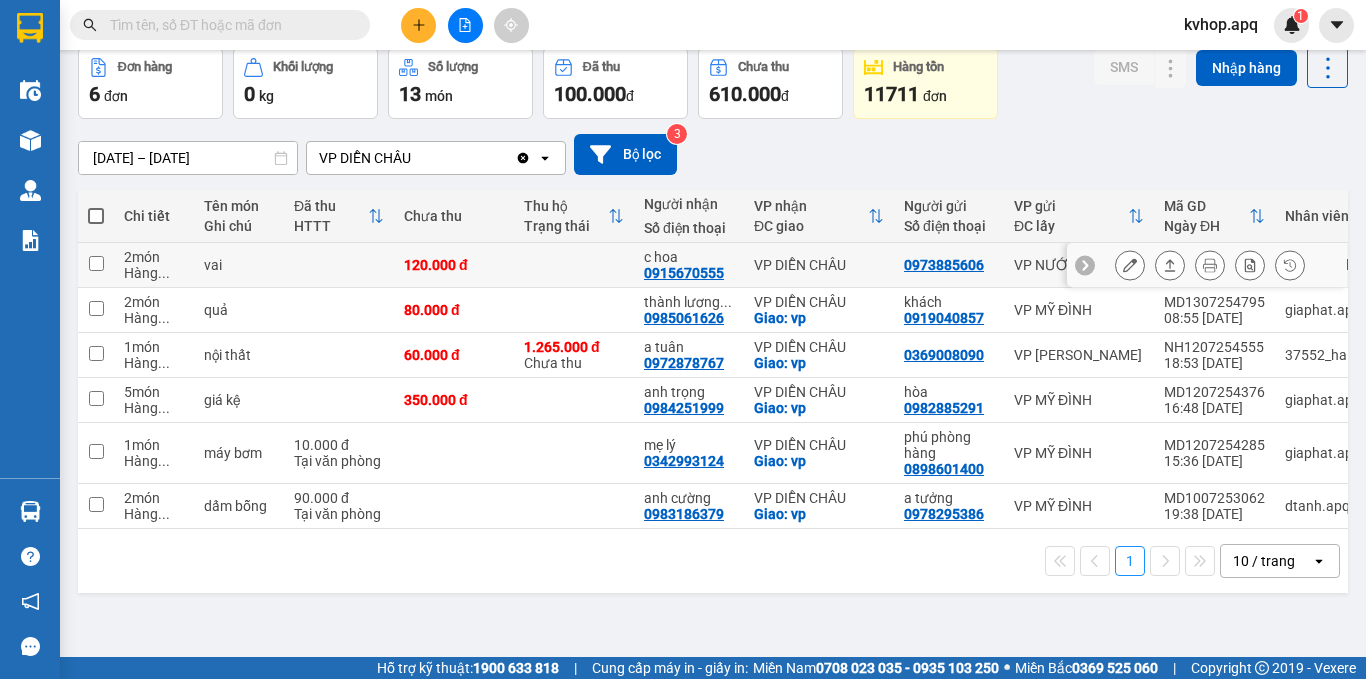 click 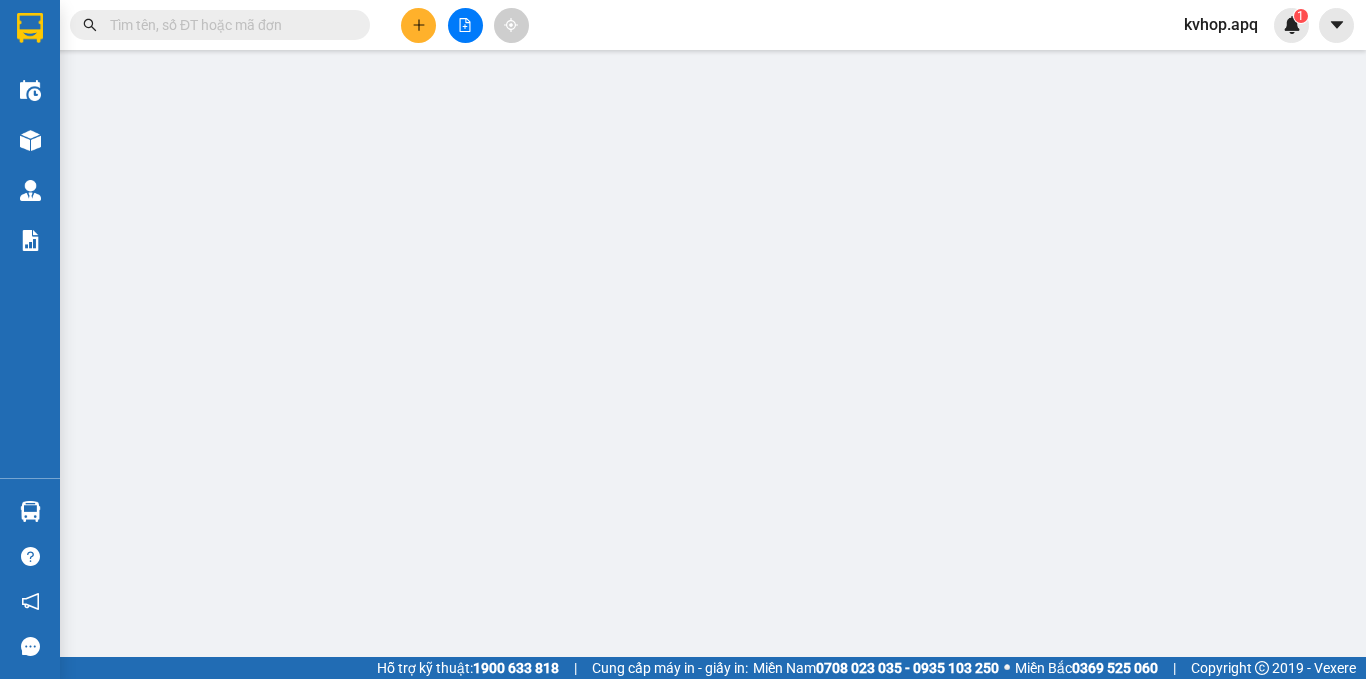 scroll, scrollTop: 0, scrollLeft: 0, axis: both 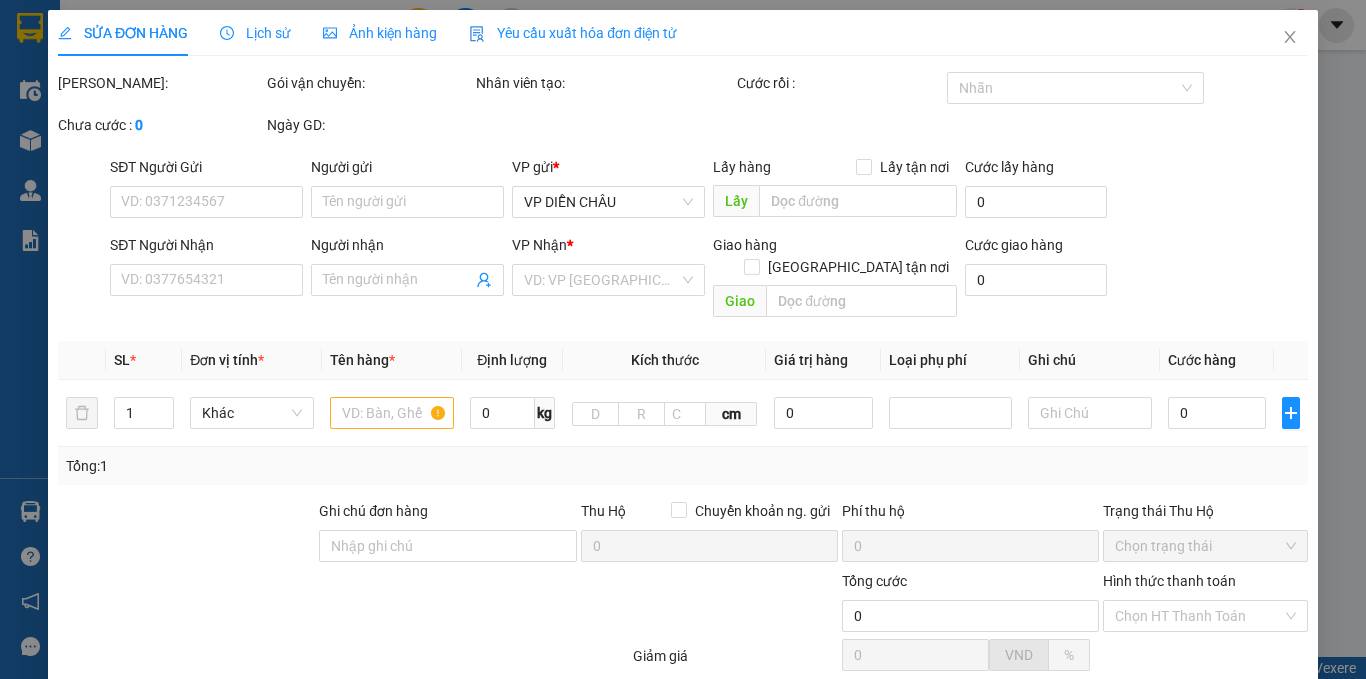 type on "0973885606" 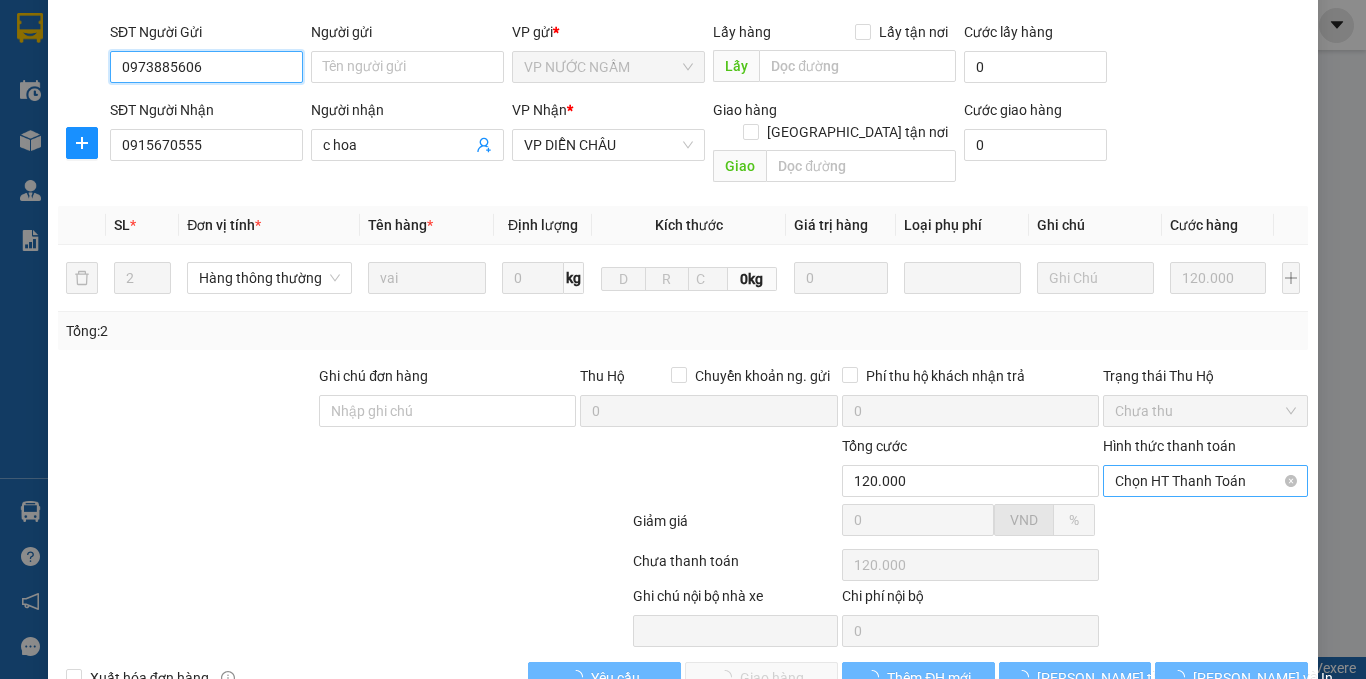 scroll, scrollTop: 167, scrollLeft: 0, axis: vertical 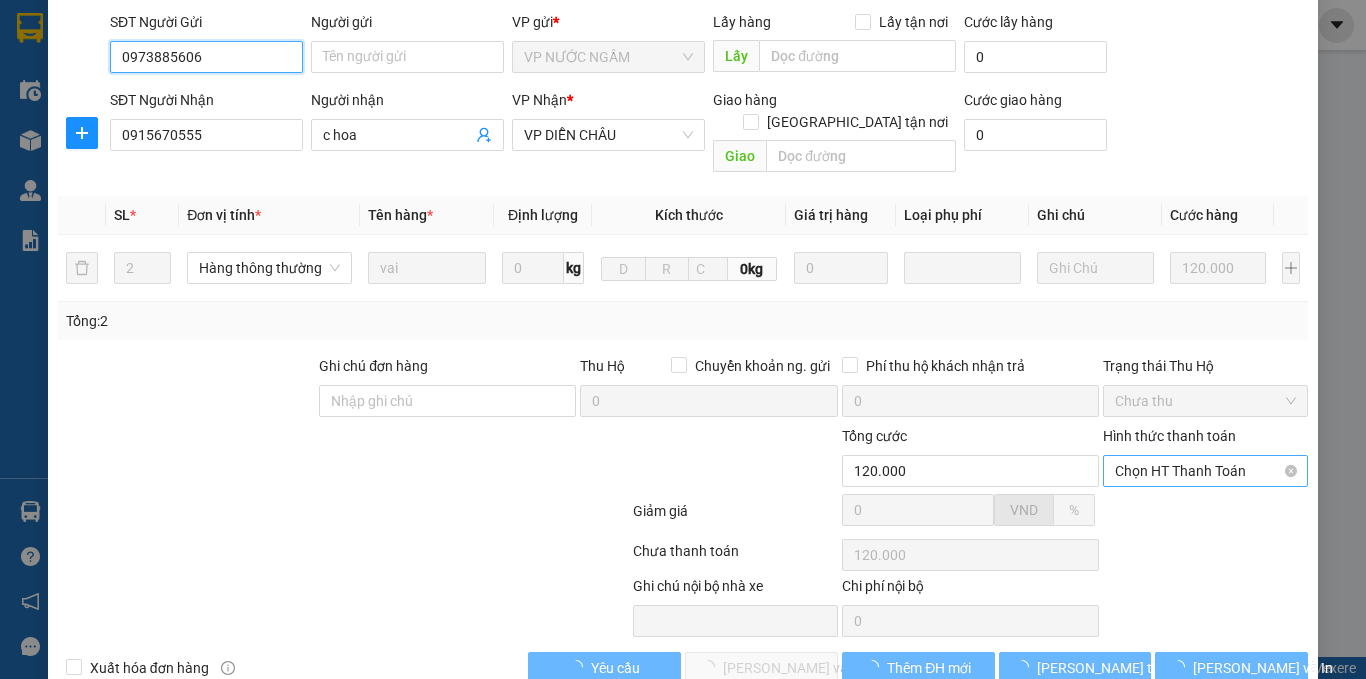 click on "Chọn HT Thanh Toán" at bounding box center (1205, 471) 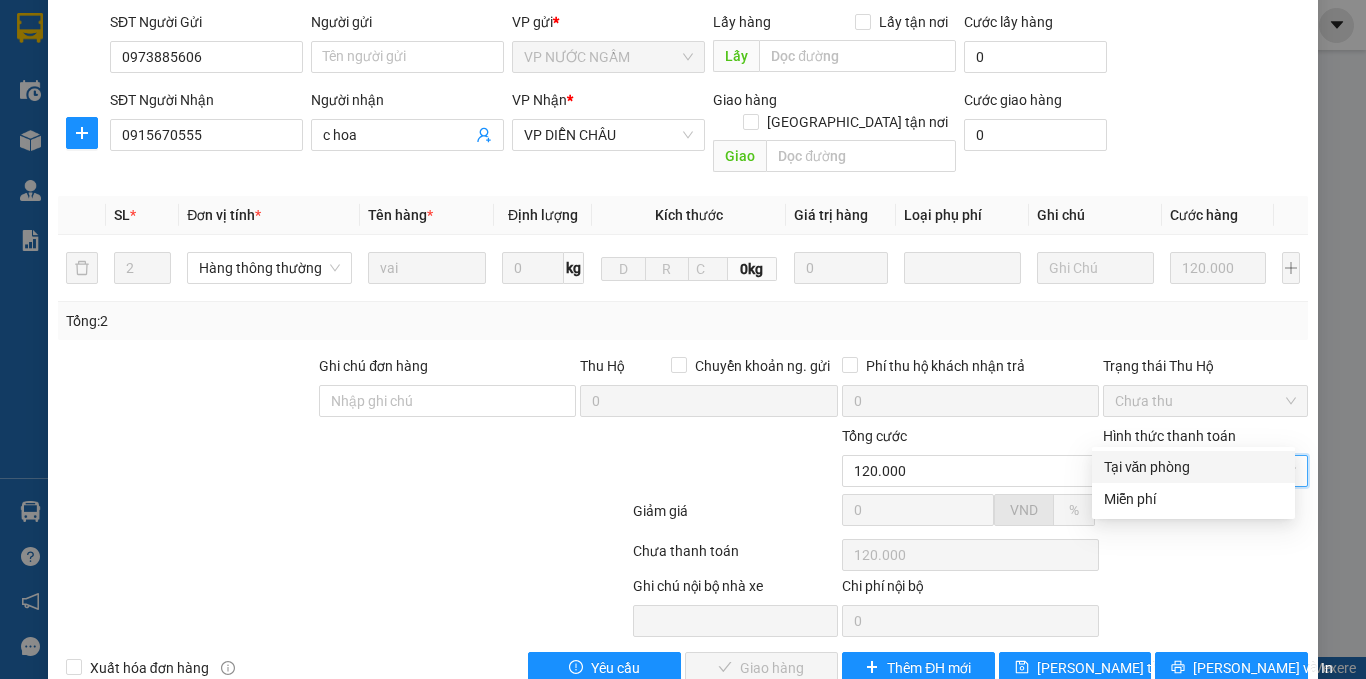 click on "Tại văn phòng" at bounding box center [1193, 467] 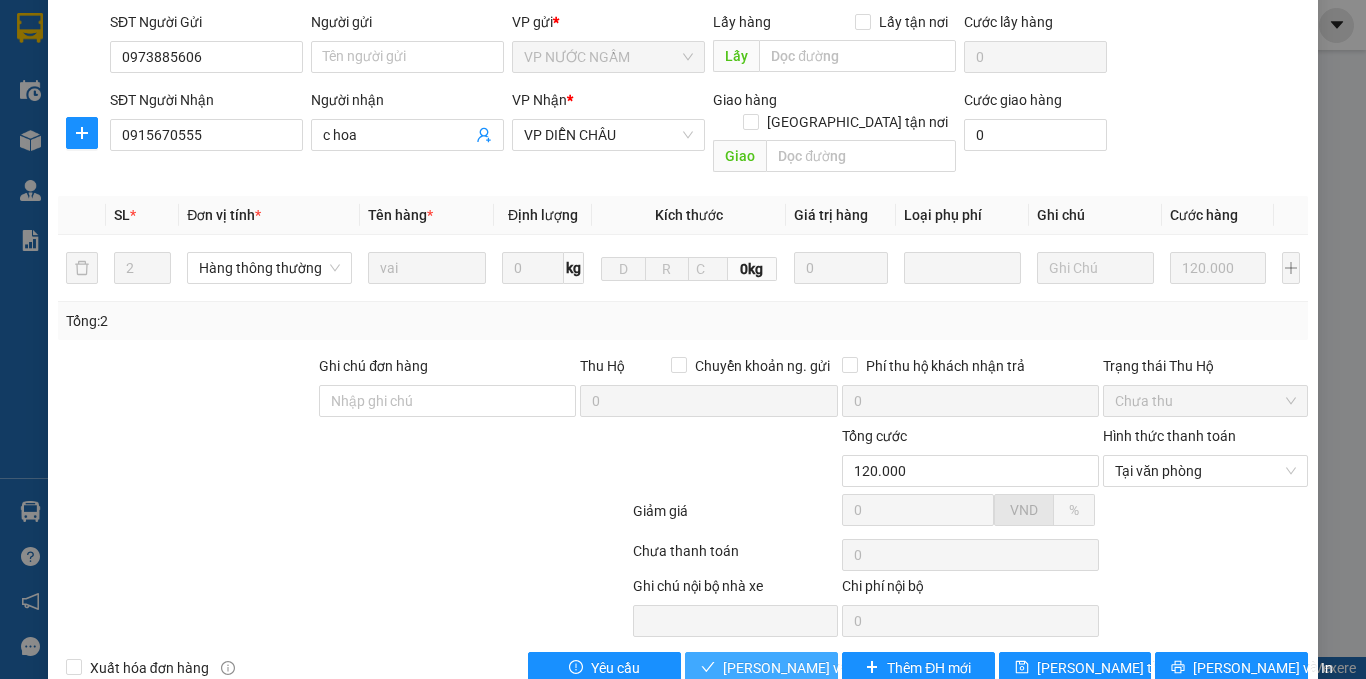 drag, startPoint x: 741, startPoint y: 624, endPoint x: 731, endPoint y: 621, distance: 10.440307 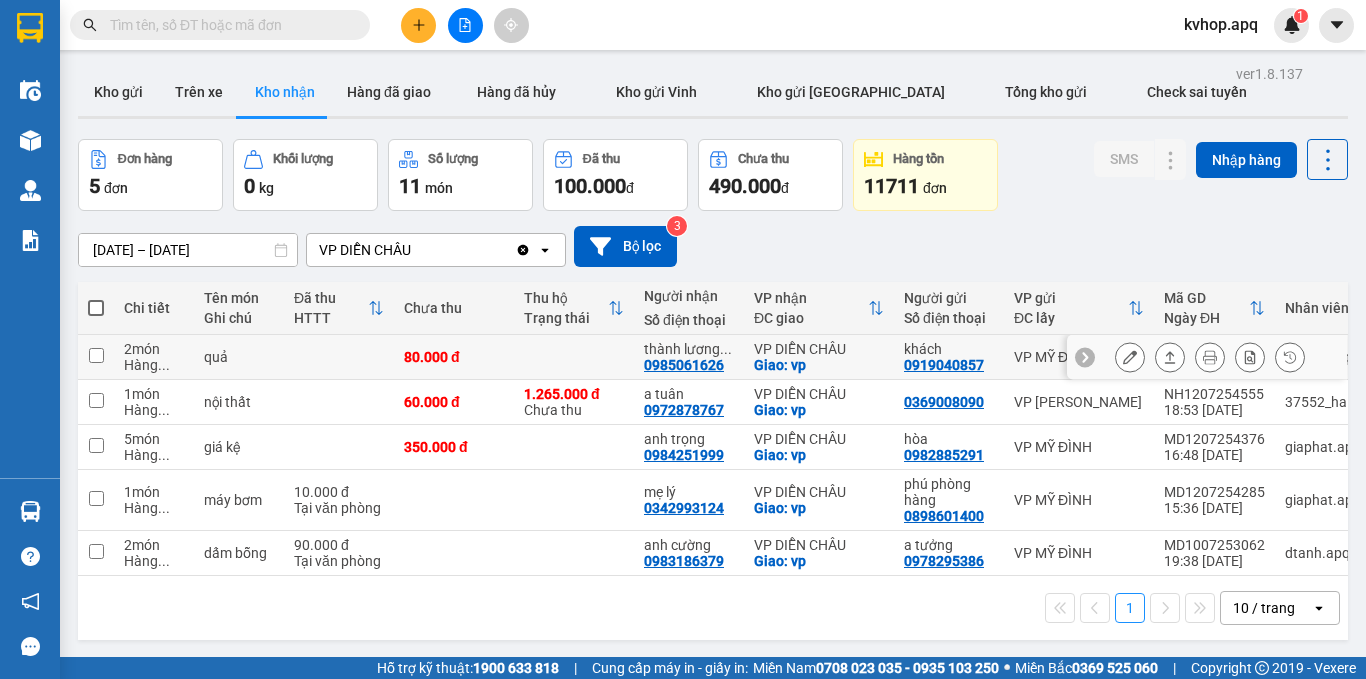 click 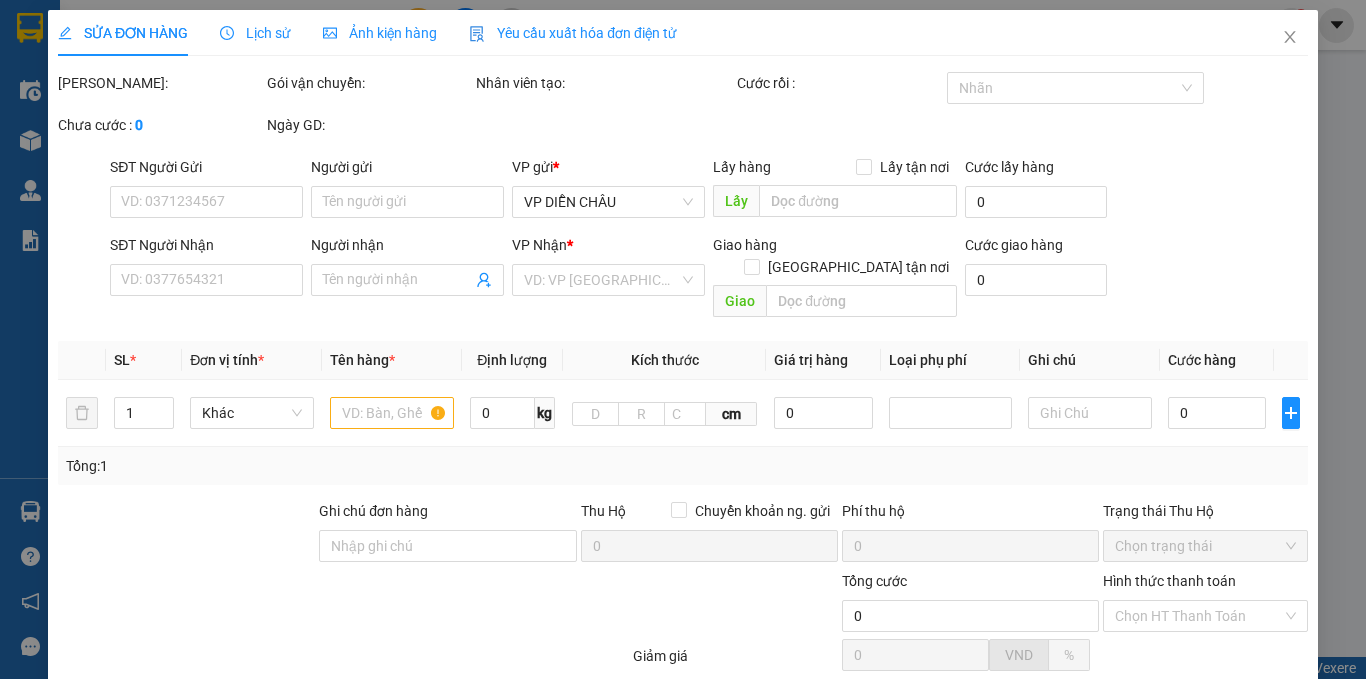 type on "0919040857" 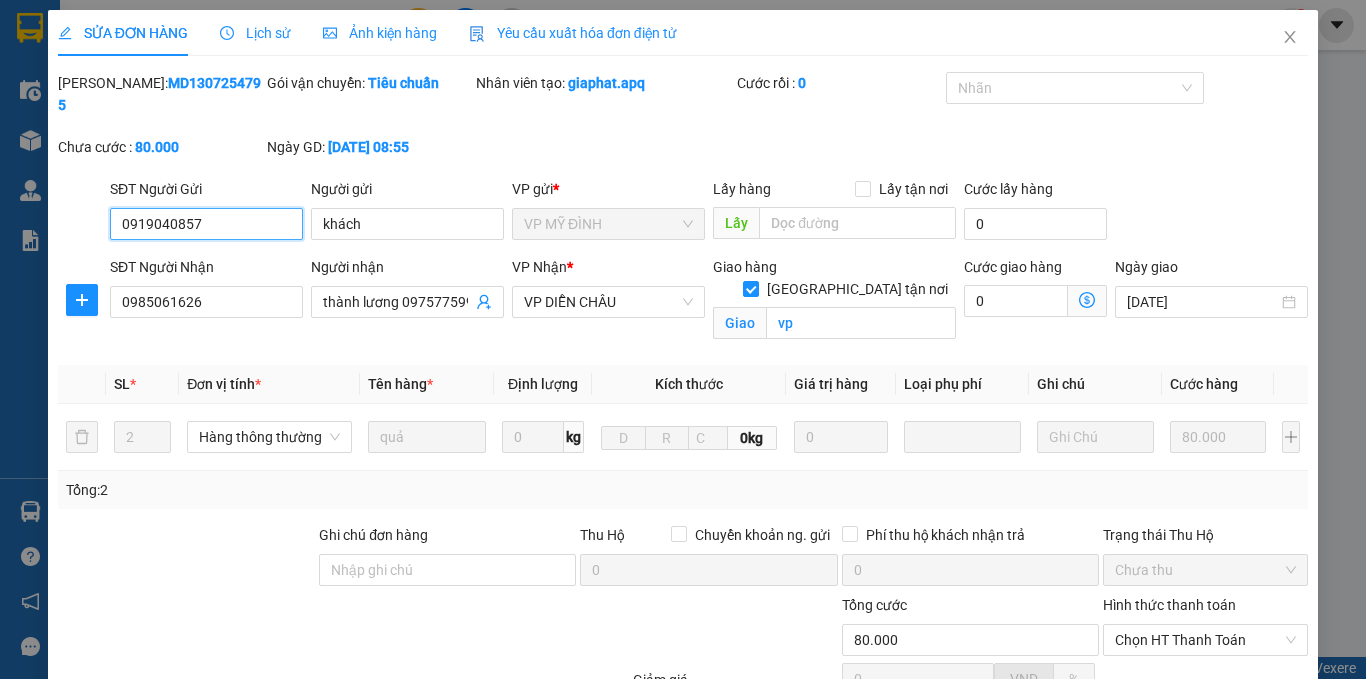 scroll, scrollTop: 191, scrollLeft: 0, axis: vertical 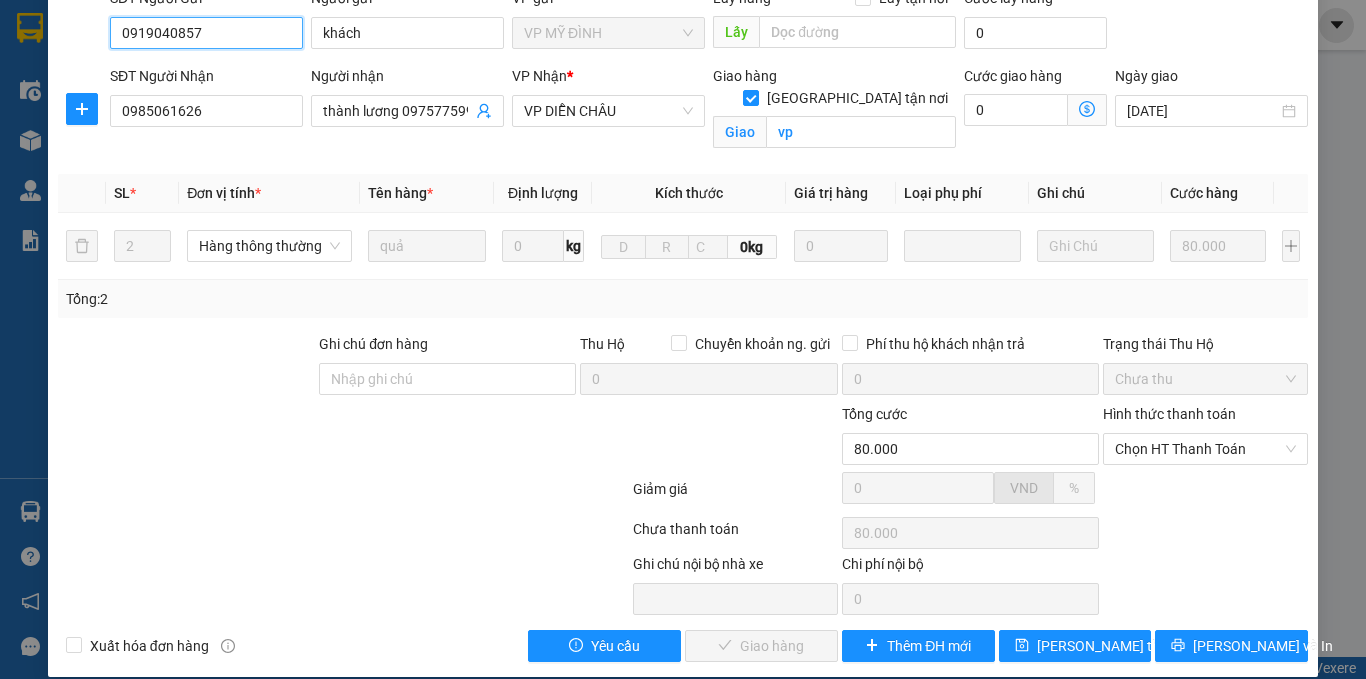 drag, startPoint x: 1206, startPoint y: 435, endPoint x: 1194, endPoint y: 453, distance: 21.633308 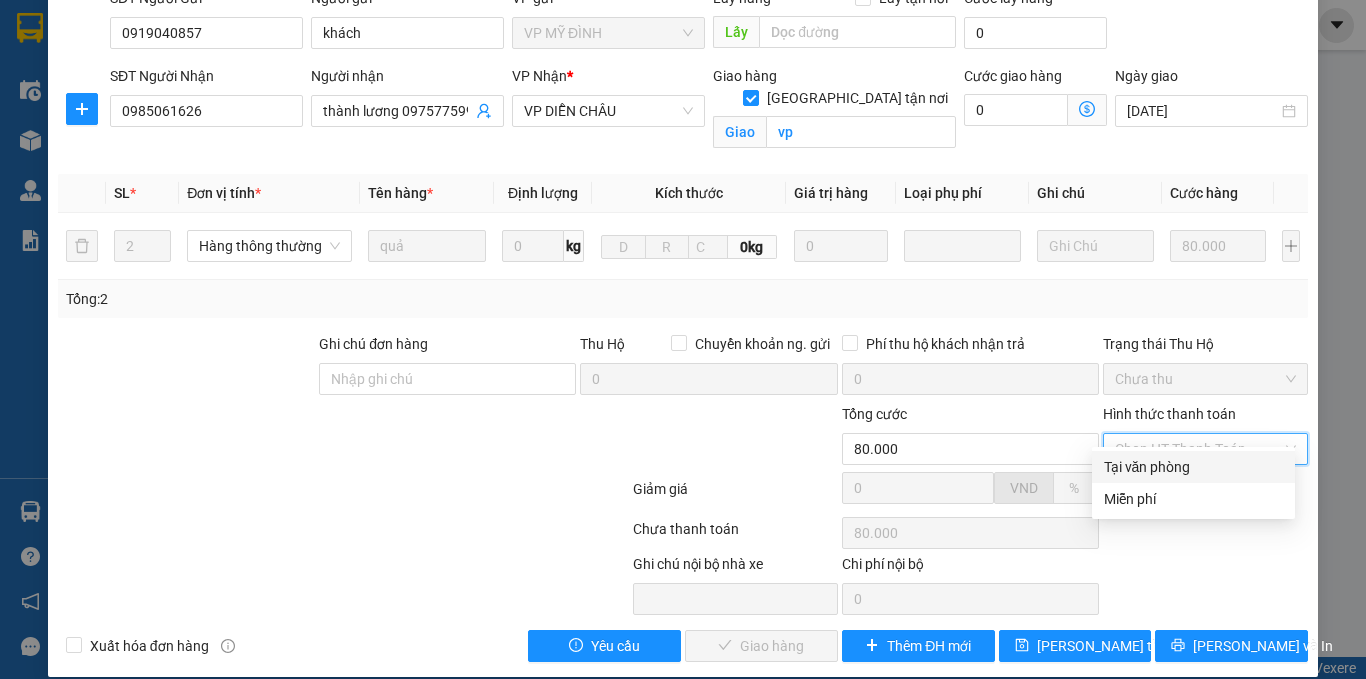 drag, startPoint x: 1165, startPoint y: 465, endPoint x: 996, endPoint y: 508, distance: 174.38463 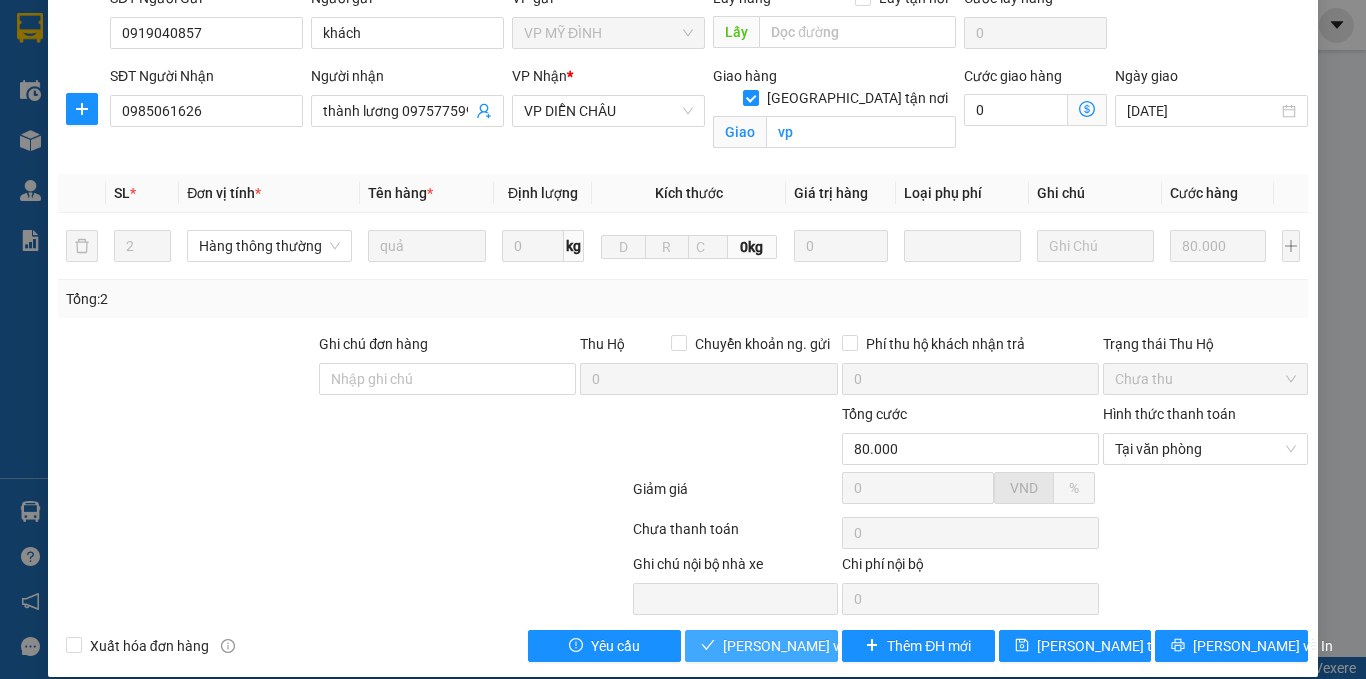 drag, startPoint x: 768, startPoint y: 622, endPoint x: 683, endPoint y: 538, distance: 119.503136 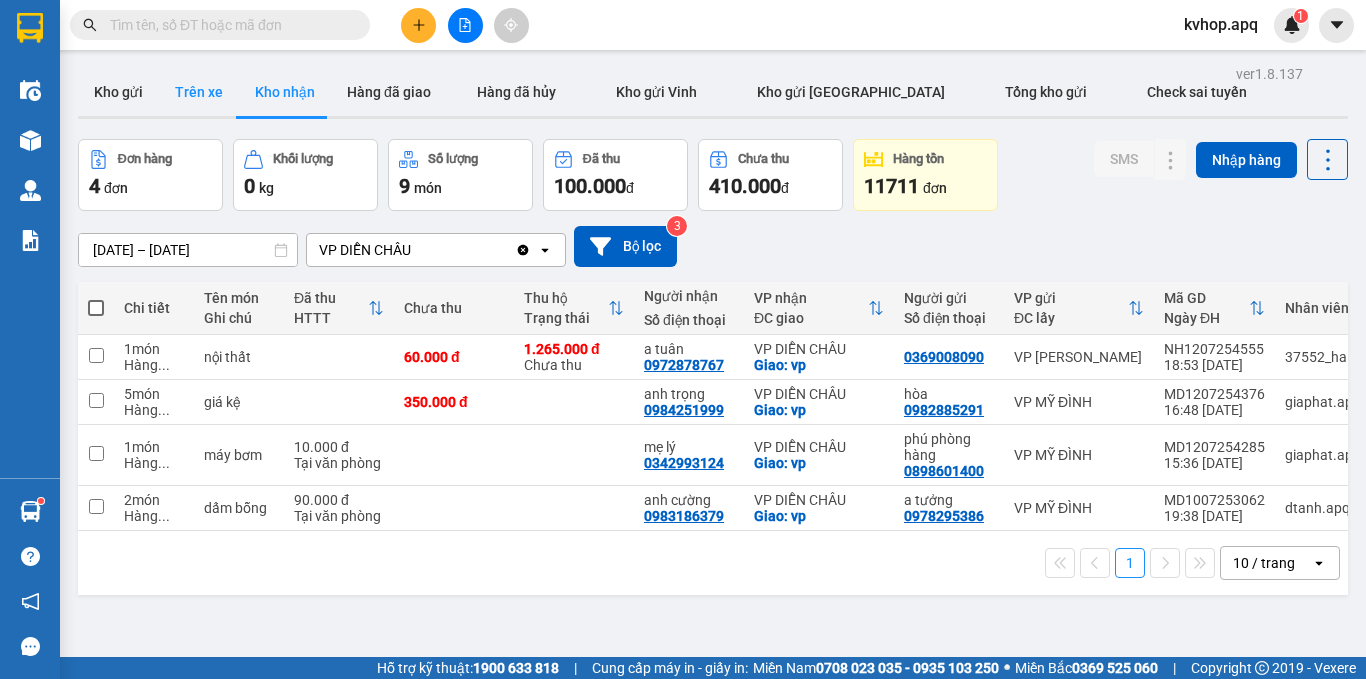 drag, startPoint x: 174, startPoint y: 103, endPoint x: 246, endPoint y: 149, distance: 85.44004 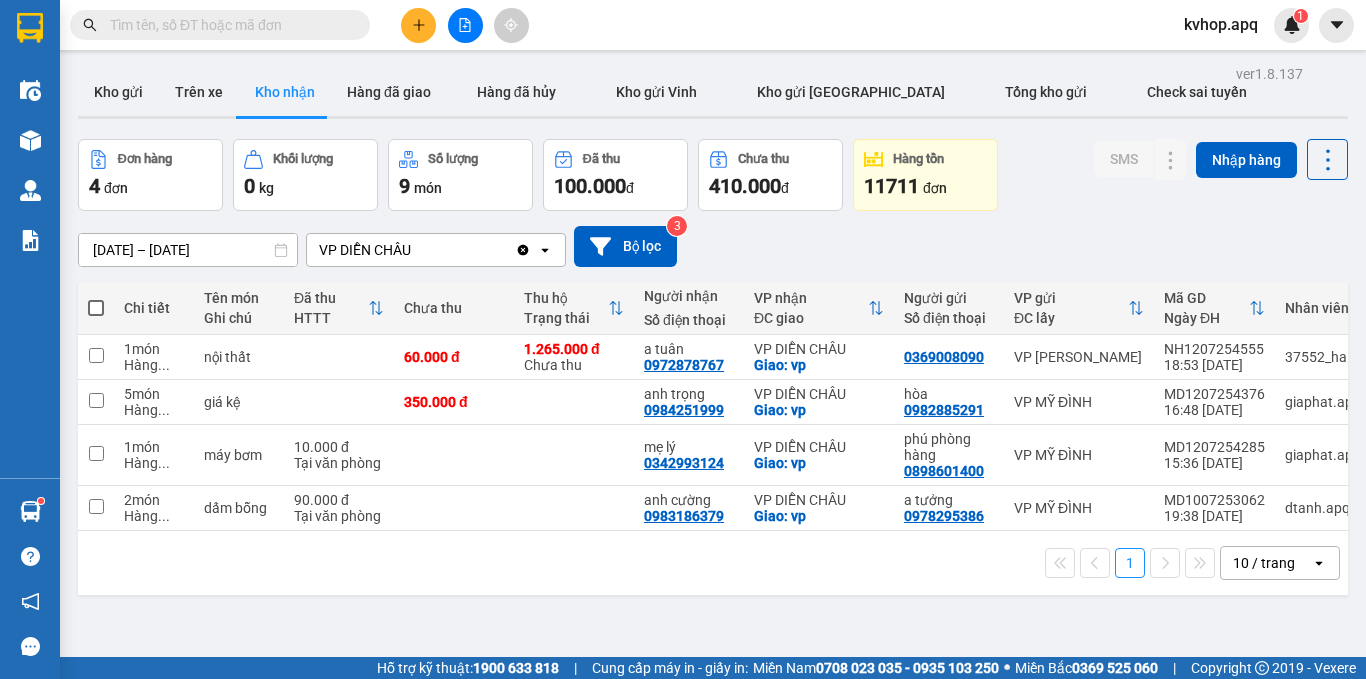 type on "[DATE] – [DATE]" 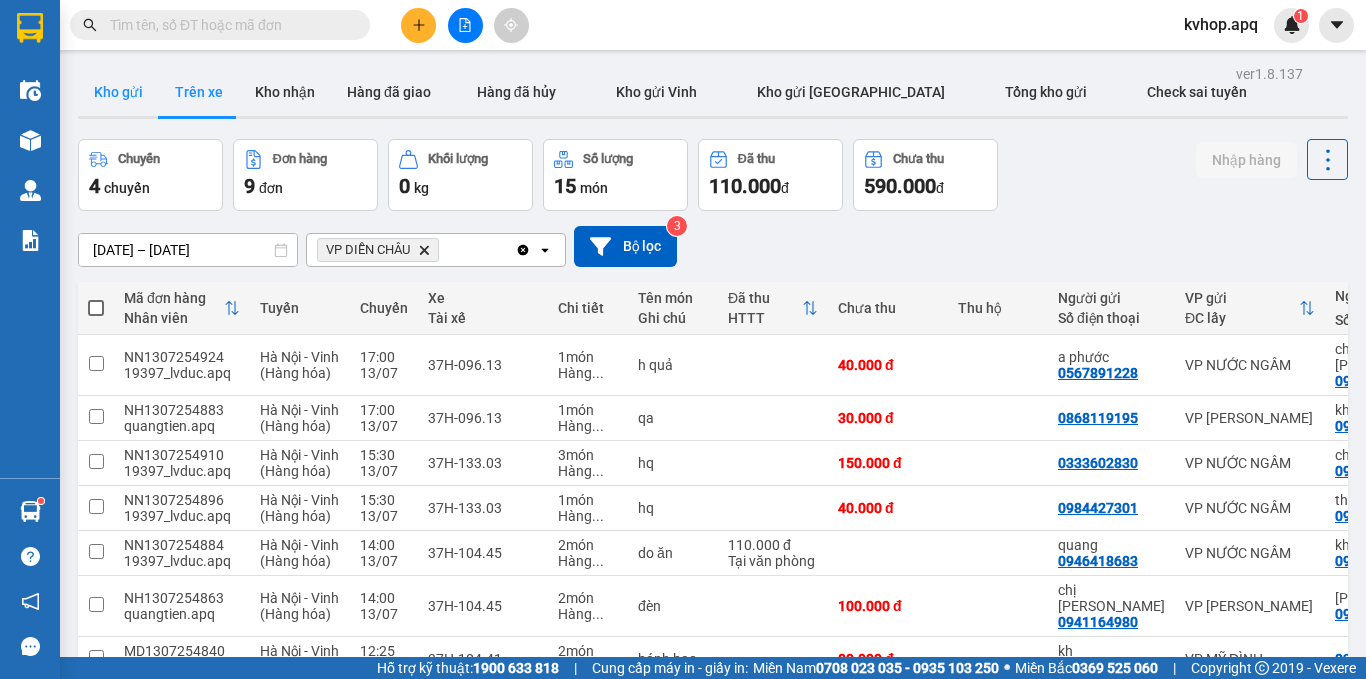 click on "Kho gửi" at bounding box center [118, 92] 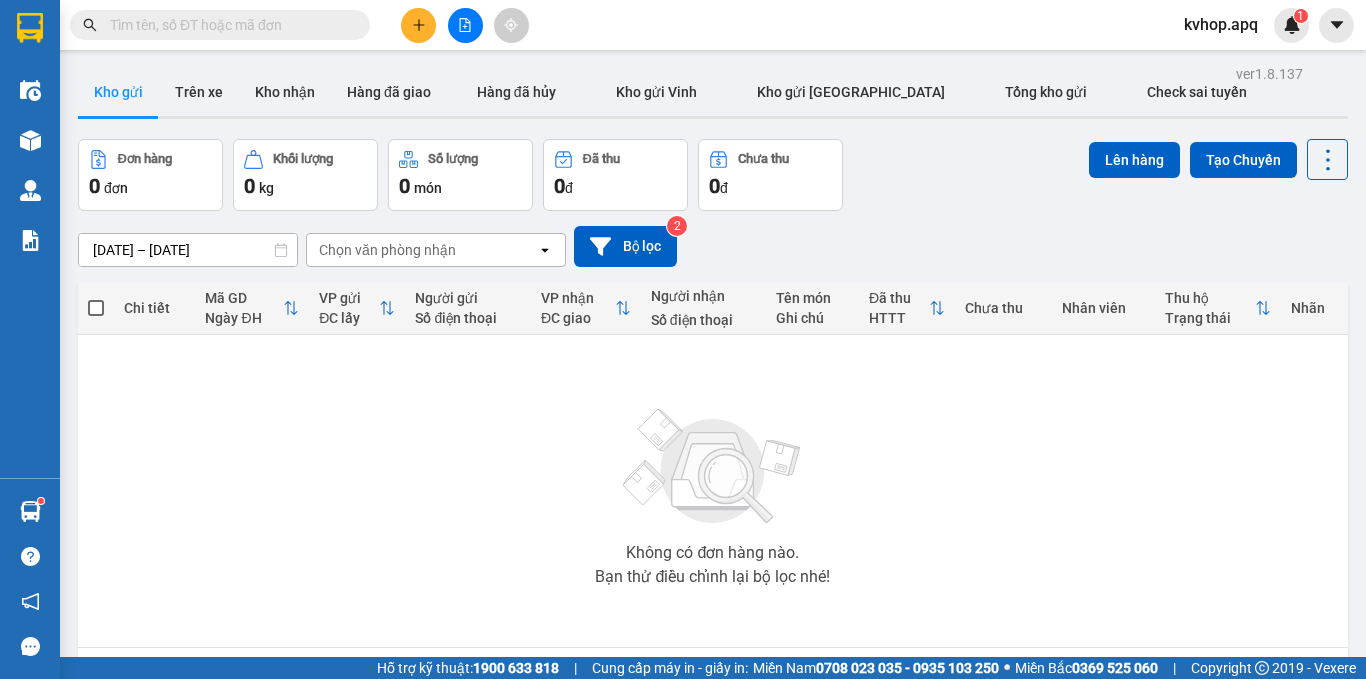 drag, startPoint x: 277, startPoint y: 114, endPoint x: 340, endPoint y: 154, distance: 74.62573 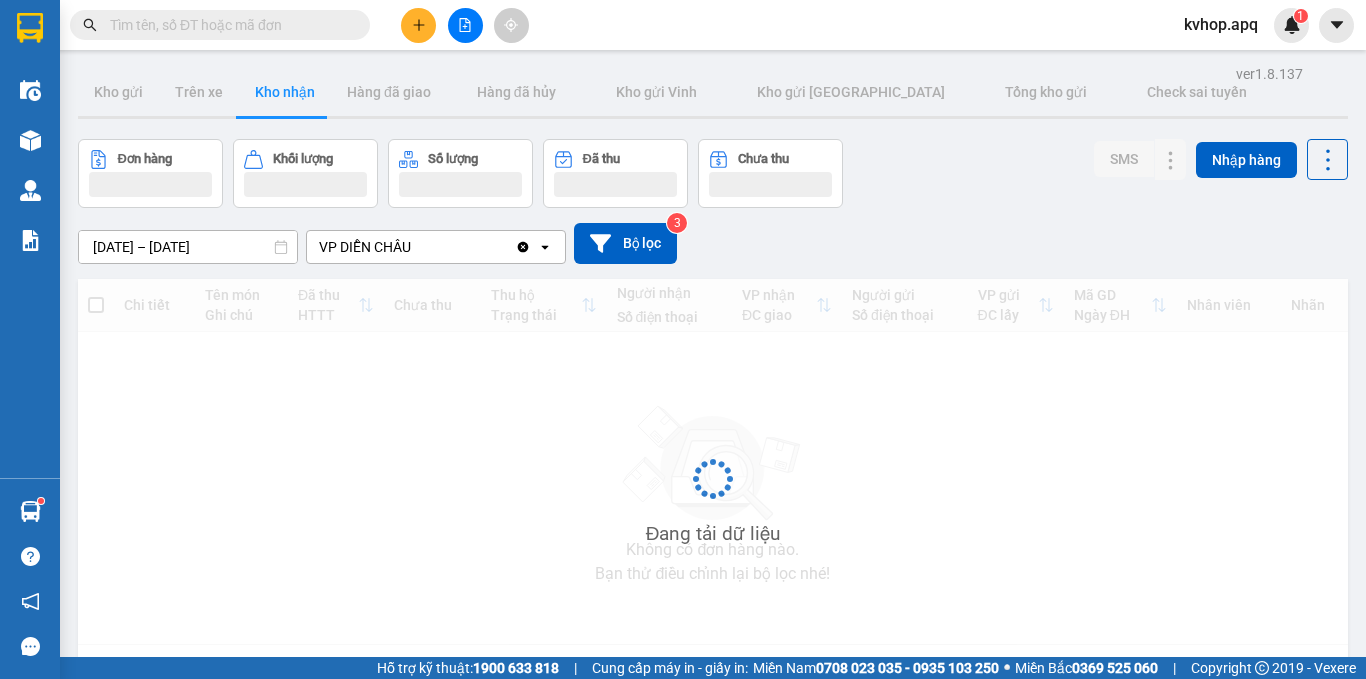 scroll, scrollTop: 92, scrollLeft: 0, axis: vertical 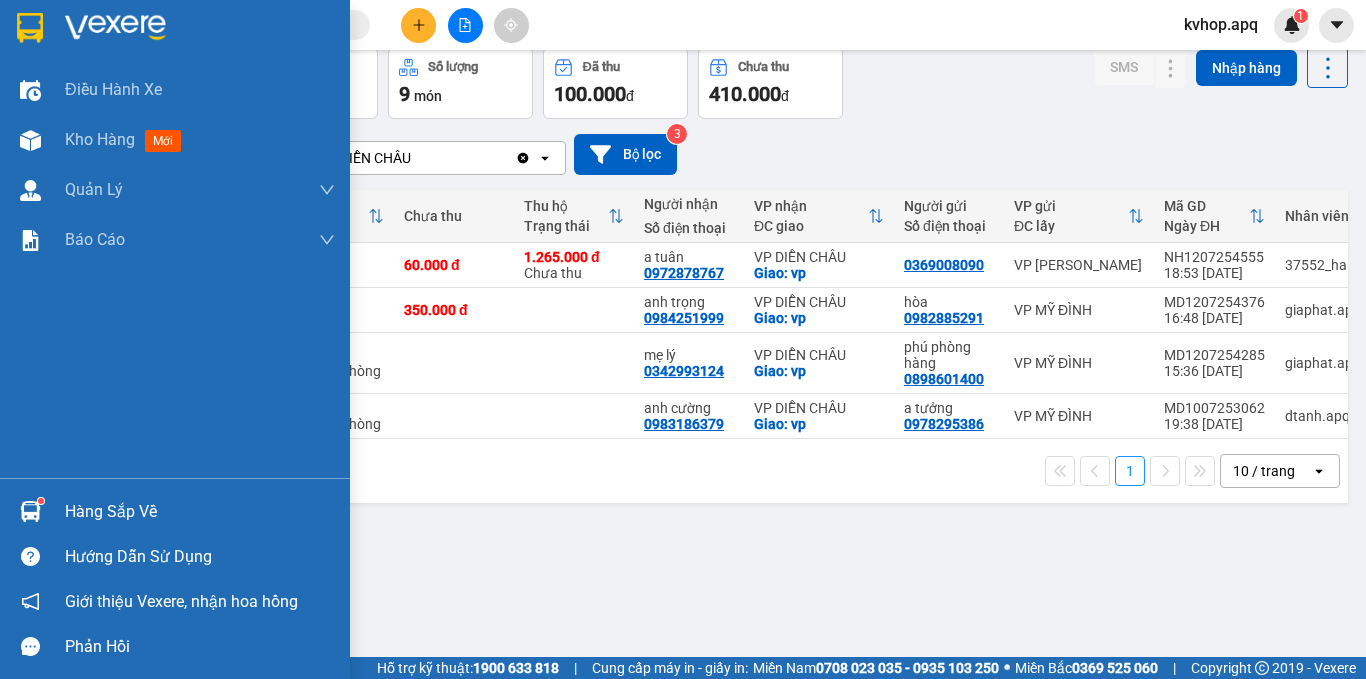 drag, startPoint x: 108, startPoint y: 508, endPoint x: 271, endPoint y: 528, distance: 164.22241 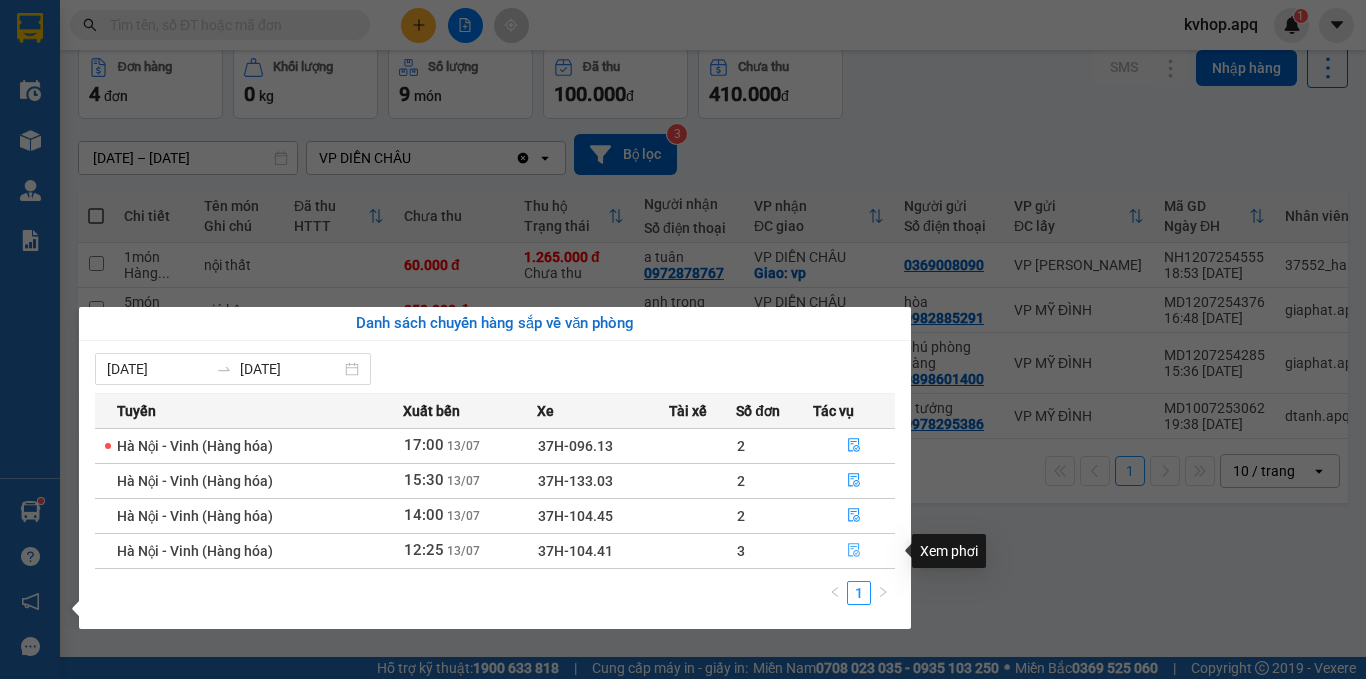 click 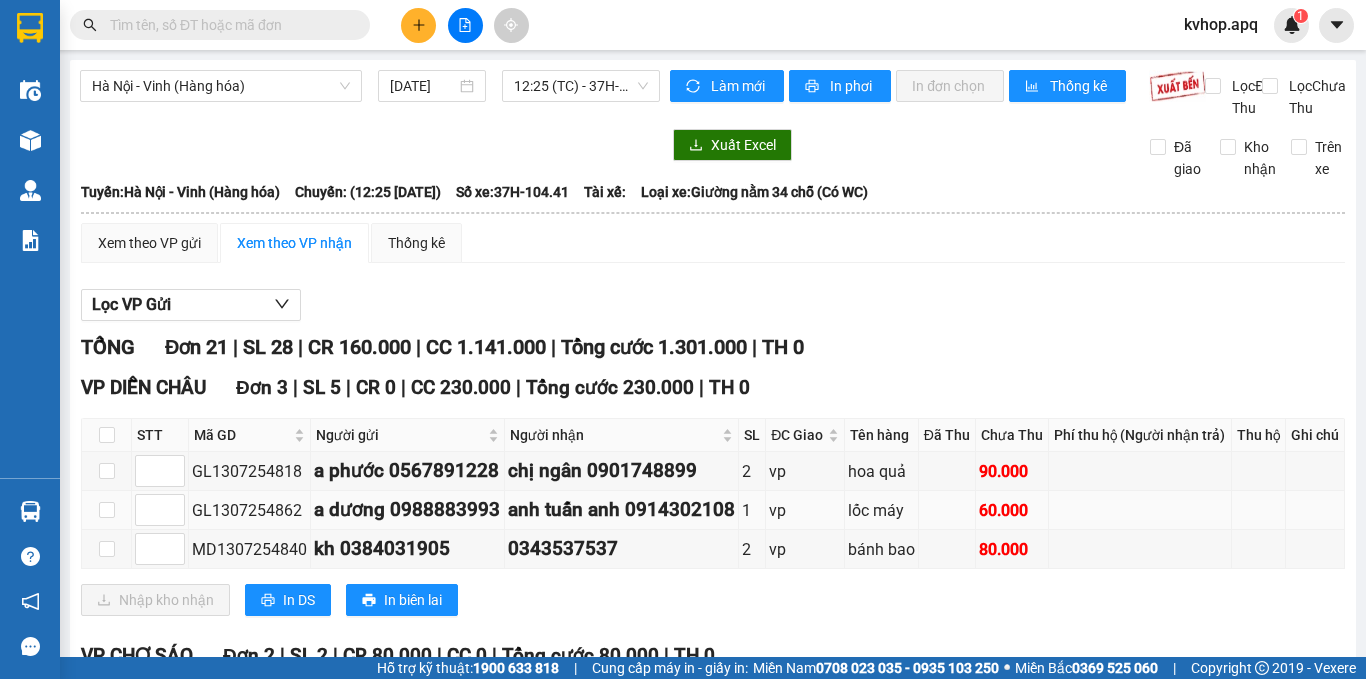 scroll, scrollTop: 100, scrollLeft: 0, axis: vertical 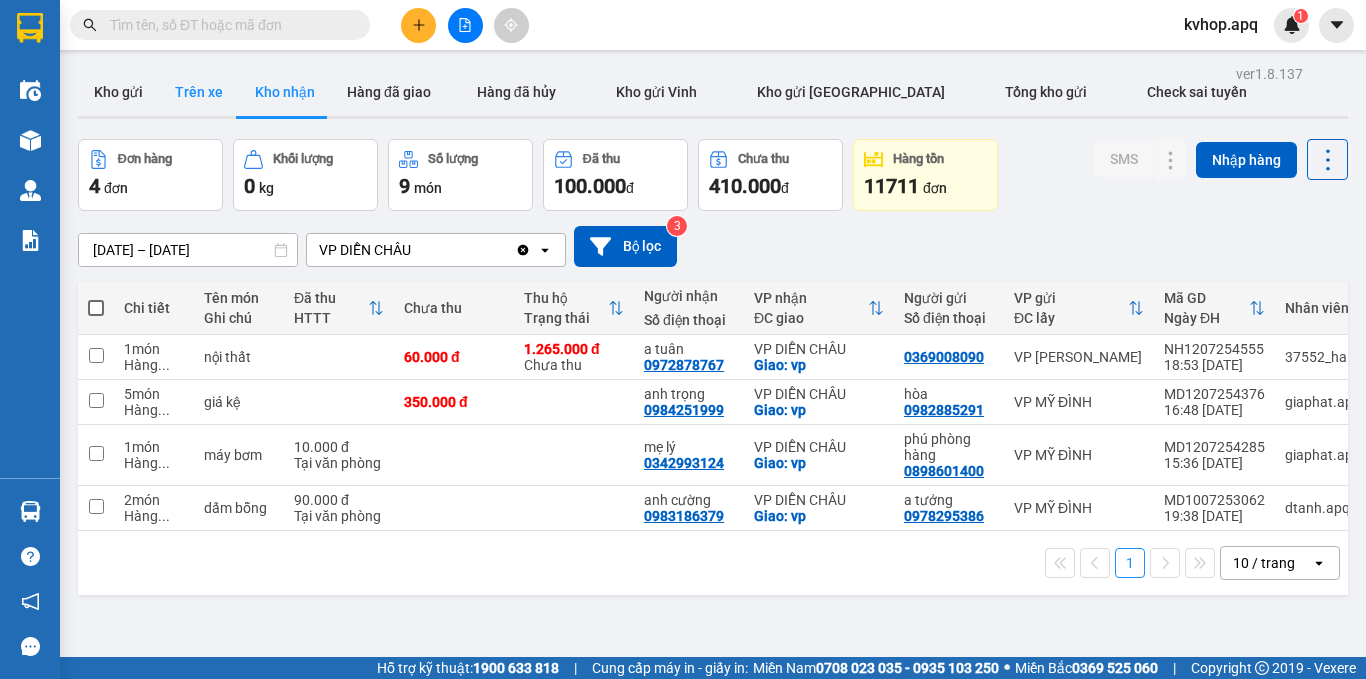 click on "Trên xe" at bounding box center [199, 92] 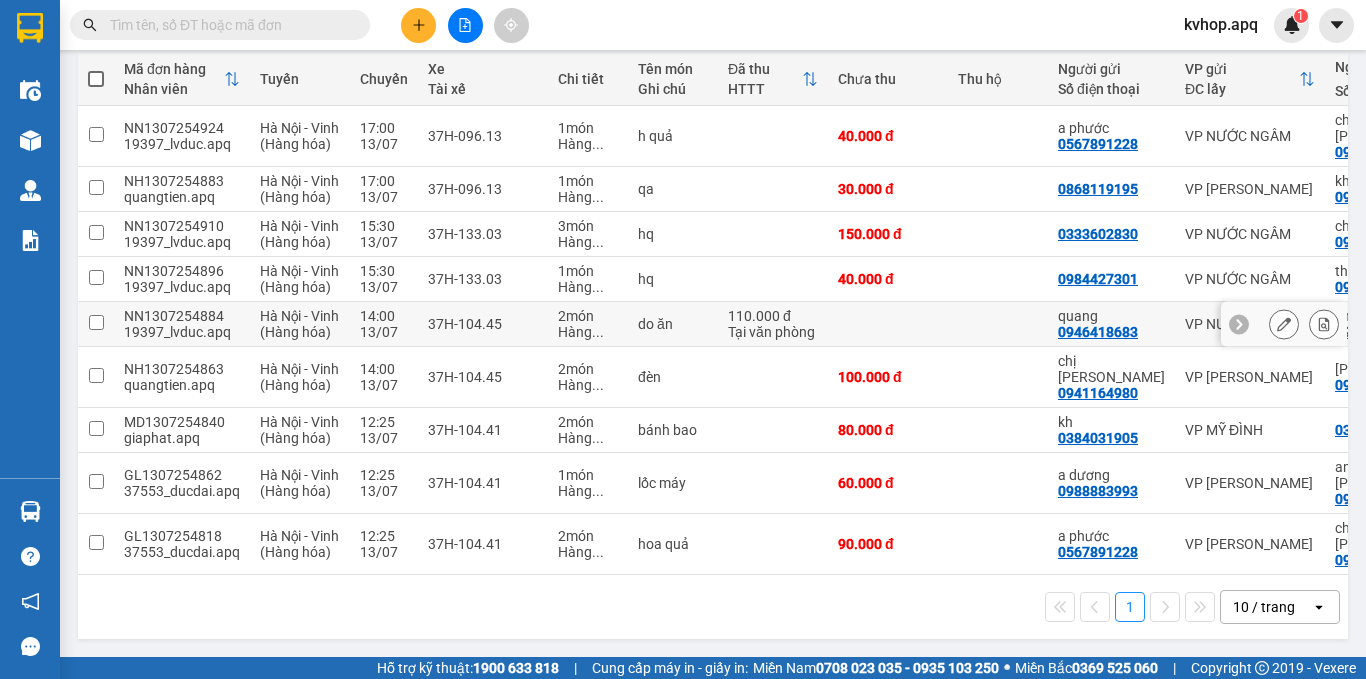 scroll, scrollTop: 17, scrollLeft: 0, axis: vertical 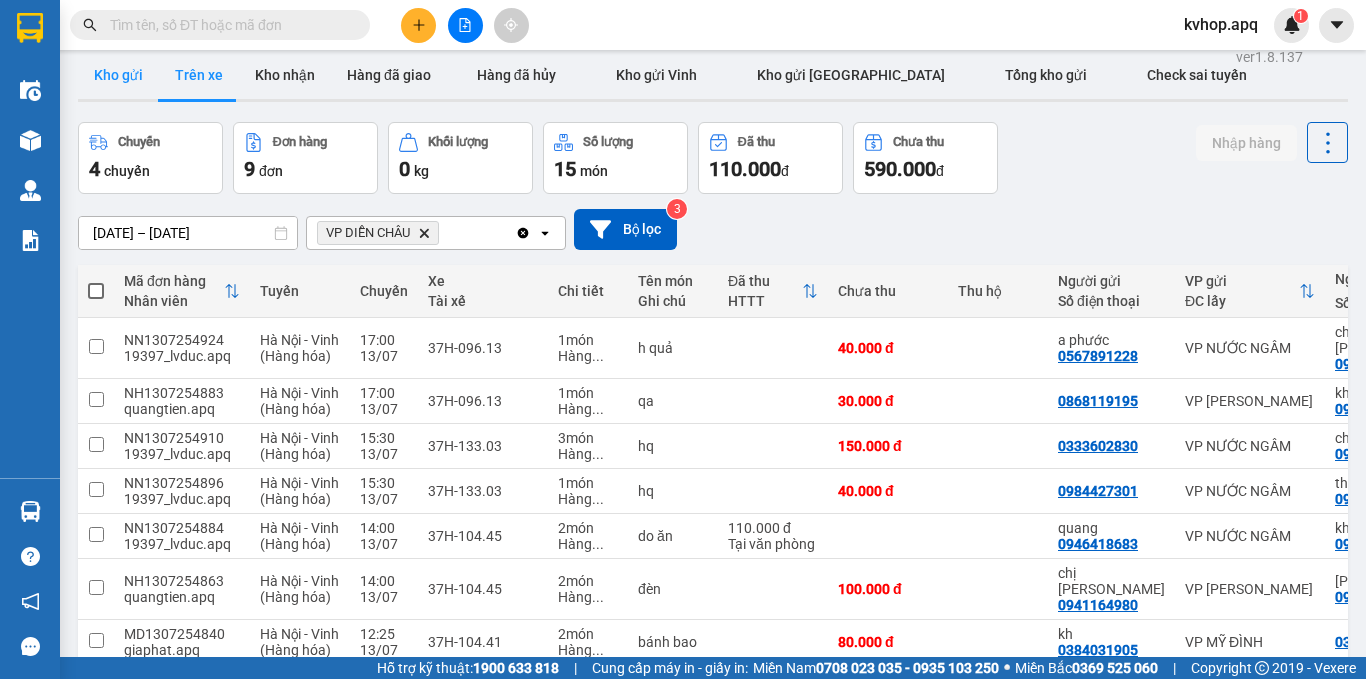 click on "Kho gửi" at bounding box center [118, 75] 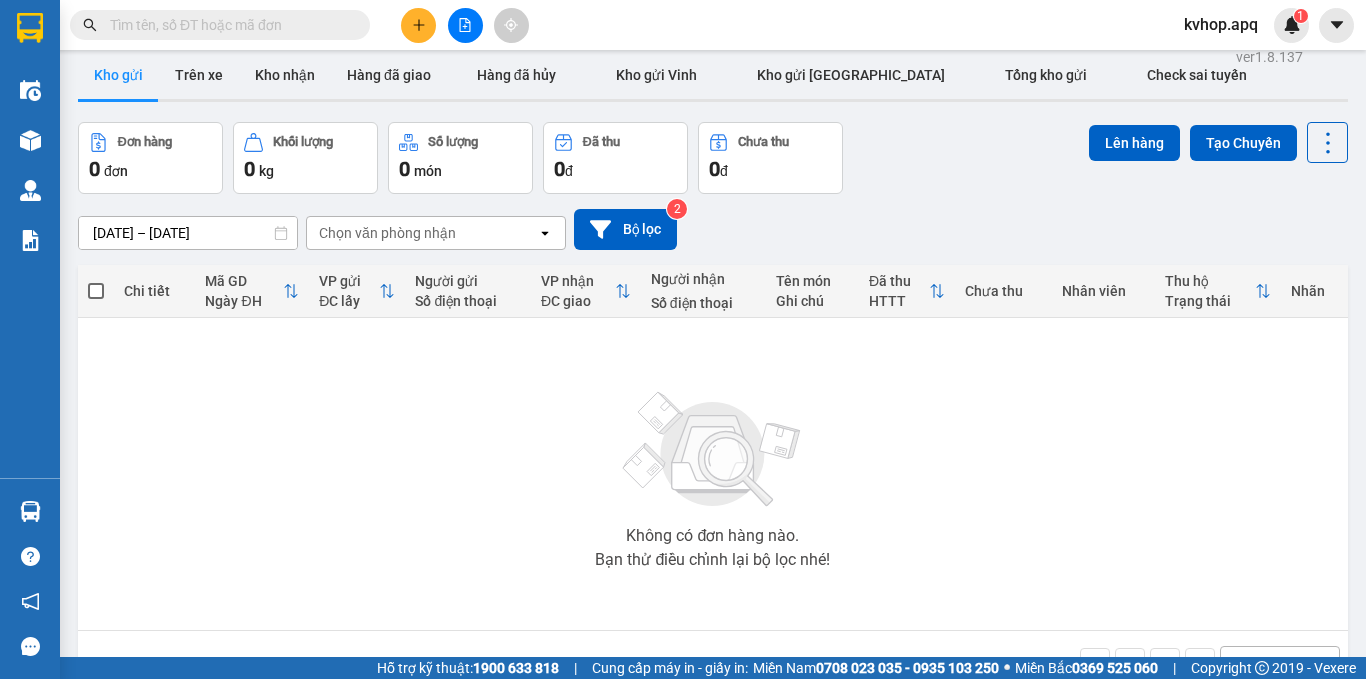 scroll, scrollTop: 0, scrollLeft: 0, axis: both 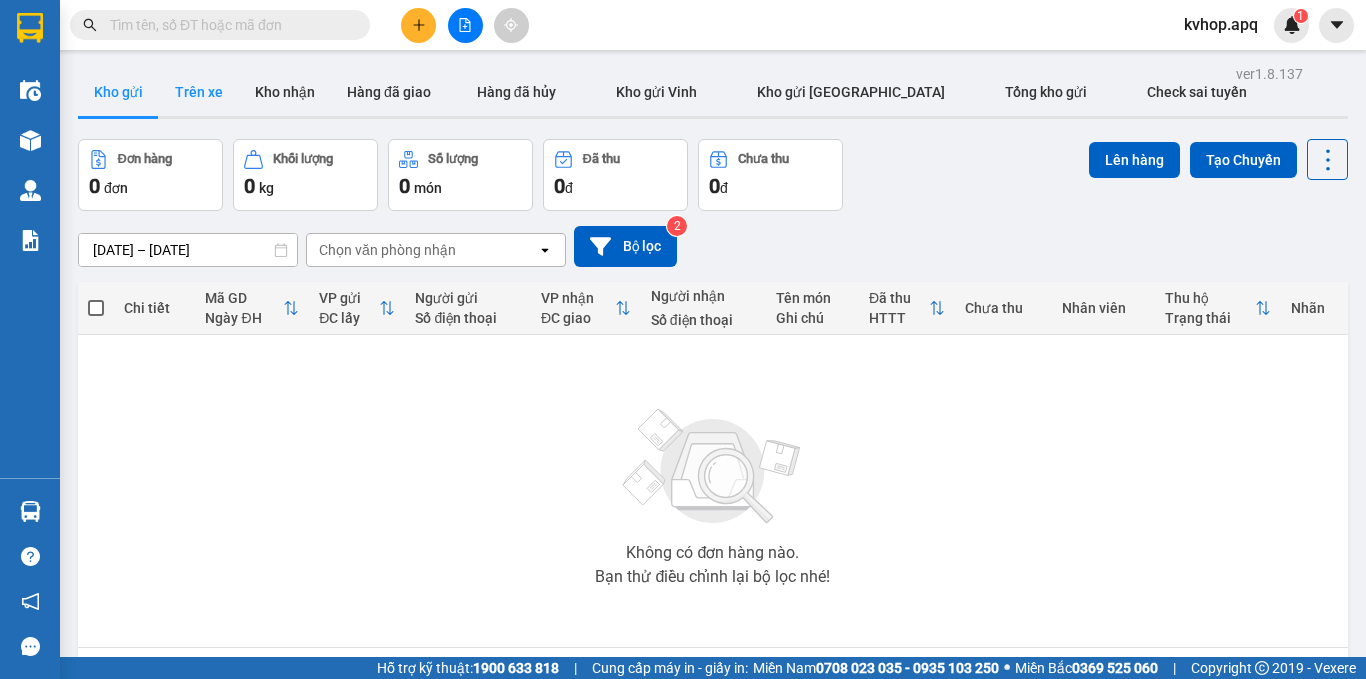 click on "Trên xe" at bounding box center (199, 92) 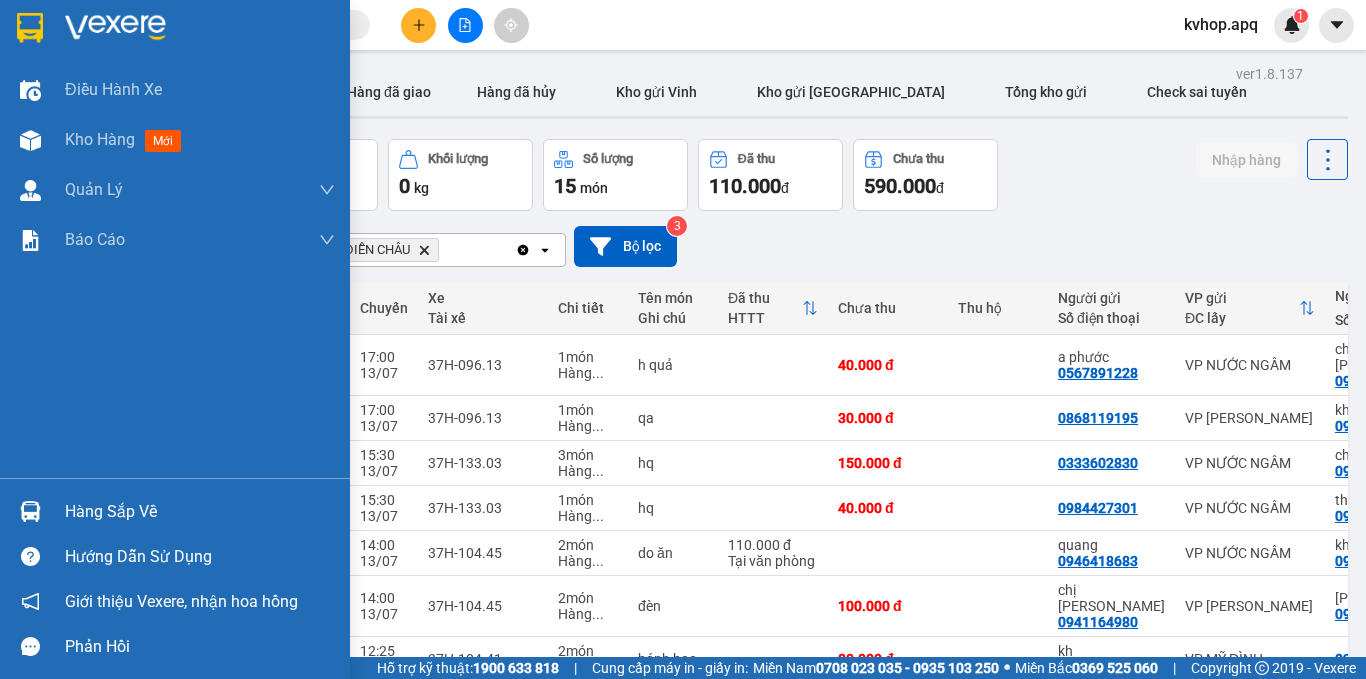click on "Hàng sắp về" at bounding box center (200, 512) 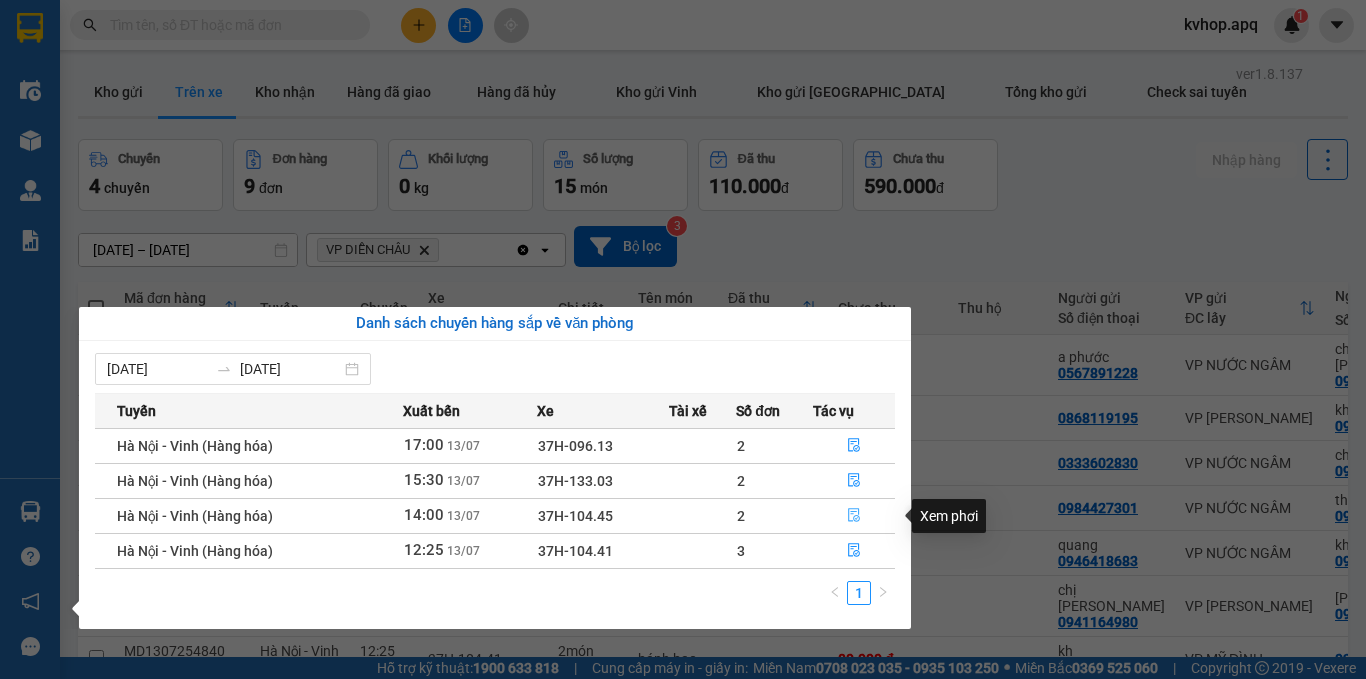 click 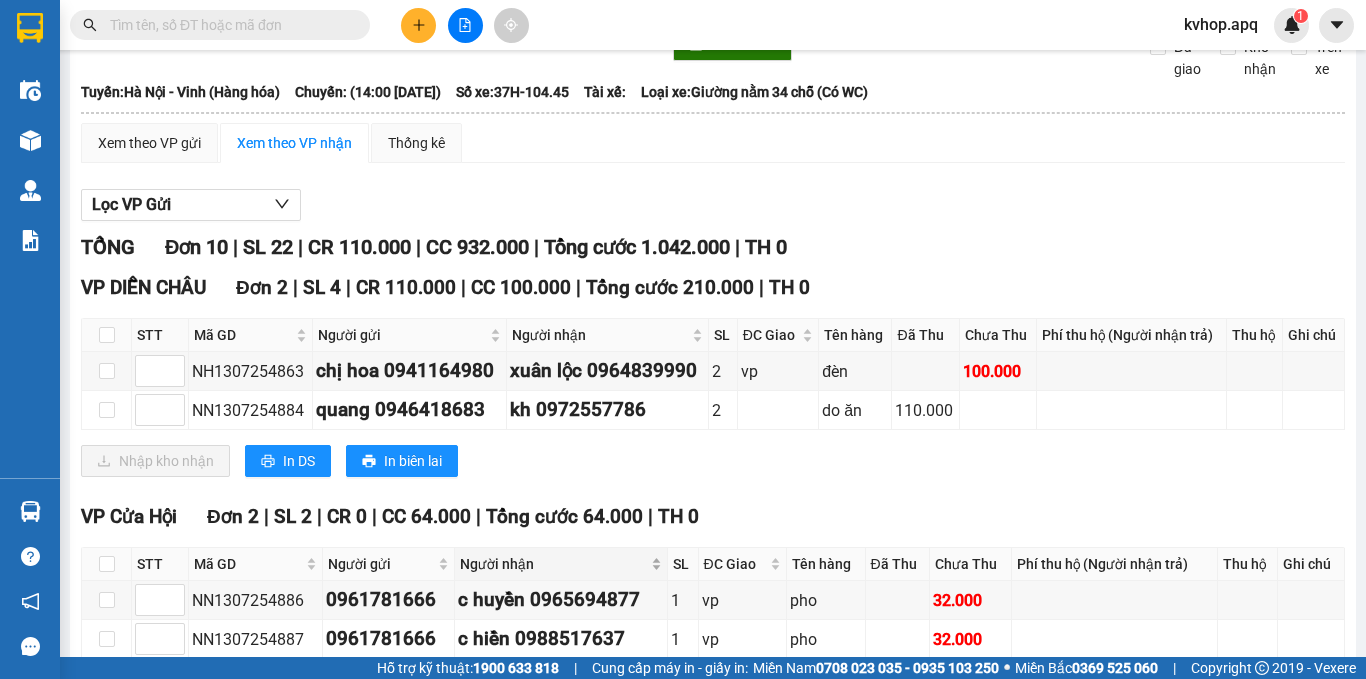 scroll, scrollTop: 200, scrollLeft: 0, axis: vertical 